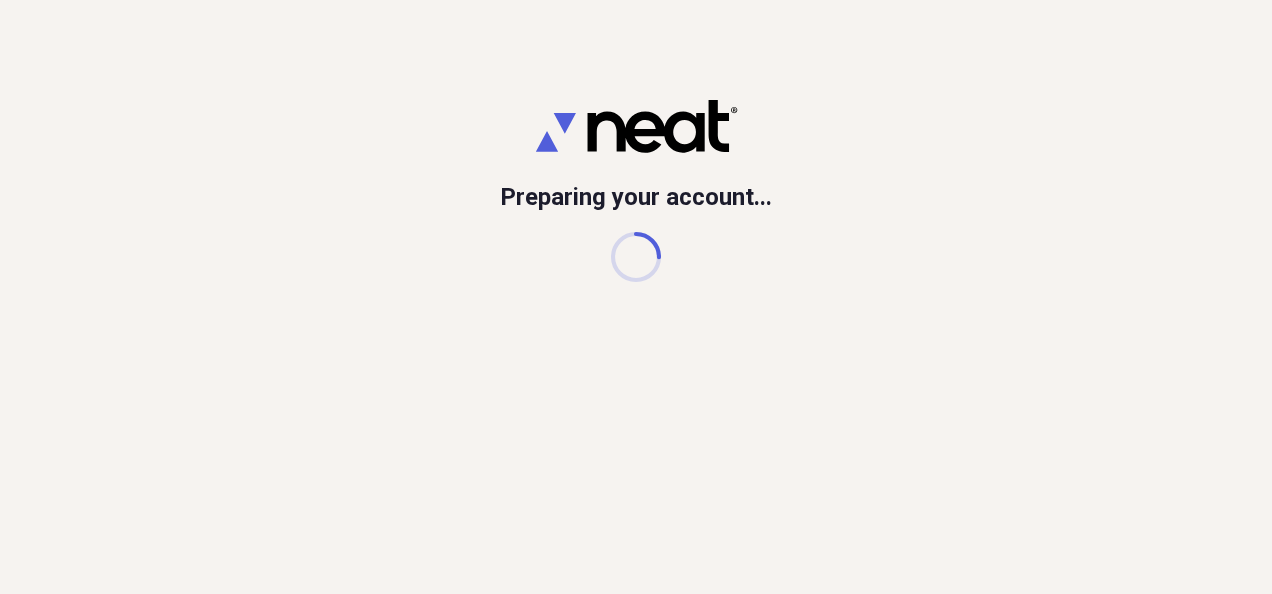 scroll, scrollTop: 0, scrollLeft: 0, axis: both 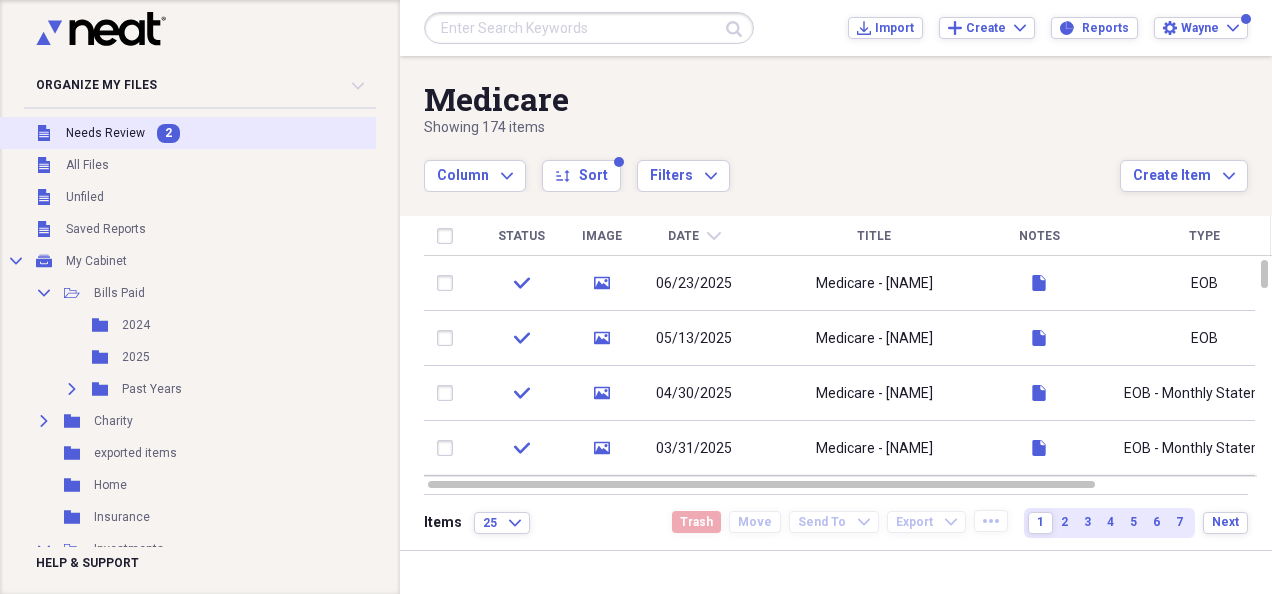 click on "Unfiled Needs Review 2" at bounding box center (281, 133) 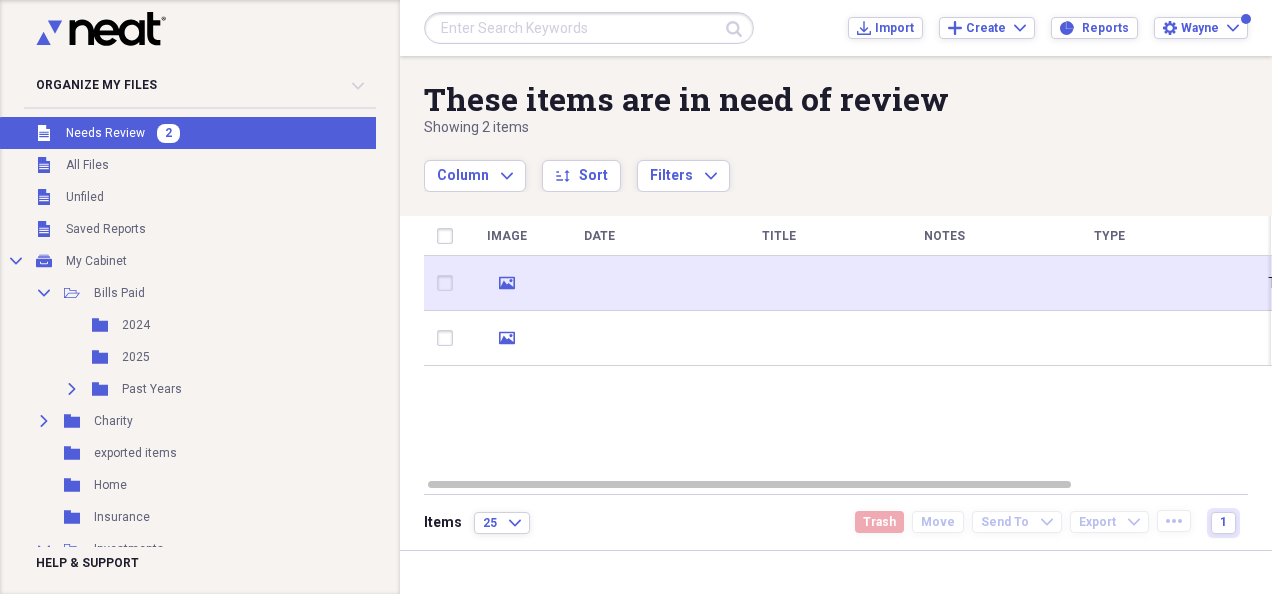 click at bounding box center [599, 283] 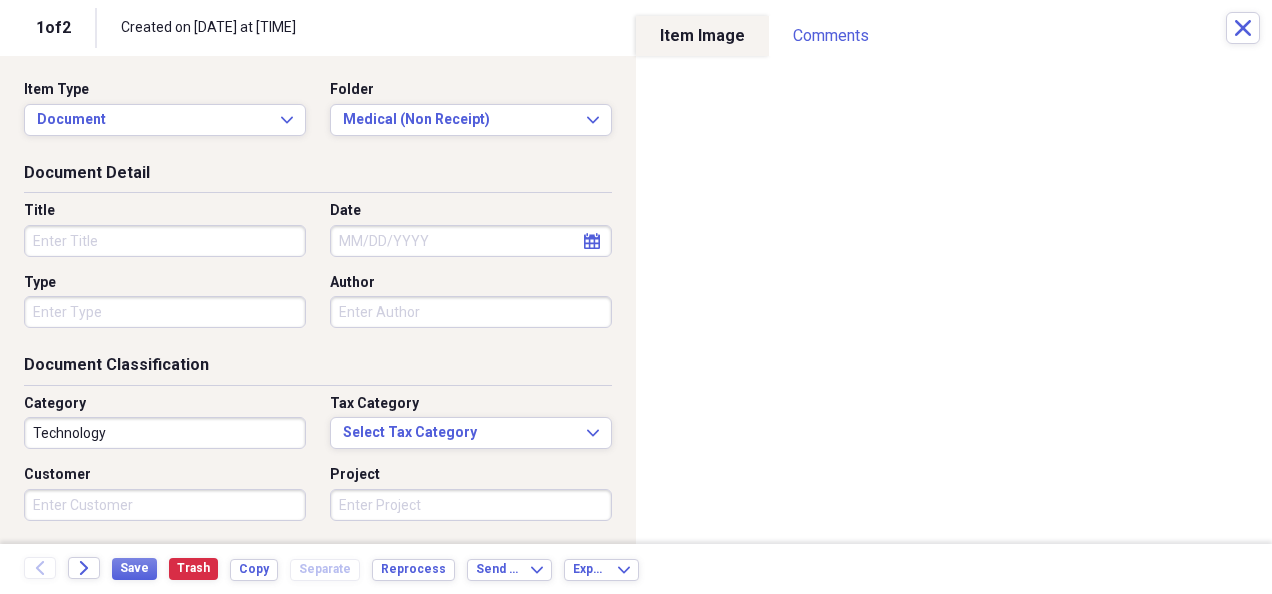click on "Title" at bounding box center [165, 241] 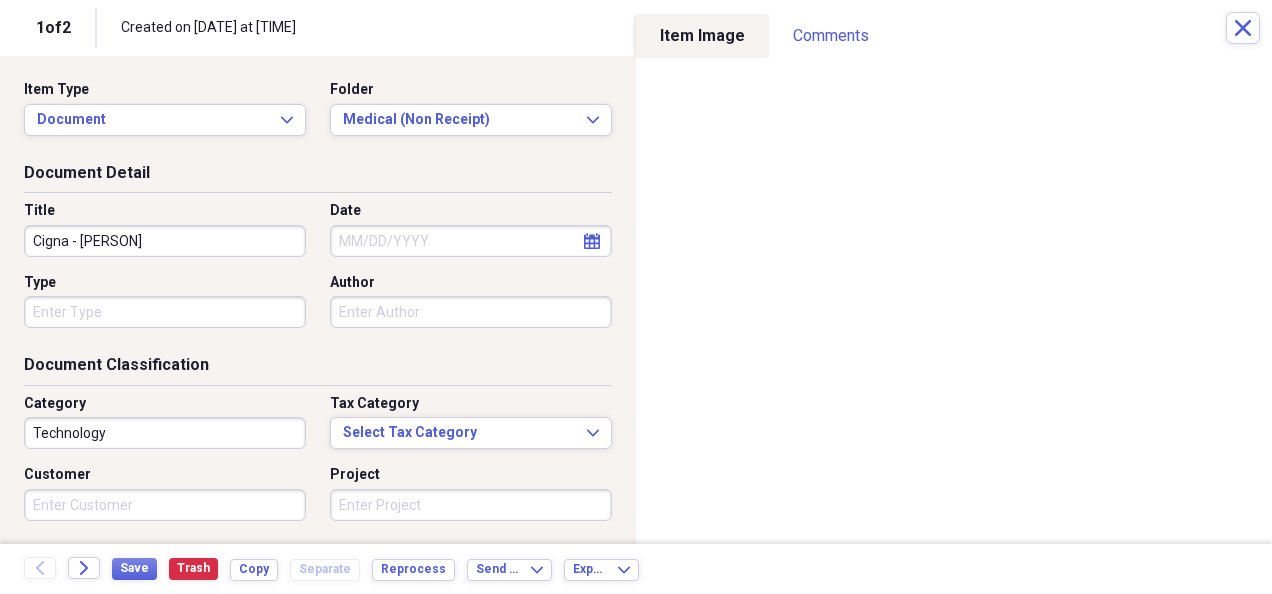 type on "Cigna - [PERSON]" 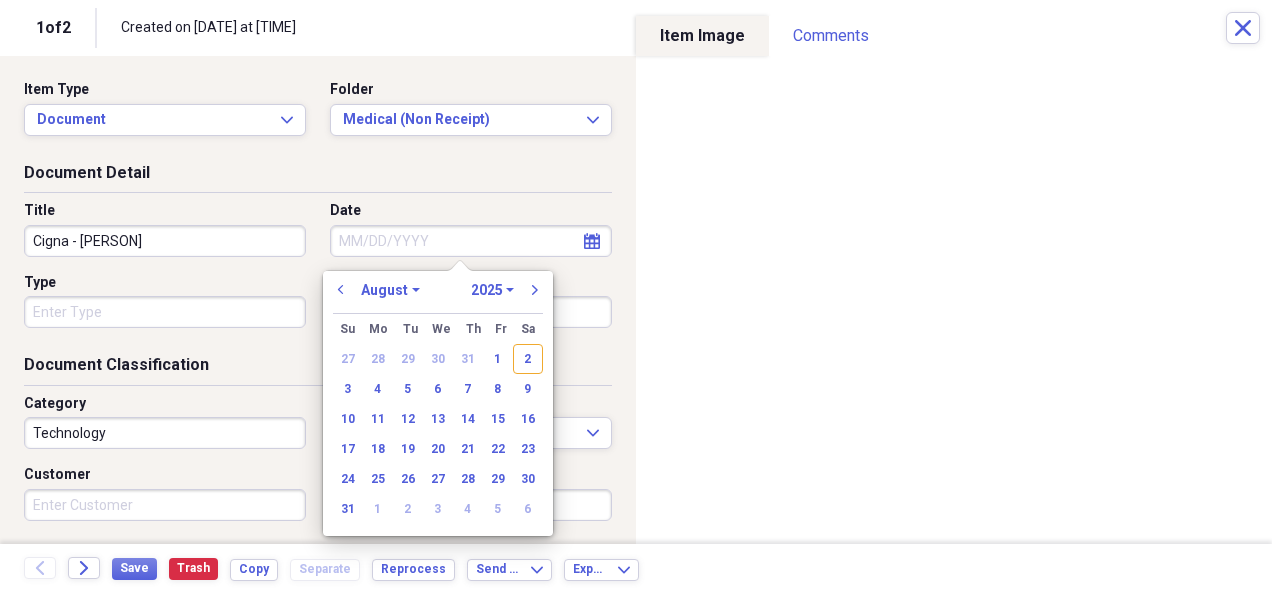 click on "Date" at bounding box center [471, 241] 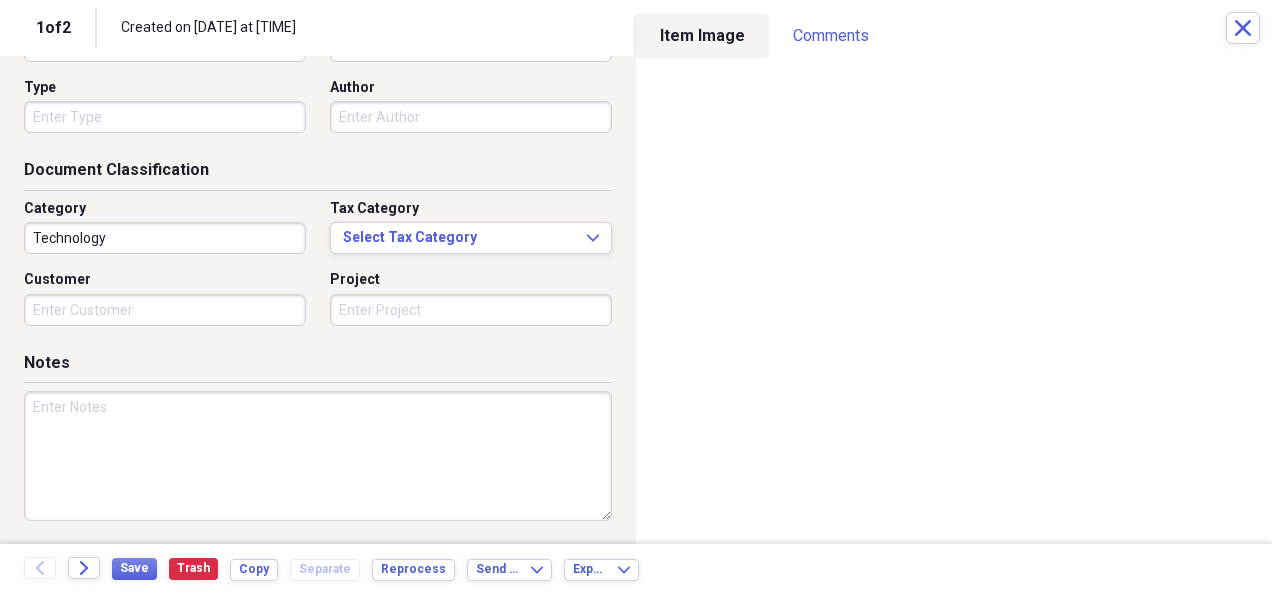 scroll, scrollTop: 0, scrollLeft: 0, axis: both 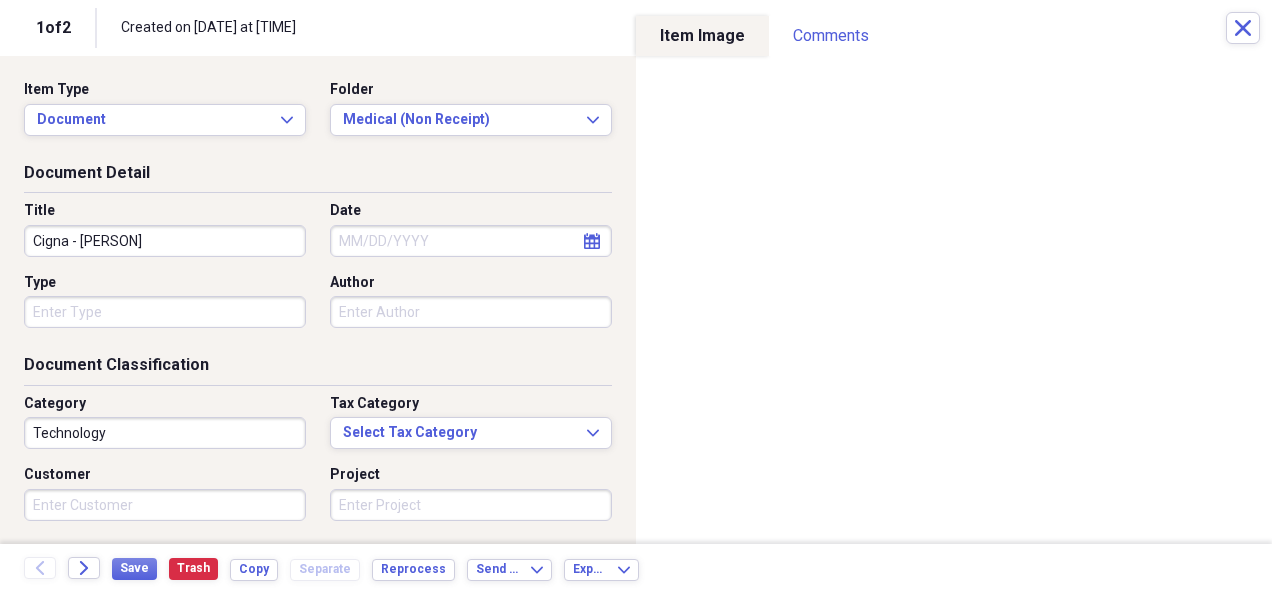 click on "Date" at bounding box center [471, 241] 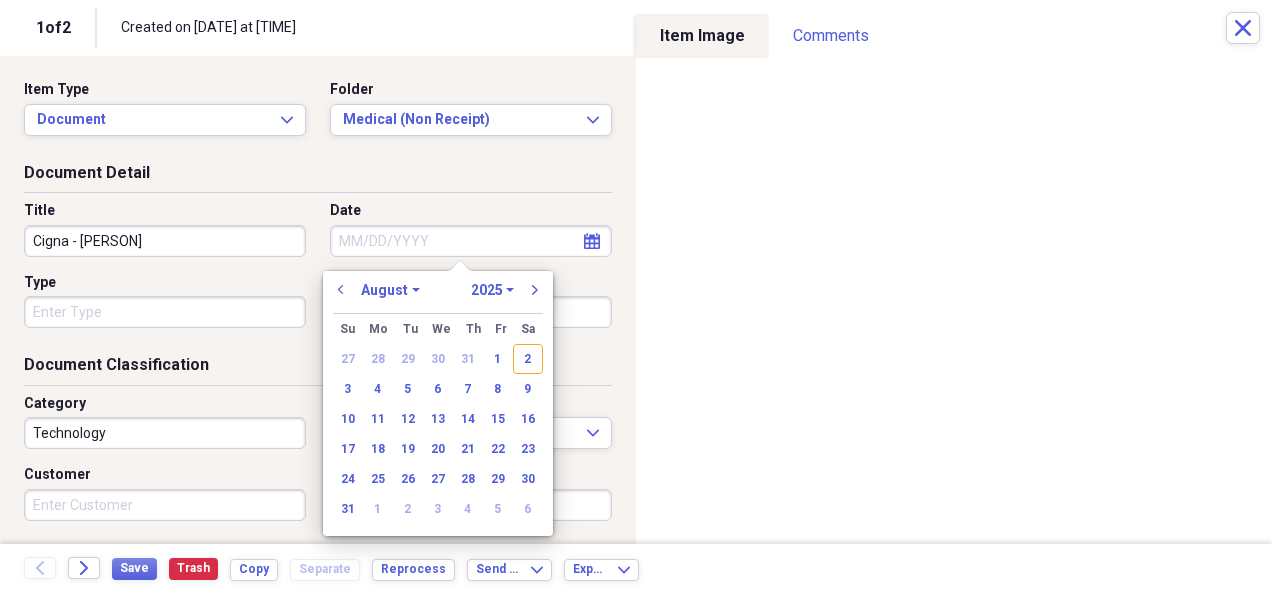 click on "January February March April May June July August September October November December" at bounding box center (390, 290) 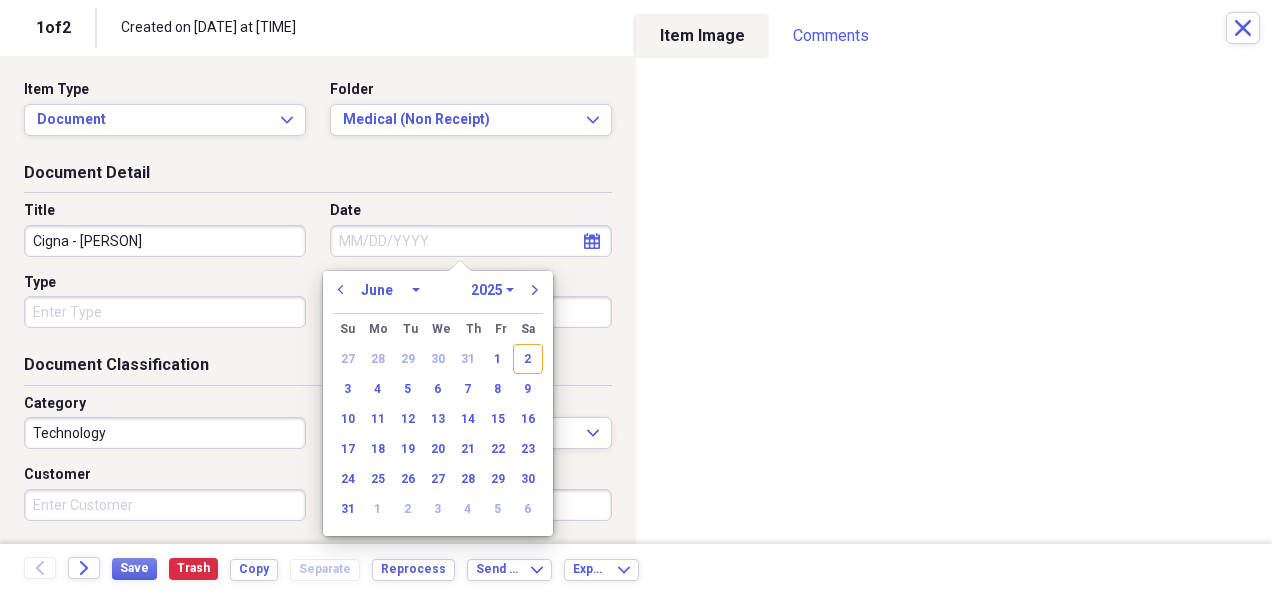 click on "January February March April May June July August September October November December" at bounding box center [390, 290] 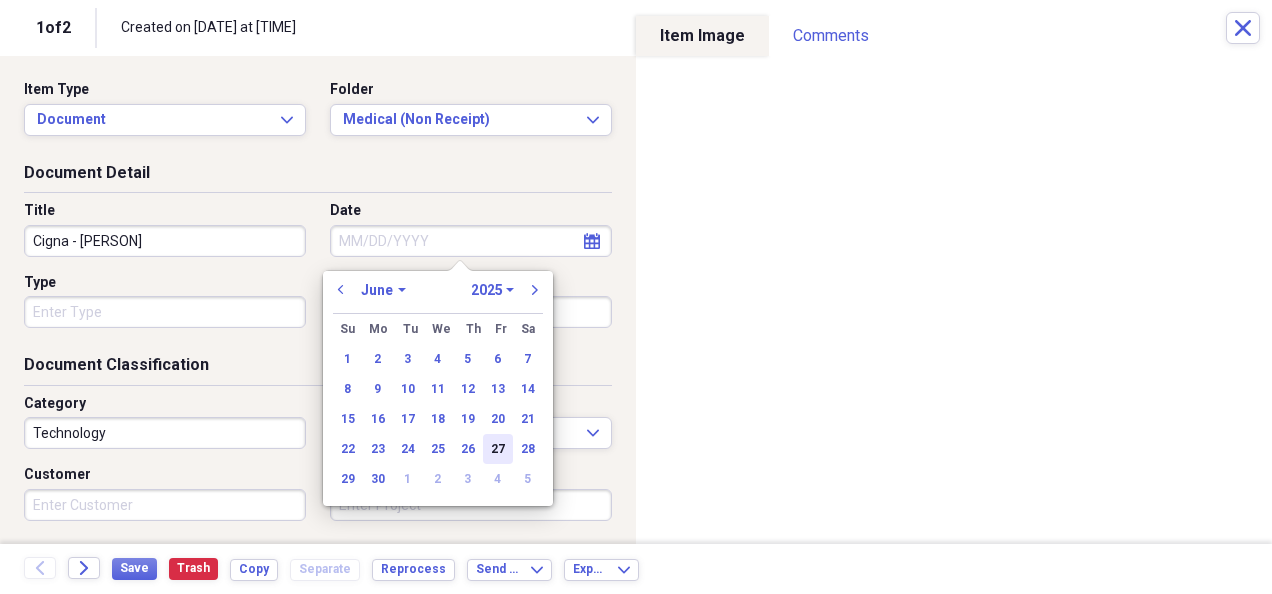click on "27" at bounding box center [498, 449] 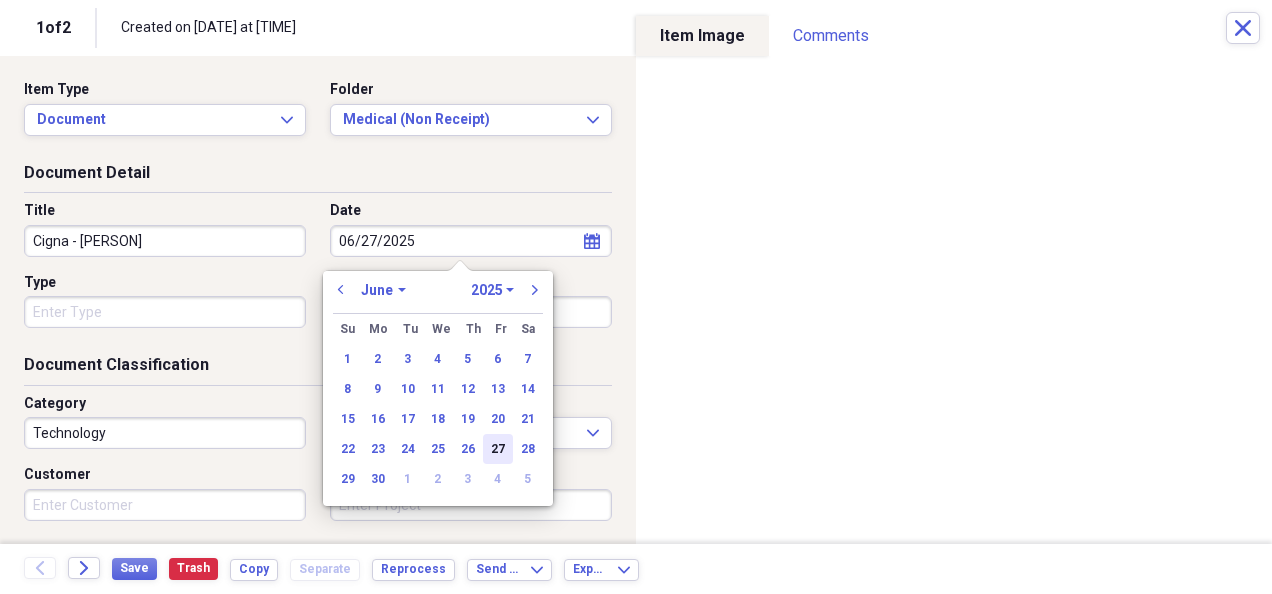 type on "06/27/2025" 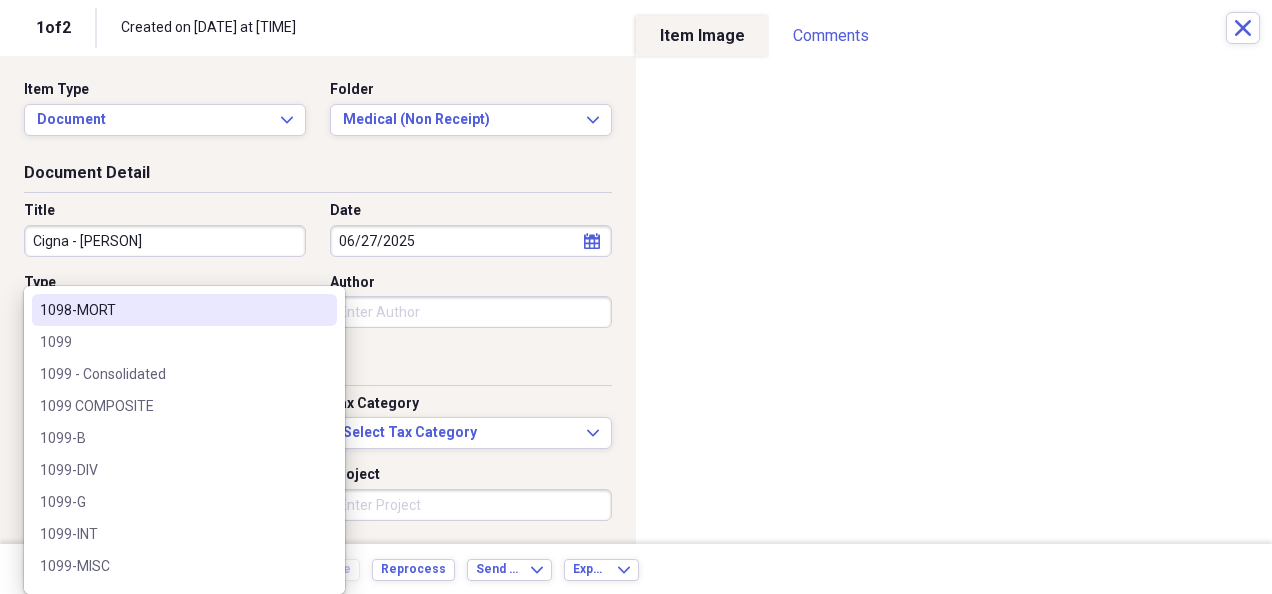 click on "Organize My Files 1 Collapse Unfiled Needs Review 1 Unfiled All Files Unfiled Unfiled Unfiled Saved Reports Collapse My Cabinet My Cabinet Add Folder Collapse Open Folder Bills Paid Add Folder Folder 2024 Add Folder Folder 2025 Add Folder Expand Folder Past Years Add Folder Expand Folder Charity Add Folder Folder exported items Add Folder Folder Home Add Folder Folder Insurance Add Folder Collapse Open Folder Investments Add Folder Folder Ally Invest (MB Trading, Pension Financial Services - #[ACCOUNT_ID]) Add Folder Collapse Open Folder Ameriprise Add Folder Folder [NAME] Add Folder Folder [NAME] Add Folder Folder Charles Schwab Add Folder Folder Columbine FCU Add Folder Folder ConocoPhillips Add Folder Folder Conseco Annuity (Washington National) Add Folder Folder Dominion Energy (SCANA) Add Folder Expand Folder Etrade Add Folder Collapse Open Folder Fidelity Add Folder Folder [NAME] & [NAME] Joint - [ACCOUNT_ID] Add Folder Folder [NAME] Bene IRA - [ACCOUNT_ID] Add Folder Folder [NAME] & [NAME] Joint - [ACCOUNT_ID] Add Folder" at bounding box center (636, 297) 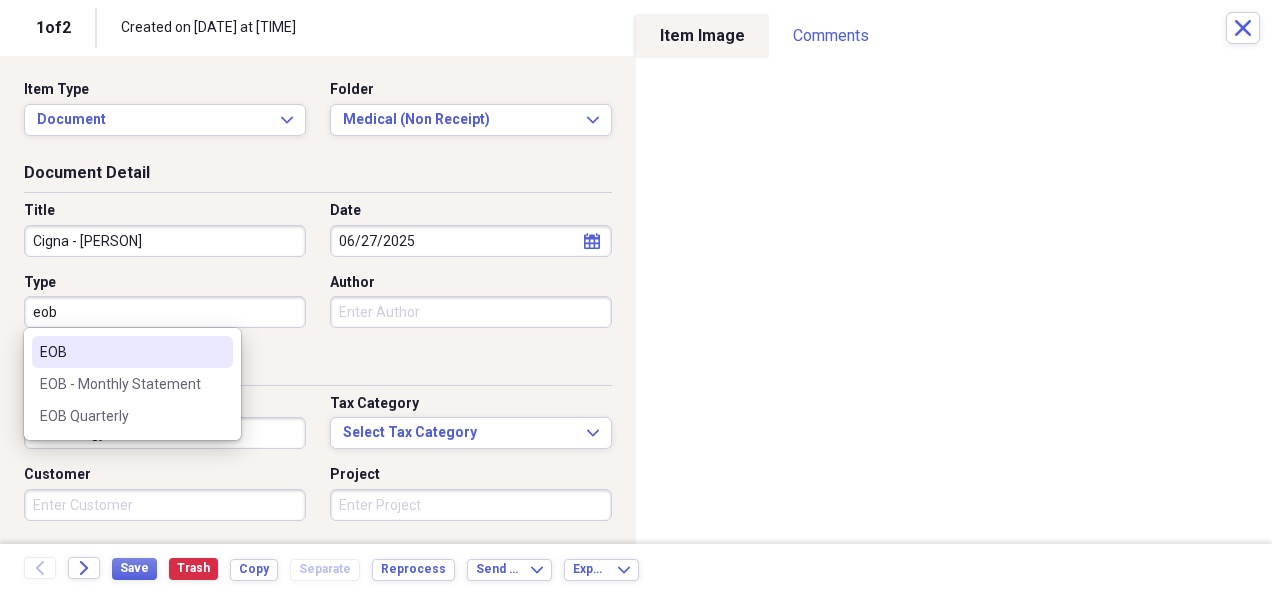 click on "EOB" at bounding box center (120, 352) 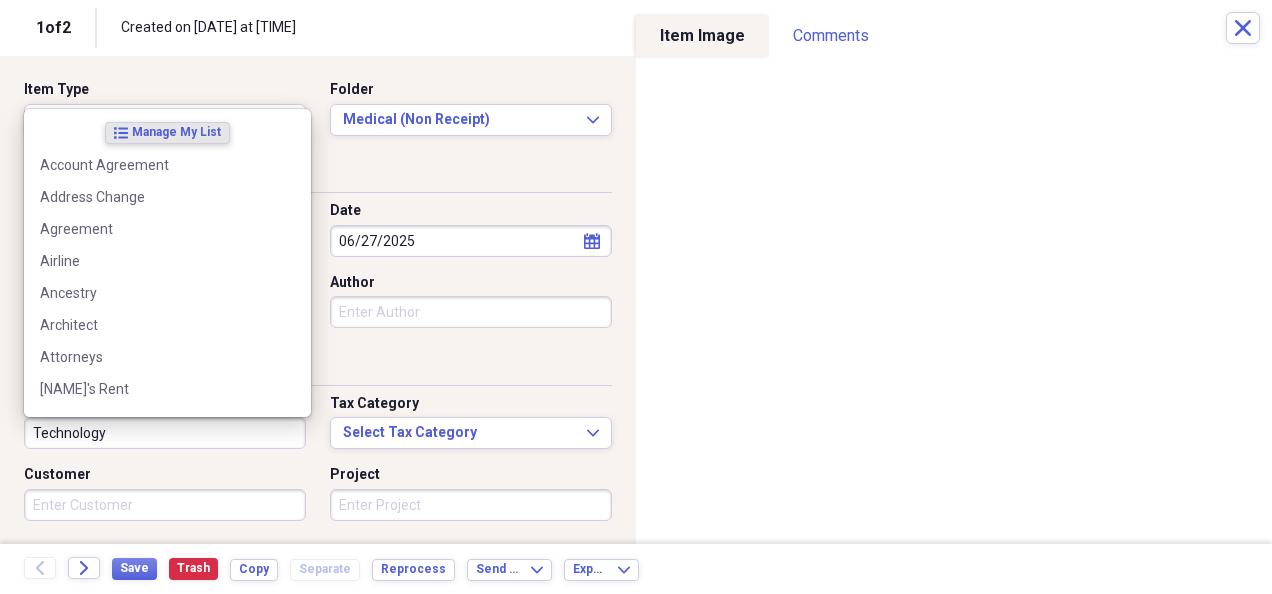 click on "Technology" at bounding box center (165, 433) 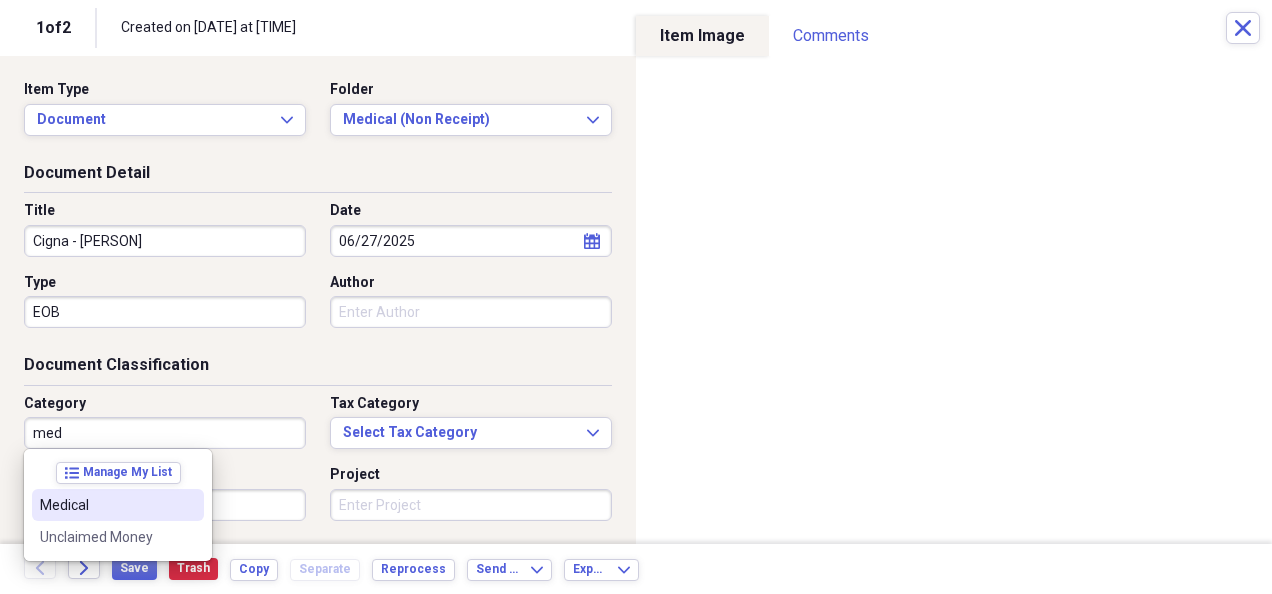 click on "Medical" at bounding box center [106, 505] 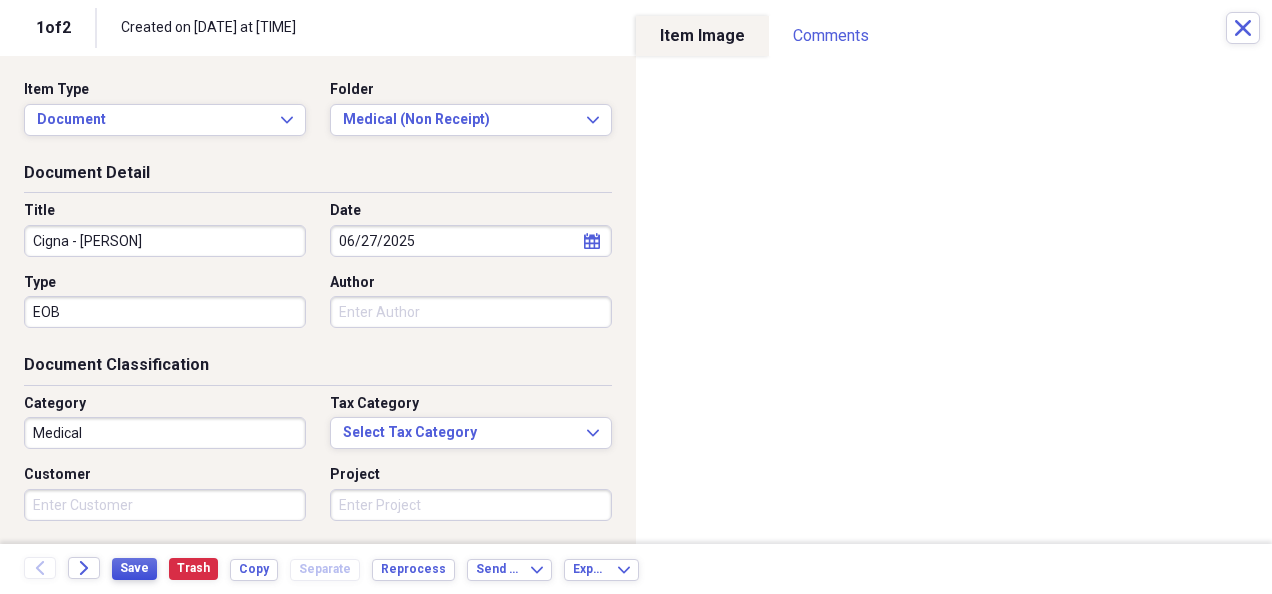 click on "Save" at bounding box center [134, 568] 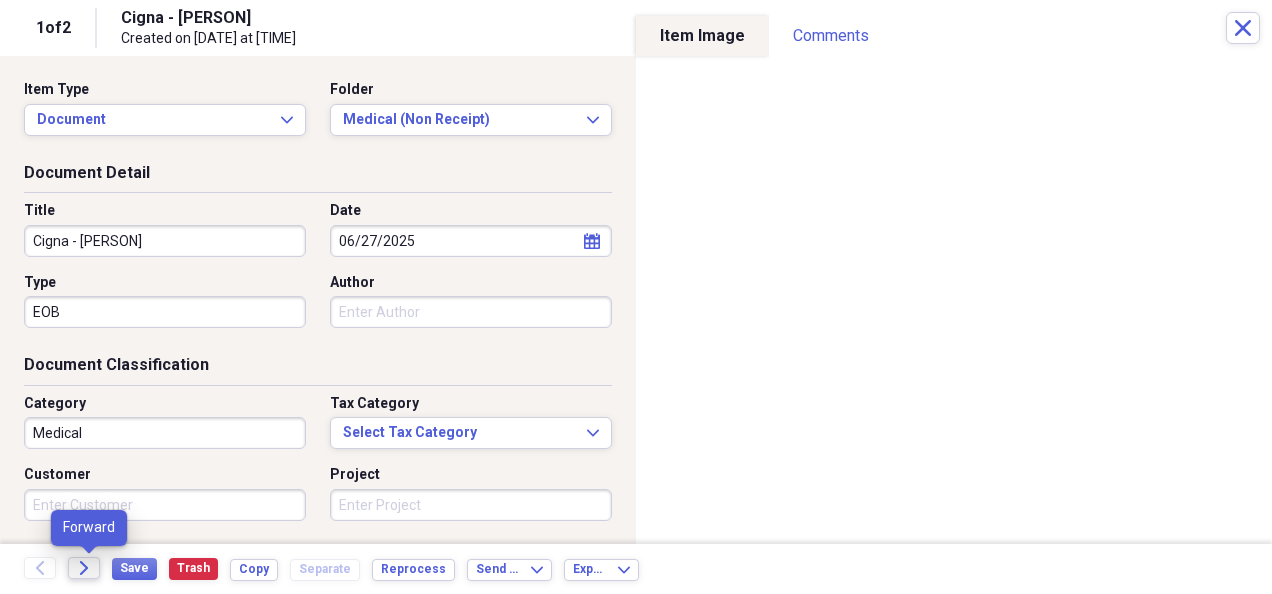 click on "Forward" 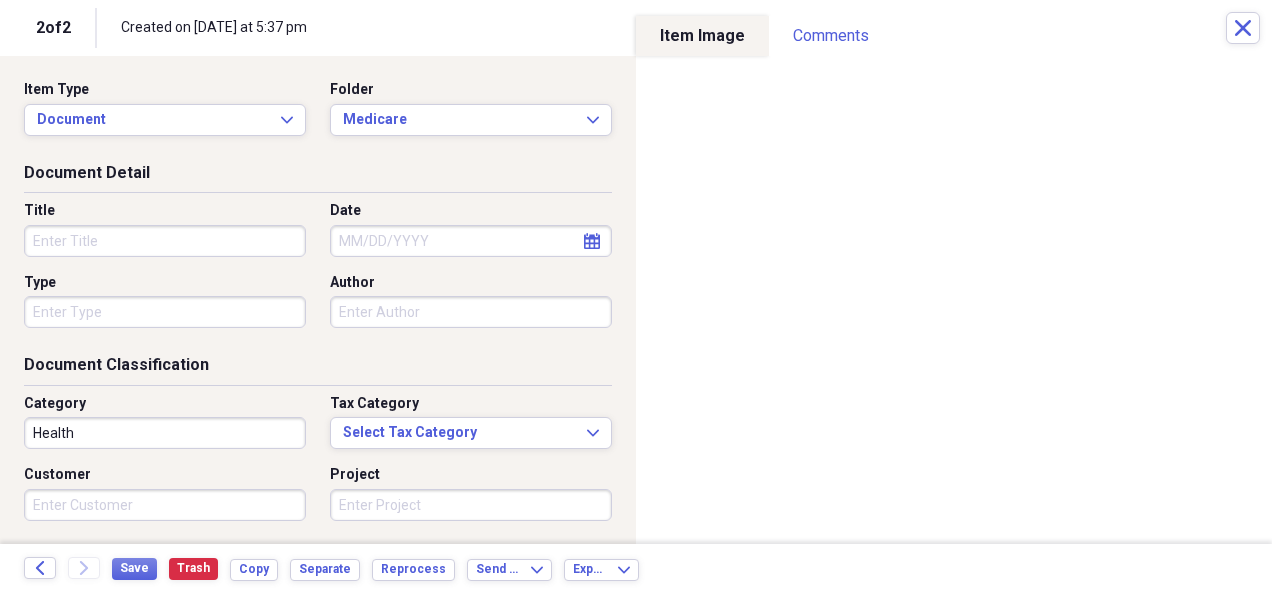 click on "Title" at bounding box center (165, 241) 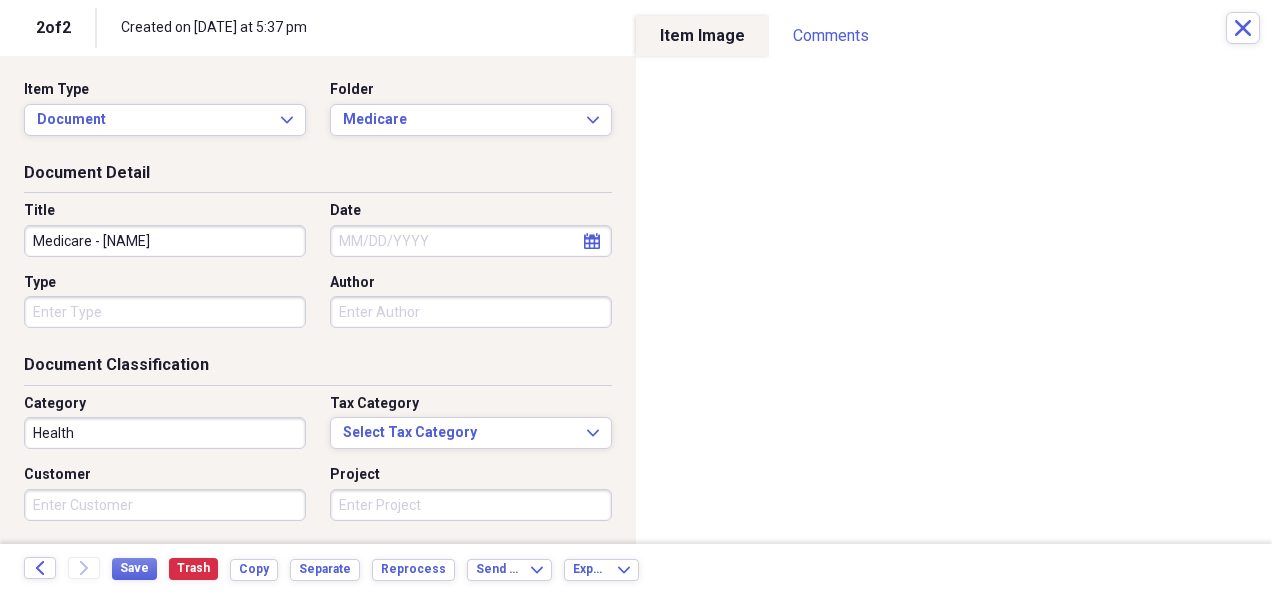 type on "Medicare - [NAME]" 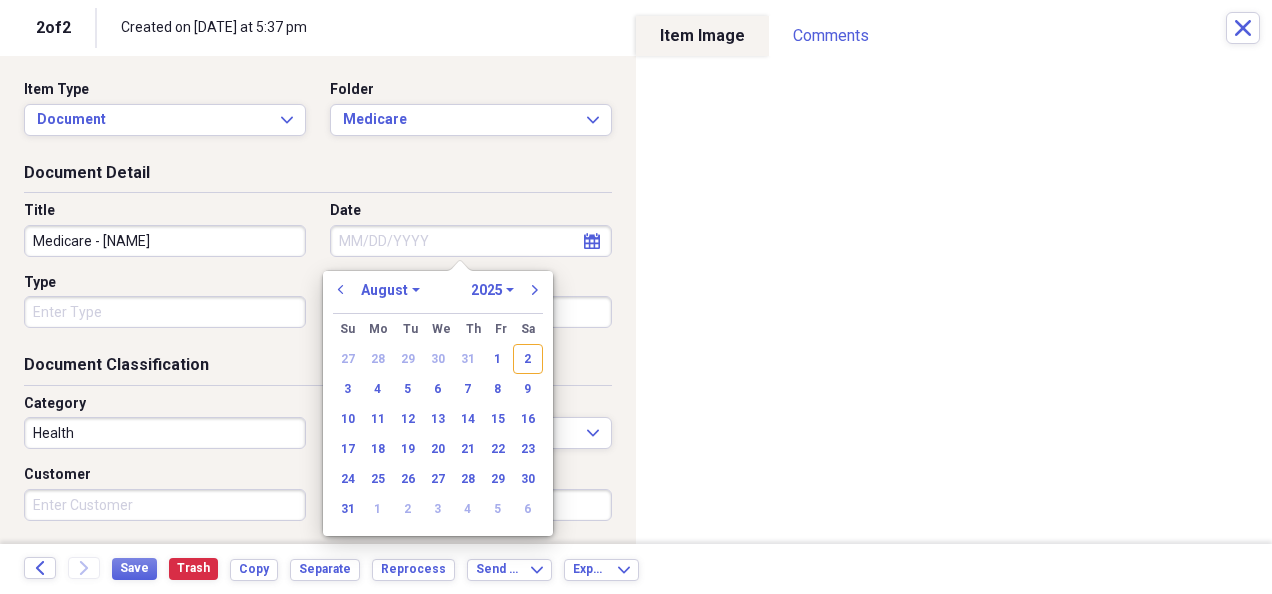 click on "January February March April May June July August September October November December" at bounding box center (390, 290) 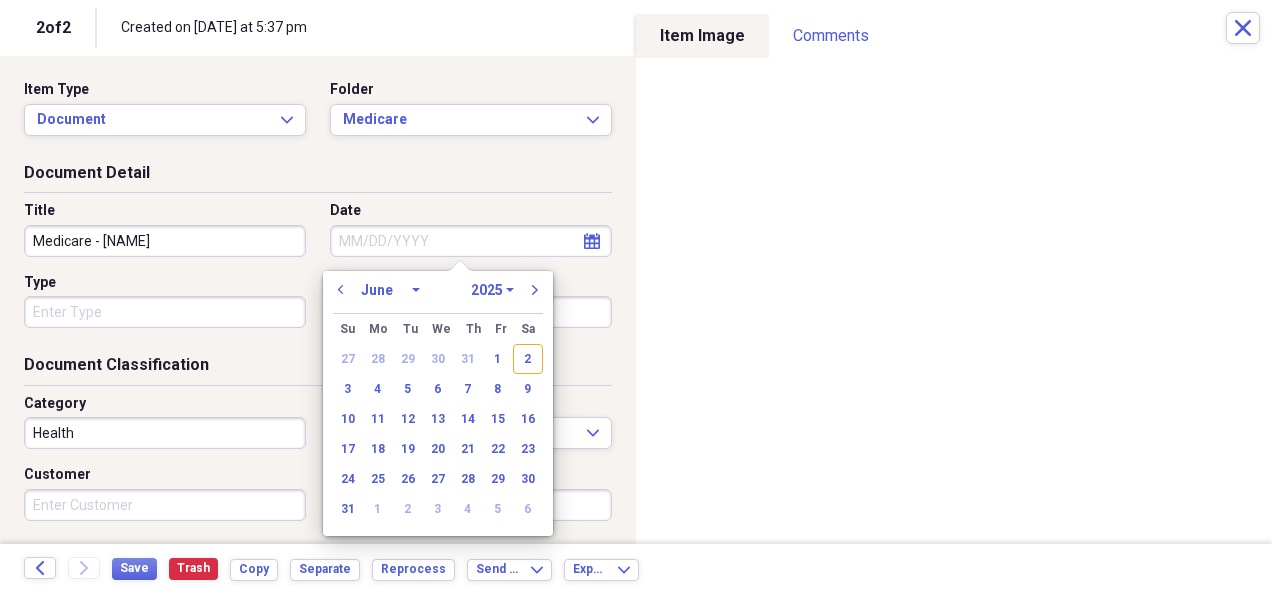 click on "January February March April May June July August September October November December" at bounding box center [390, 290] 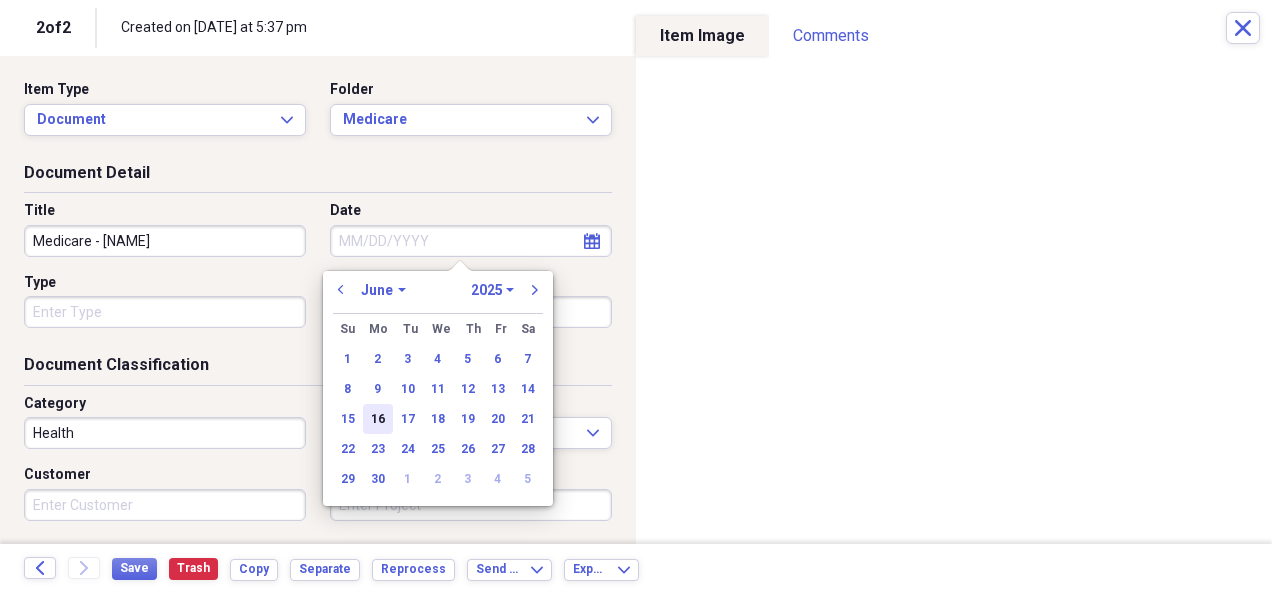 click on "16" at bounding box center [378, 419] 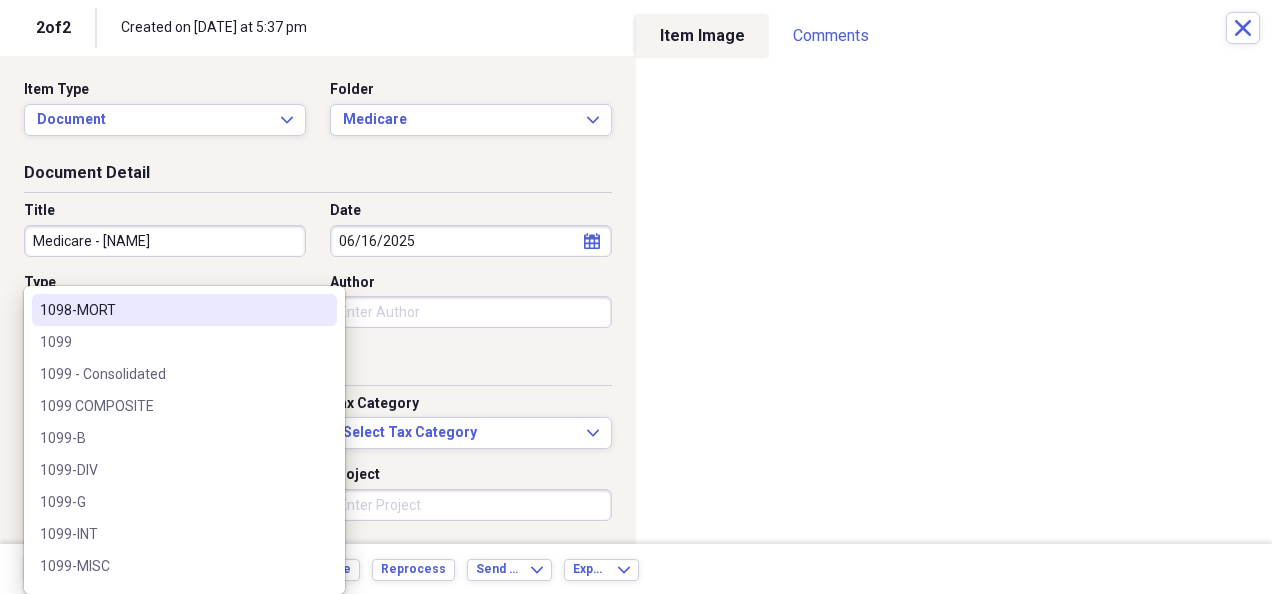 click on "Organize My Files Collapse Unfiled Needs Review Unfiled All Files Unfiled Unfiled Unfiled Saved Reports Collapse My Cabinet My Cabinet Add Folder Collapse Open Folder Bills Paid Add Folder Folder 2024 Add Folder Folder 2025 Add Folder Expand Folder Past Years Add Folder Expand Folder Charity Add Folder Folder exported items Add Folder Folder Home Add Folder Folder Insurance Add Folder Collapse Open Folder Investments Add Folder Folder Ally Invest (MB Trading, Pension Financial Services - #[ACCOUNT_ID]) Add Folder Collapse Open Folder Ameriprise Add Folder Folder [NAME] Add Folder Folder [NAME] Add Folder Folder Charles Schwab Add Folder Folder Columbine FCU Add Folder Folder ConocoPhillips Add Folder Folder Conseco Annuity (Washington National) Add Folder Folder Dominion Energy (SCANA) Add Folder Expand Folder Etrade Add Folder Collapse Open Folder Fidelity Add Folder Folder [NAME] & [NAME] Joint - [ACCOUNT_ID] Add Folder Folder [NAME] Bene IRA - [ACCOUNT_ID] Add Folder Folder [NAME] & [NAME] Joint - [ACCOUNT_ID] Add Folder HSA" at bounding box center (636, 297) 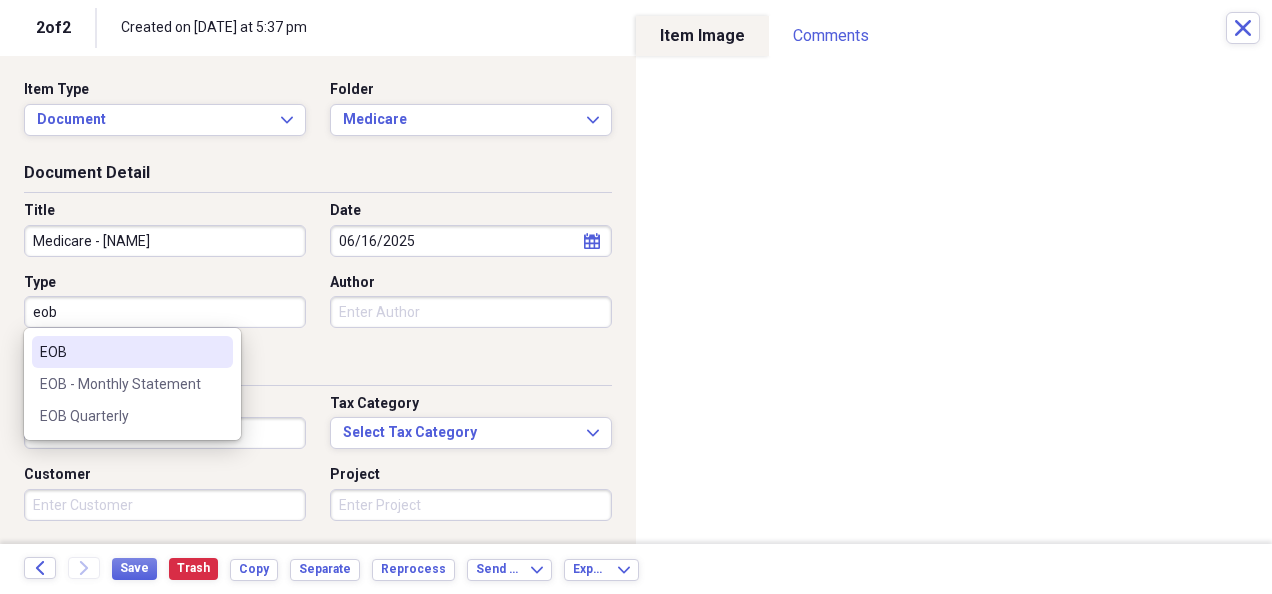 click on "EOB" at bounding box center [120, 352] 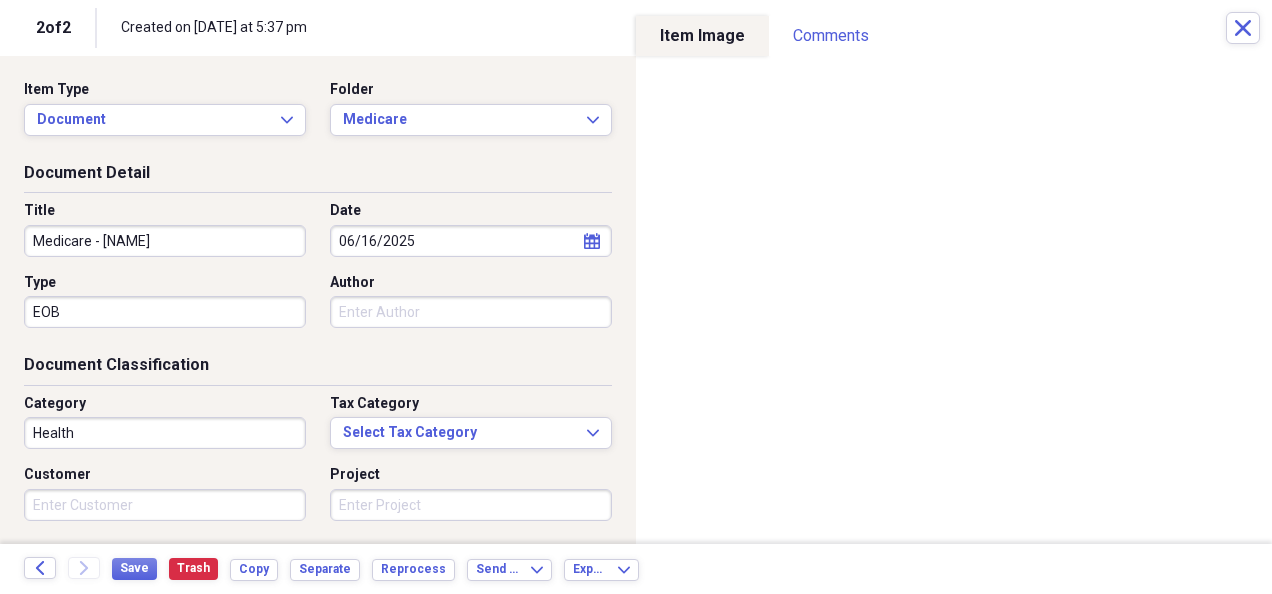 click on "Health" at bounding box center [165, 433] 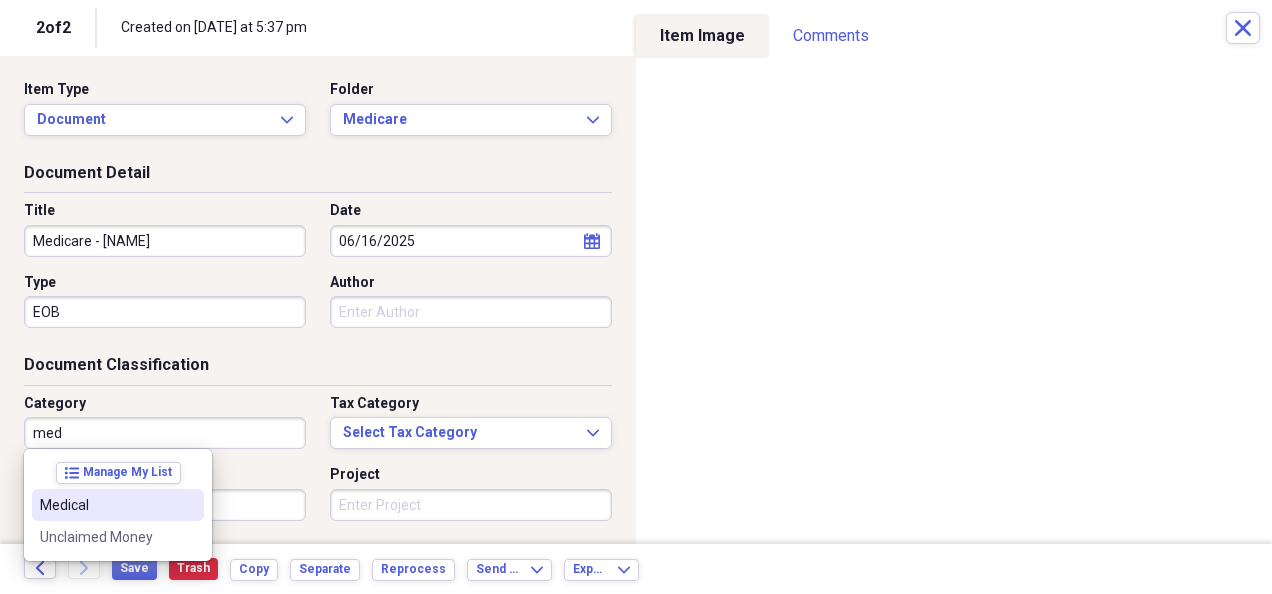 click on "Medical" at bounding box center [106, 505] 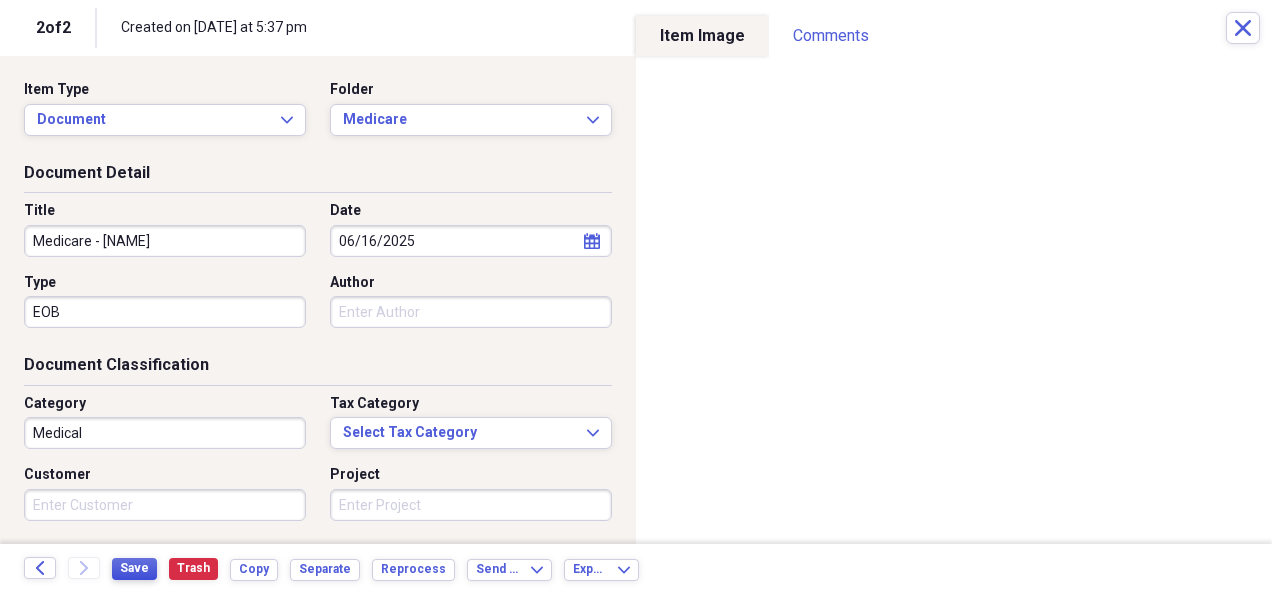 click on "Save" at bounding box center [134, 568] 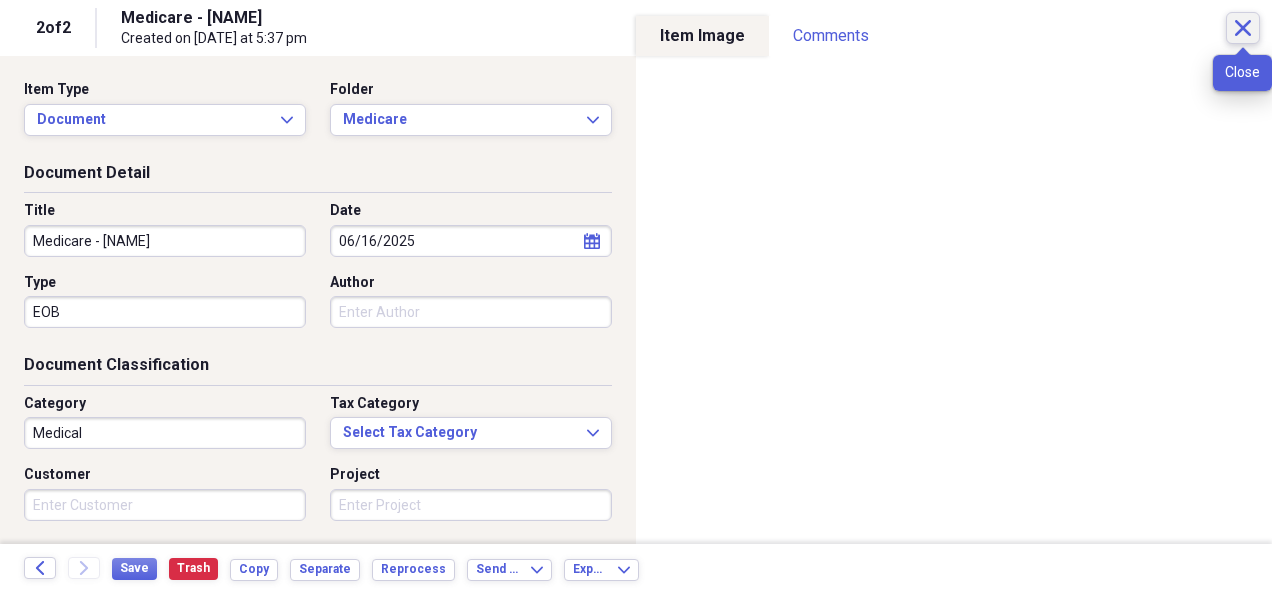 click 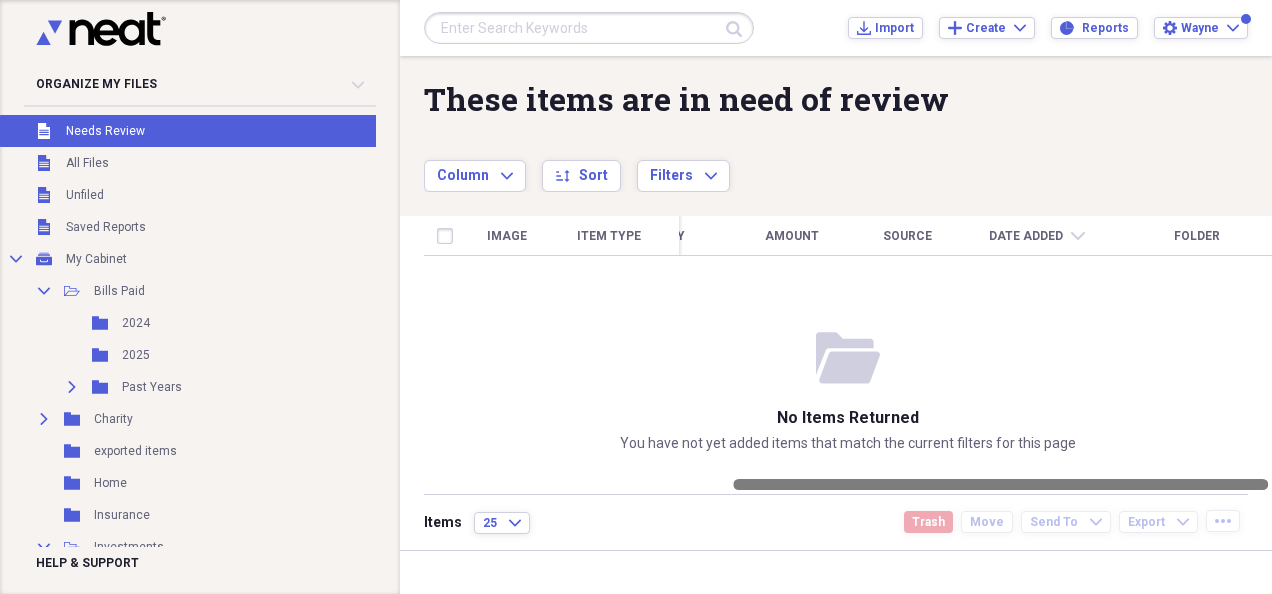 click at bounding box center (848, 484) 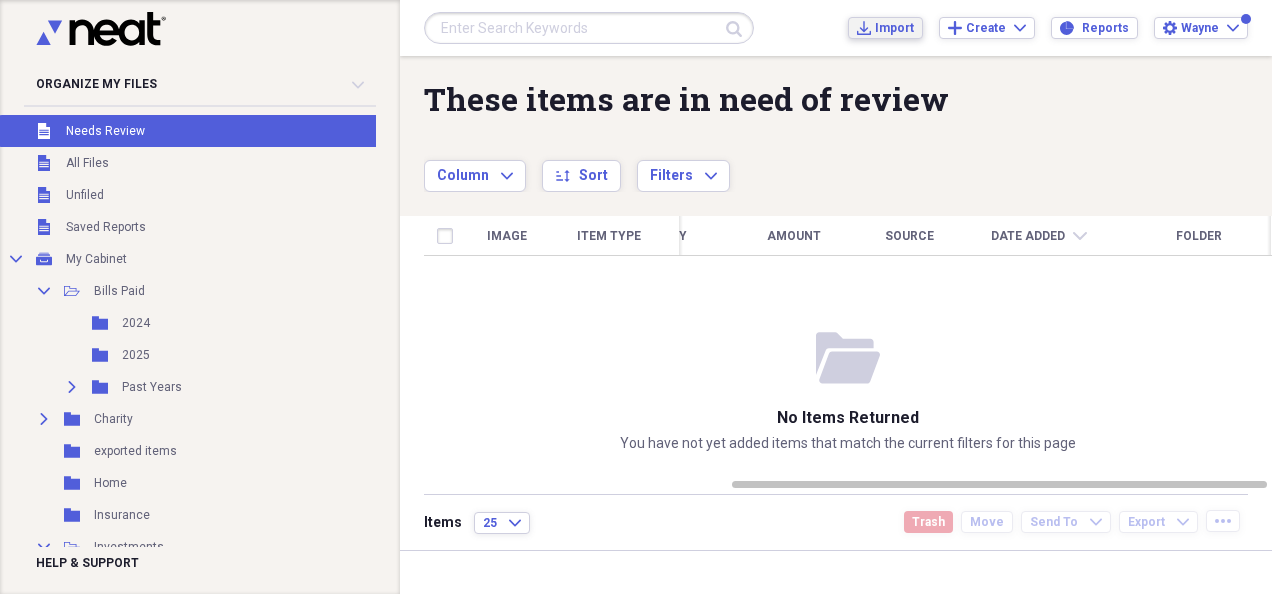 click on "Import" at bounding box center (894, 28) 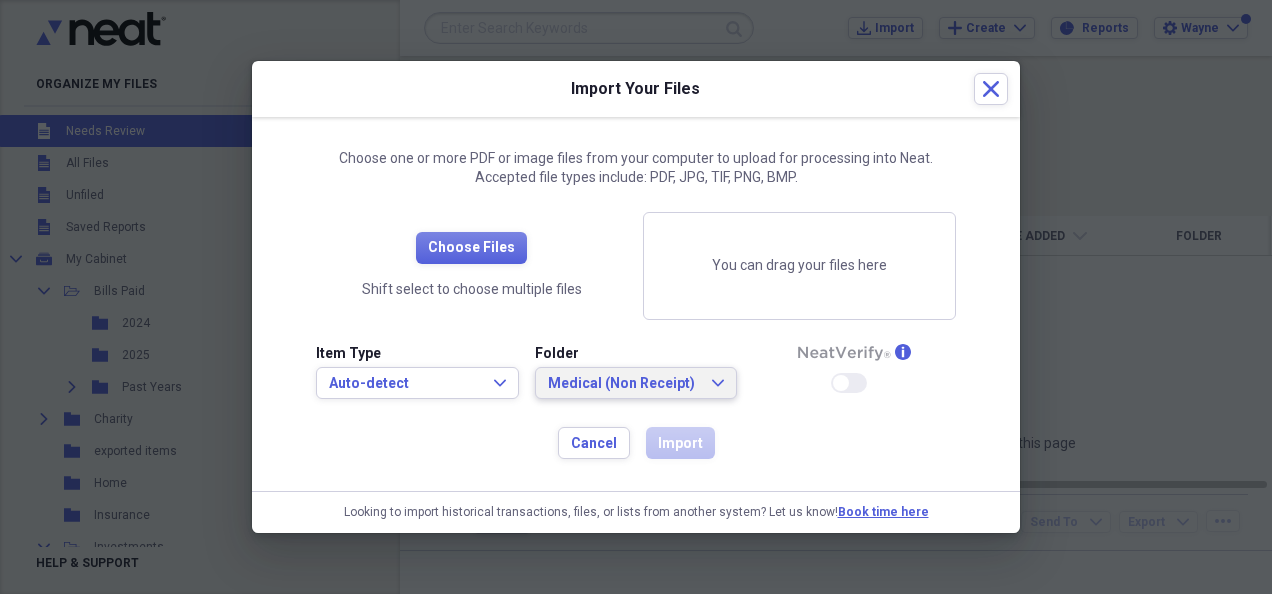 click on "Expand" 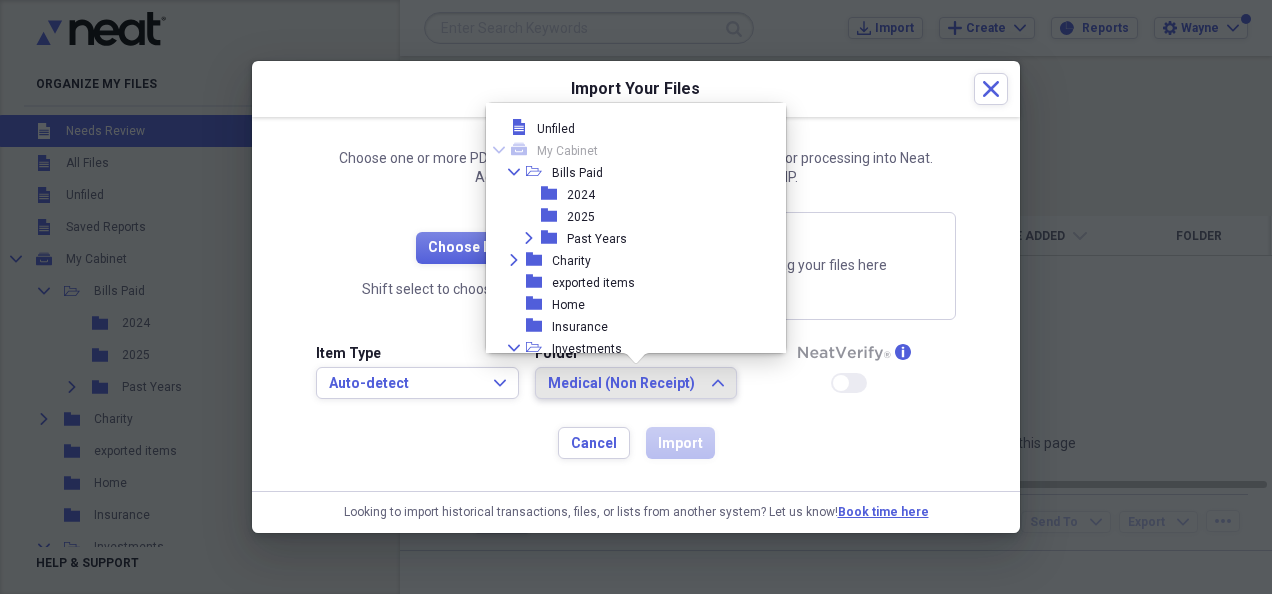 scroll, scrollTop: 1030, scrollLeft: 0, axis: vertical 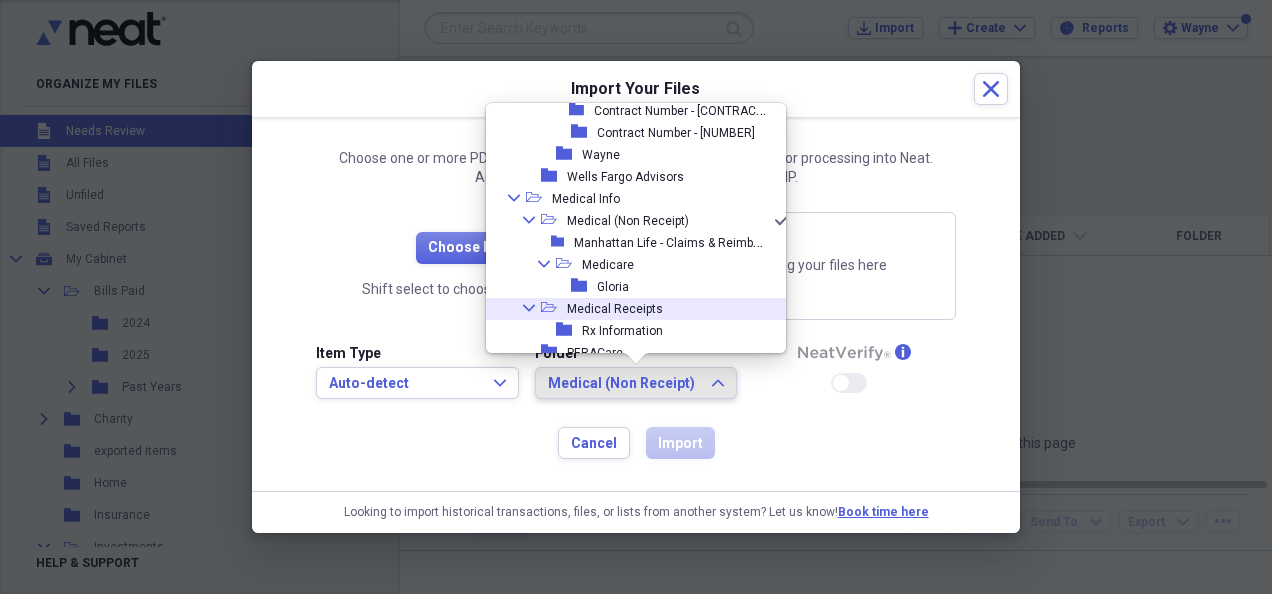 click on "Medical Receipts" at bounding box center [615, 309] 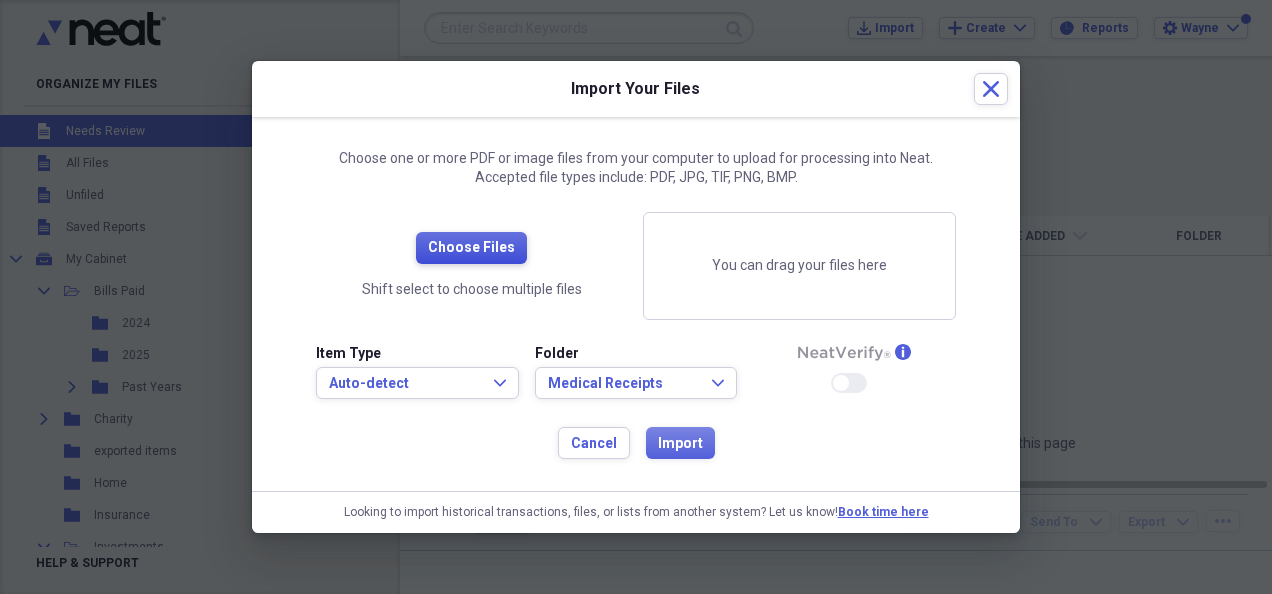 click on "Choose Files" at bounding box center [471, 248] 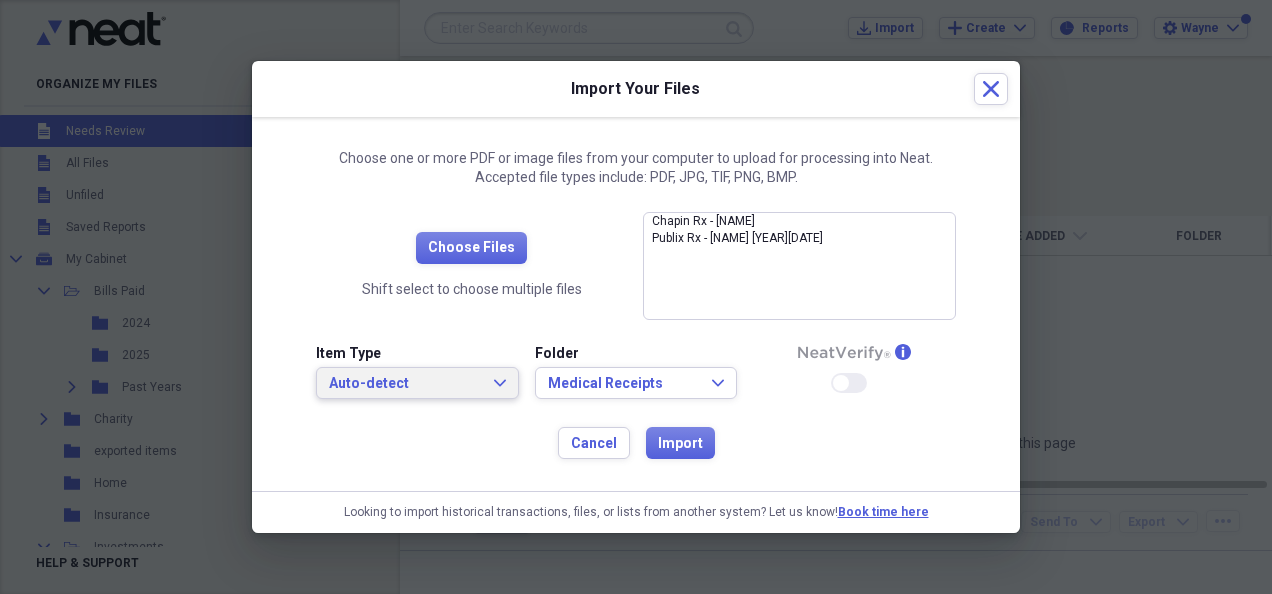 click on "Expand" 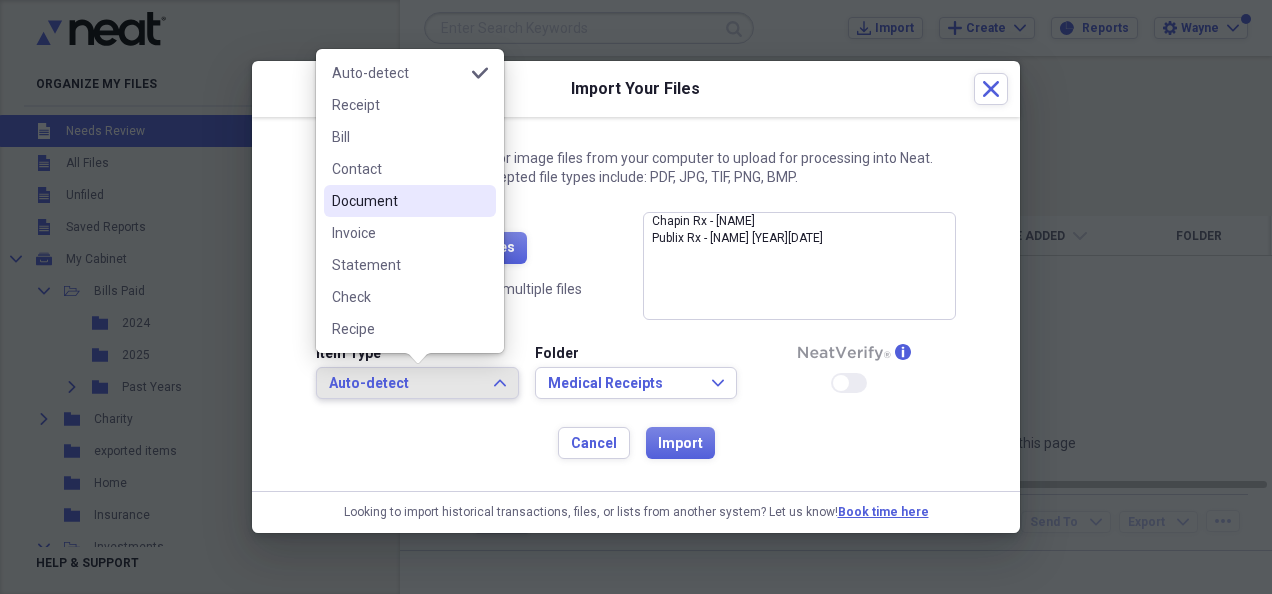 click on "Document" at bounding box center (398, 201) 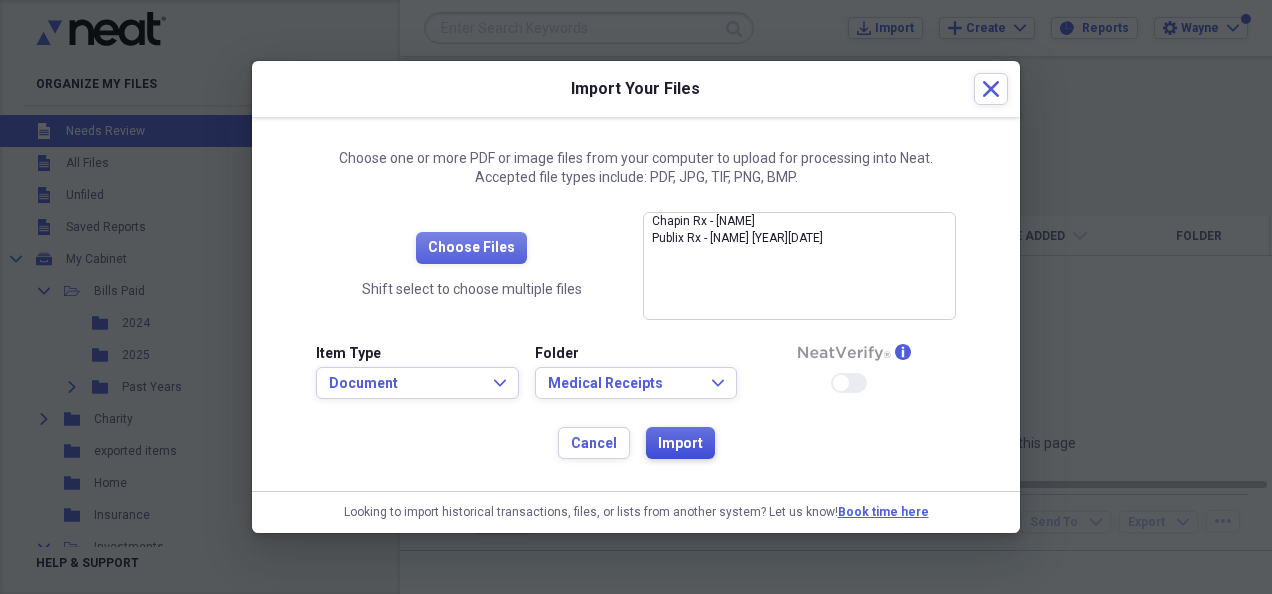 click on "Import" at bounding box center (680, 444) 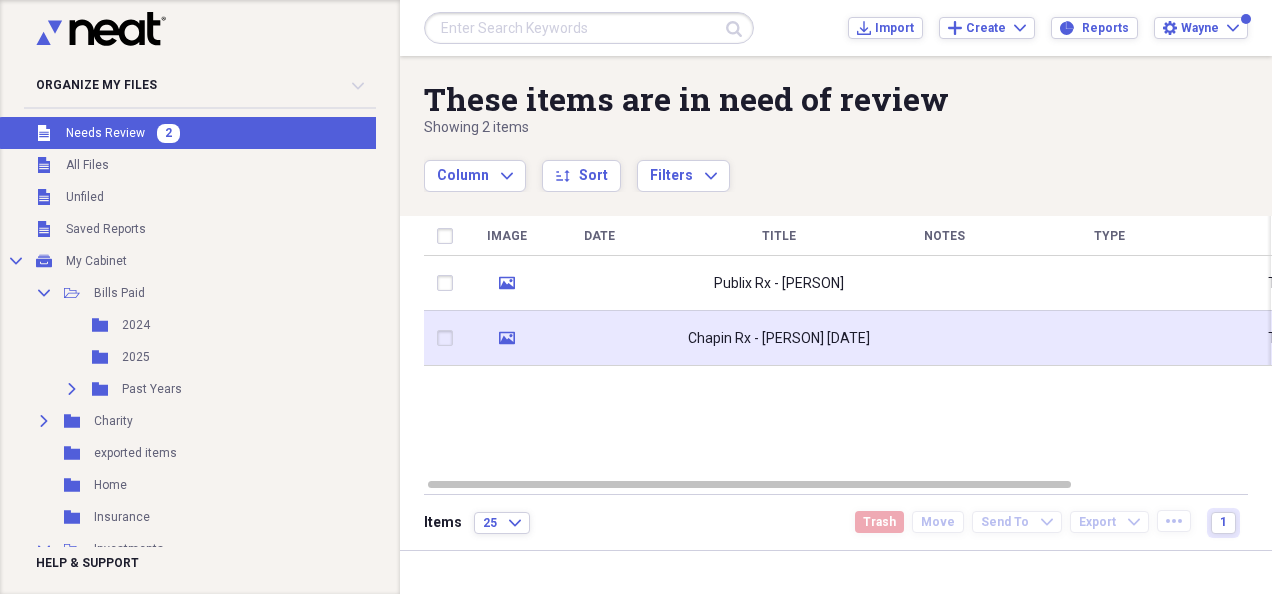 click on "media" at bounding box center (506, 338) 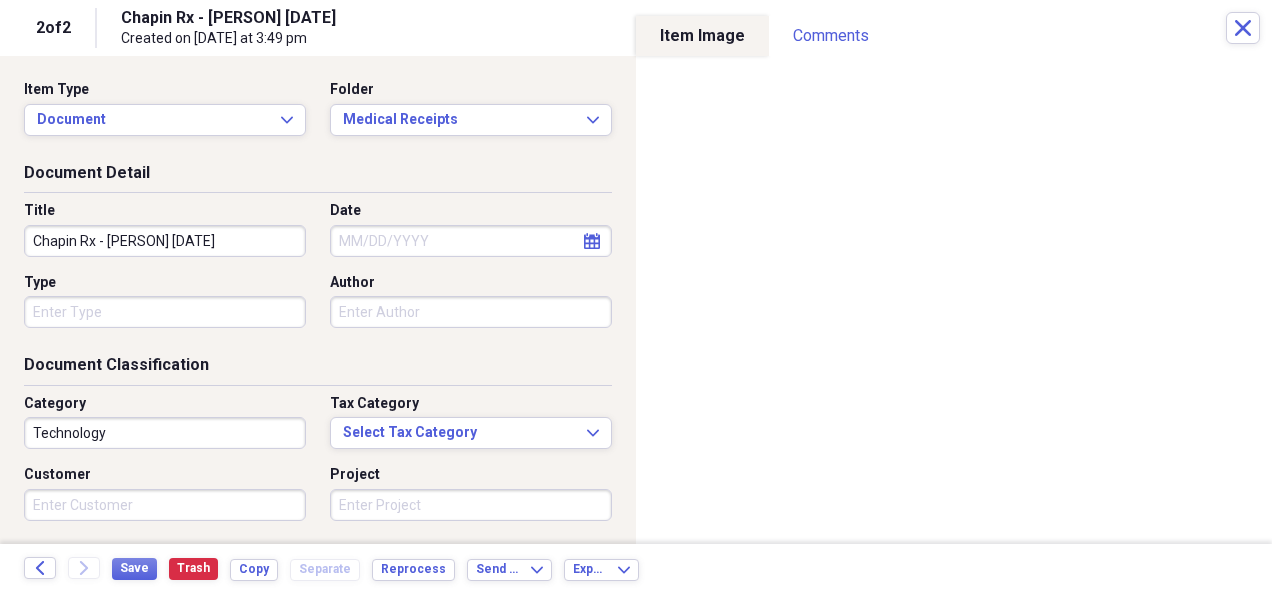 click on "Chapin Rx - [PERSON] [DATE]" at bounding box center (165, 241) 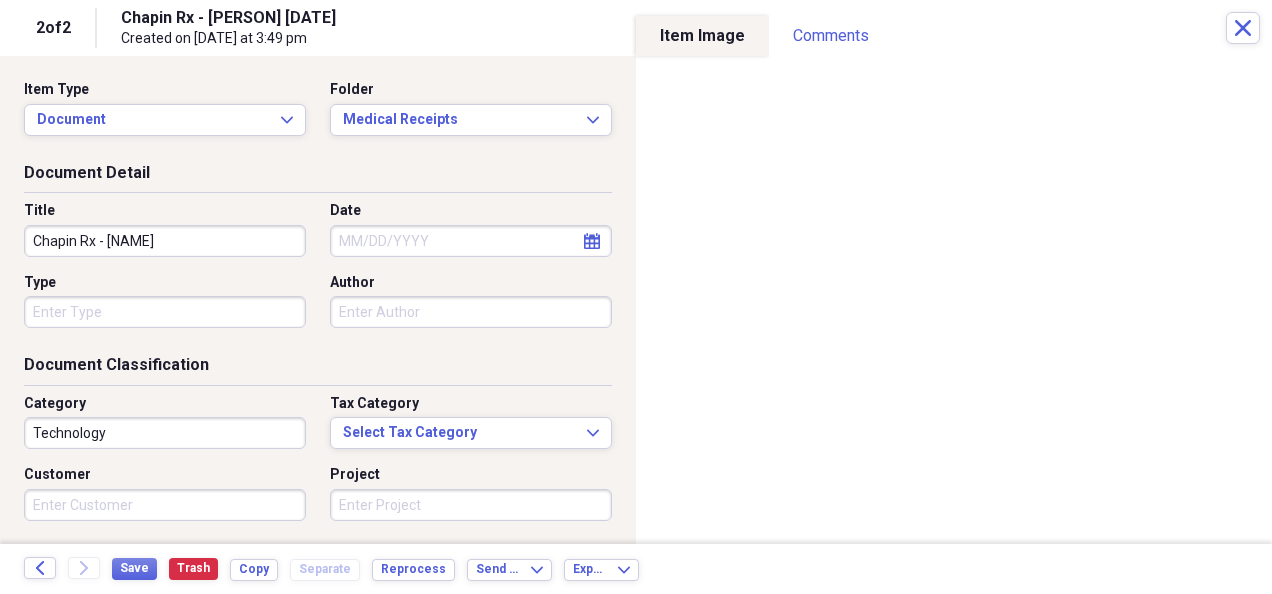 type on "Chapin Rx - [NAME]" 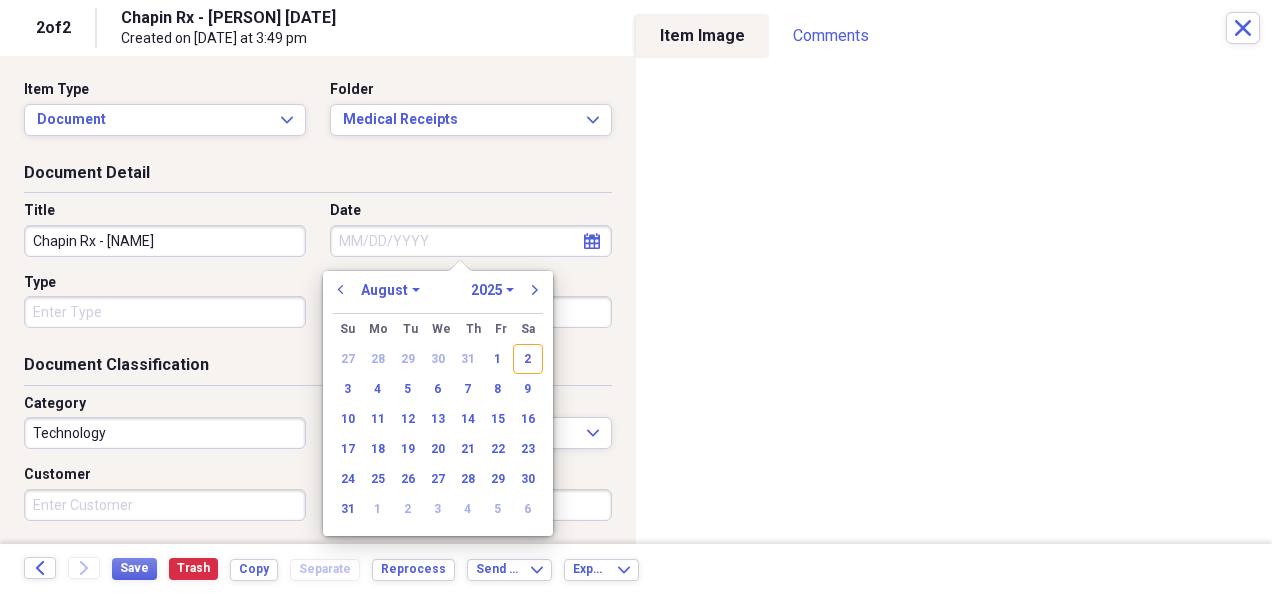 click on "Date" at bounding box center (471, 241) 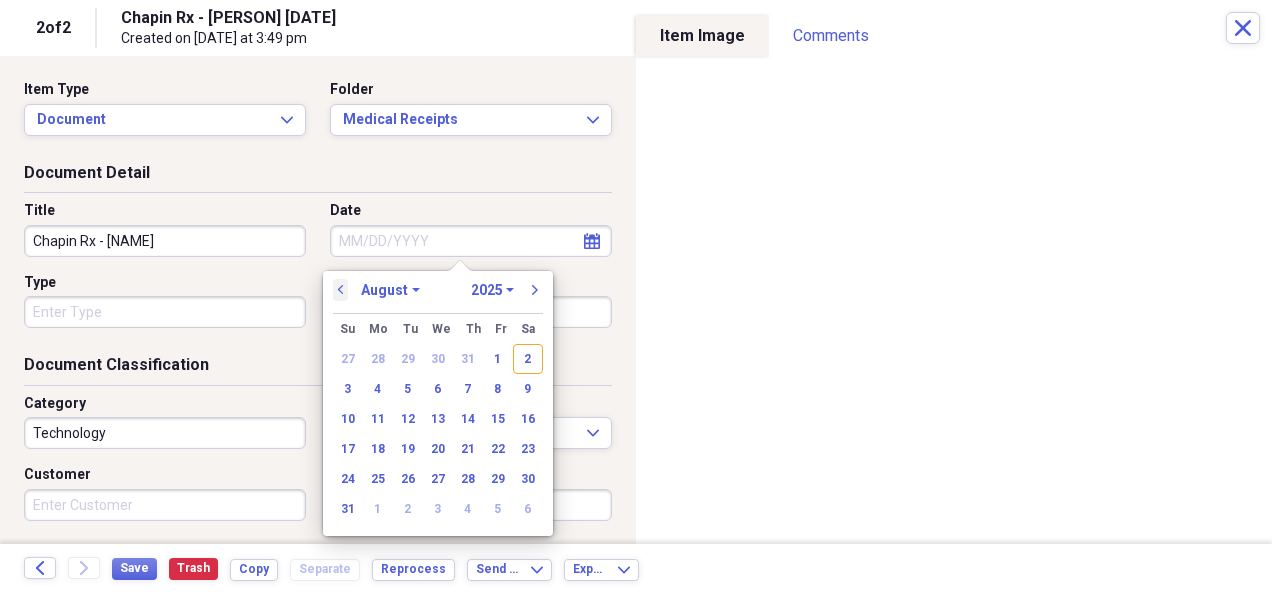 click on "previous" at bounding box center (341, 290) 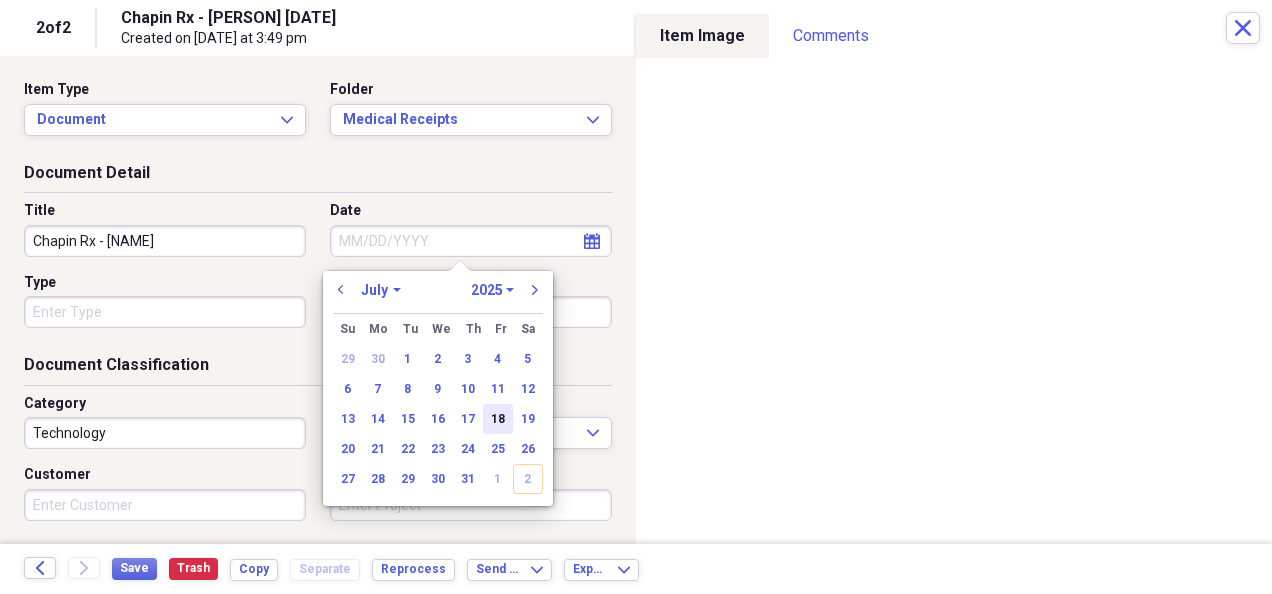click on "18" at bounding box center (498, 419) 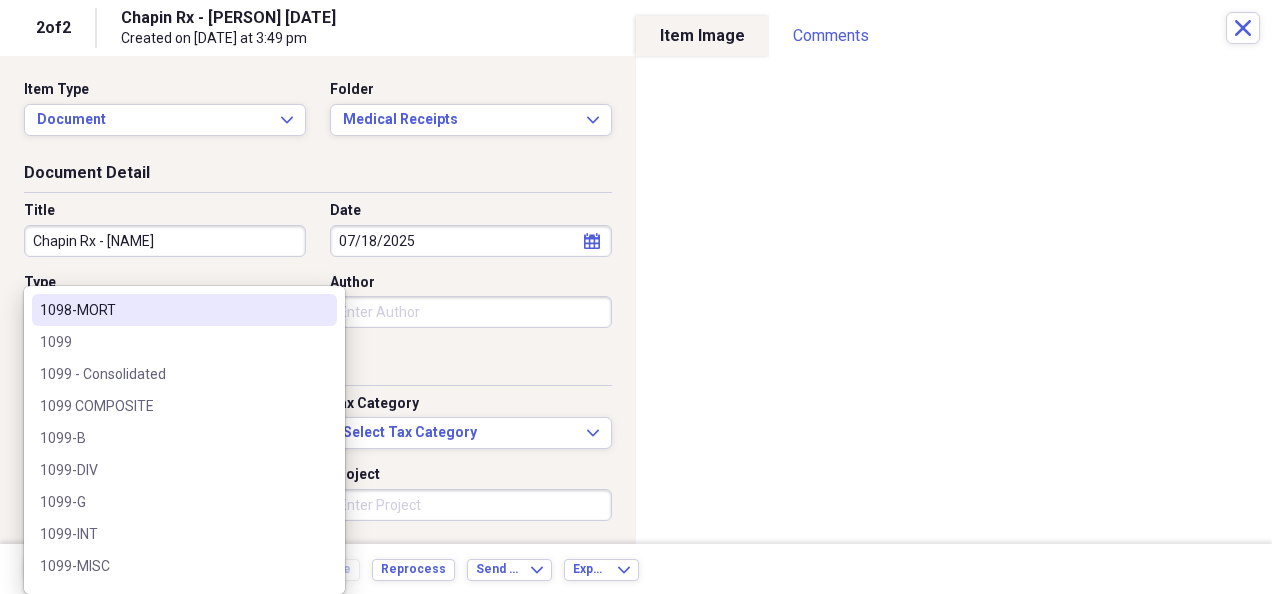 click on "Organize My Files 1 Collapse Unfiled Needs Review 1 Unfiled All Files Unfiled Unfiled Unfiled Saved Reports Collapse My Cabinet My Cabinet Add Folder Collapse Open Folder Bills Paid Add Folder Folder 2024 Add Folder Folder 2025 Add Folder Expand Folder Past Years Add Folder Expand Folder Charity Add Folder Folder exported items Add Folder Folder Home Add Folder Folder Insurance Add Folder Collapse Open Folder Investments Add Folder Folder Ally Invest (MB Trading, Pension Financial Services - #[ACCOUNT_ID]) Add Folder Collapse Open Folder Ameriprise Add Folder Folder [NAME] Add Folder Folder [NAME] Add Folder Folder Charles Schwab Add Folder Folder Columbine FCU Add Folder Folder ConocoPhillips Add Folder Folder Conseco Annuity (Washington National) Add Folder Folder Dominion Energy (SCANA) Add Folder Expand Folder Etrade Add Folder Collapse Open Folder Fidelity Add Folder Folder [NAME] & [NAME] Joint - [ACCOUNT_ID] Add Folder Folder [NAME] Bene IRA - [ACCOUNT_ID] Add Folder Folder [NAME] & [NAME] Joint - [ACCOUNT_ID] Add Folder" at bounding box center (636, 297) 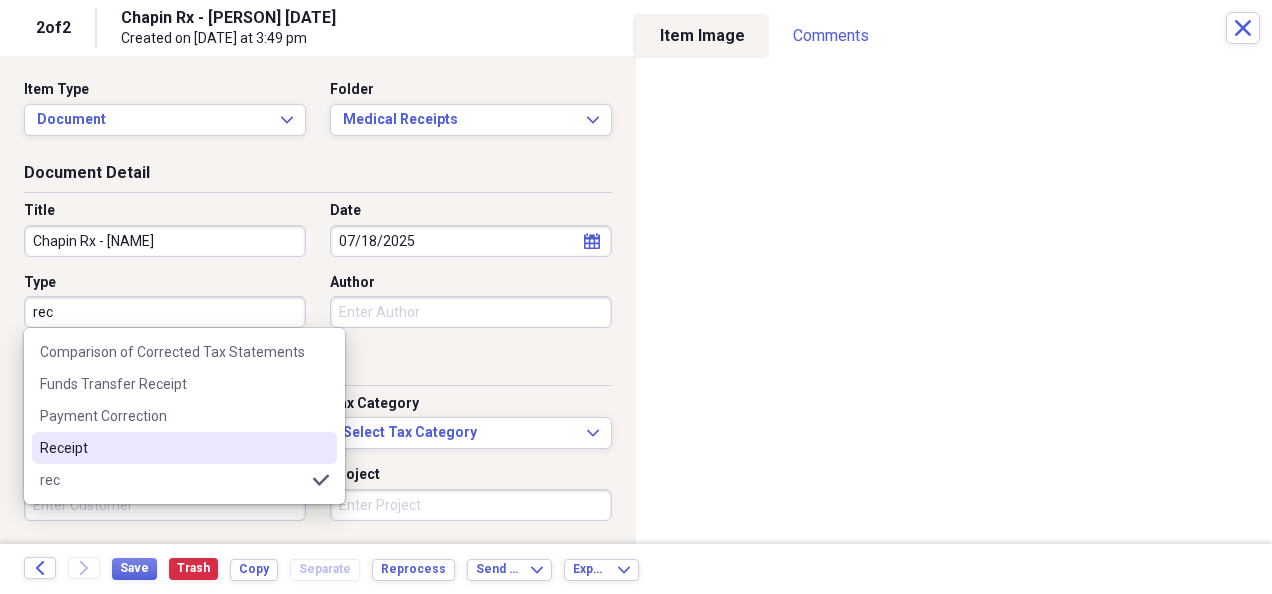 click on "Receipt" at bounding box center [172, 448] 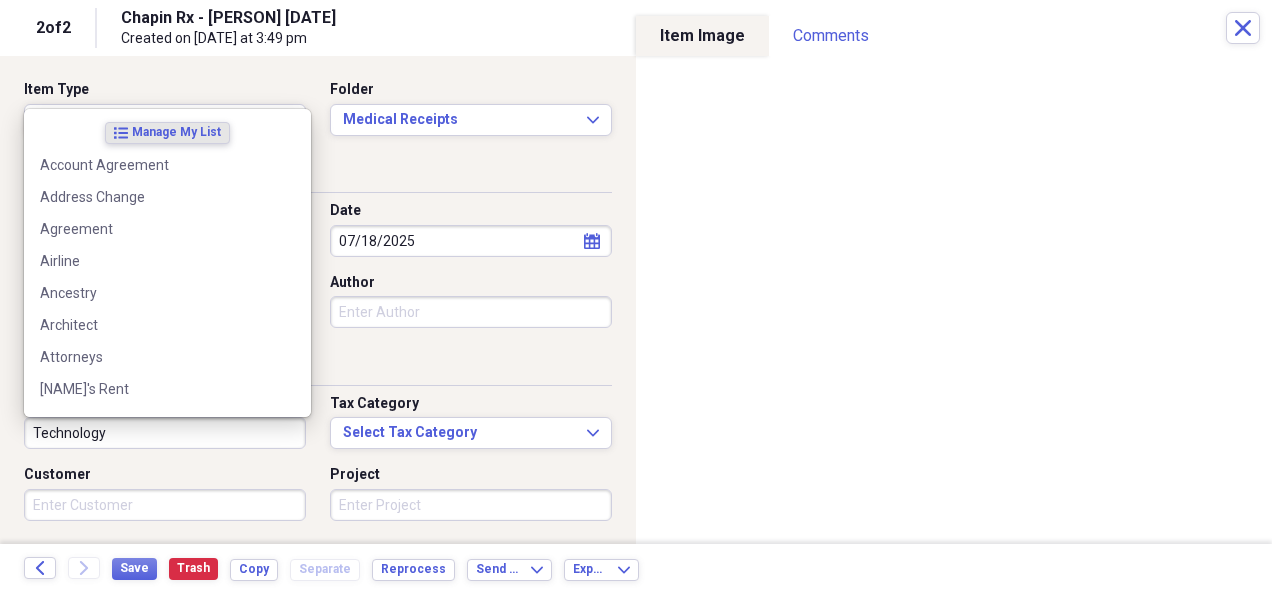 click on "Technology" at bounding box center (165, 433) 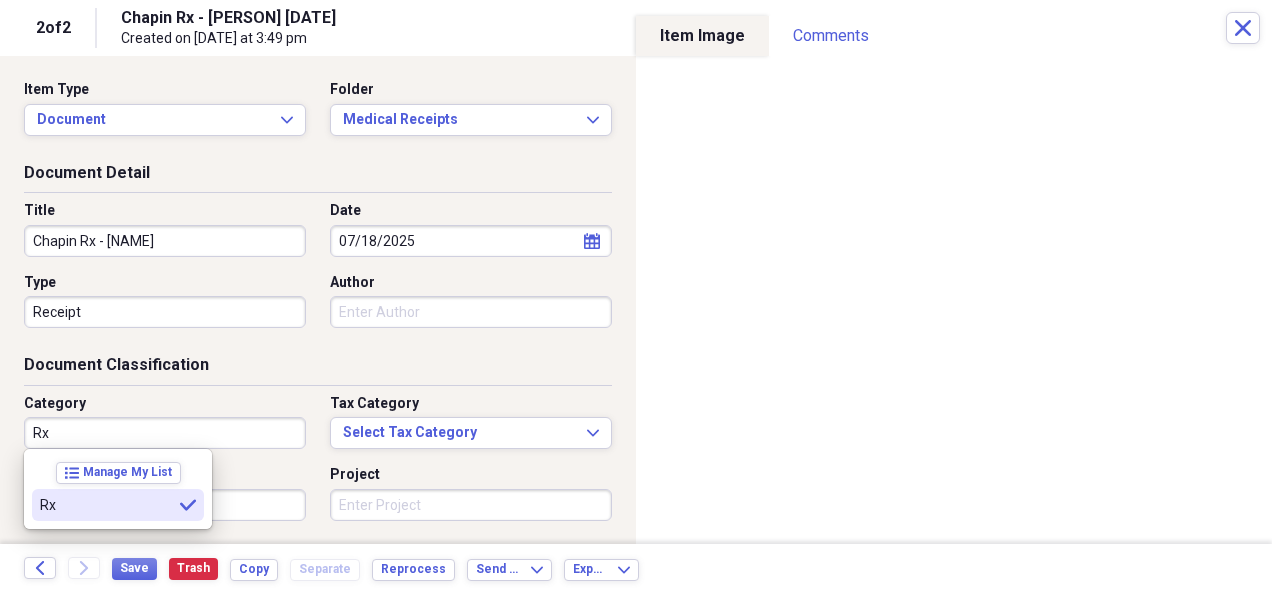 type on "Rx" 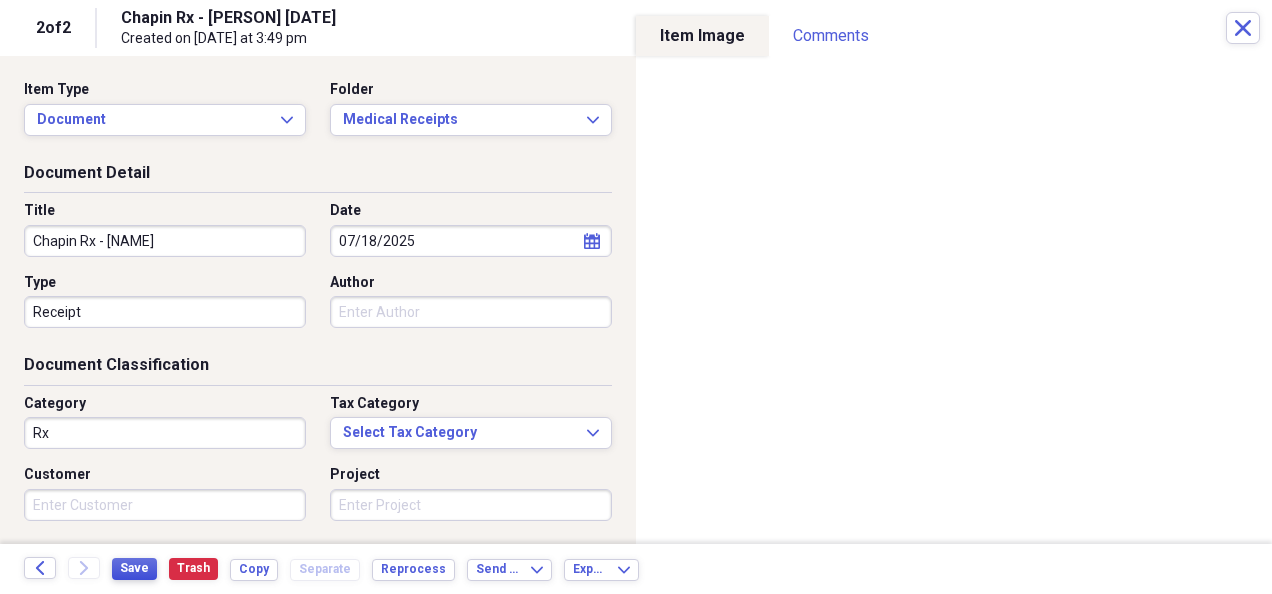 click on "Save" at bounding box center [134, 568] 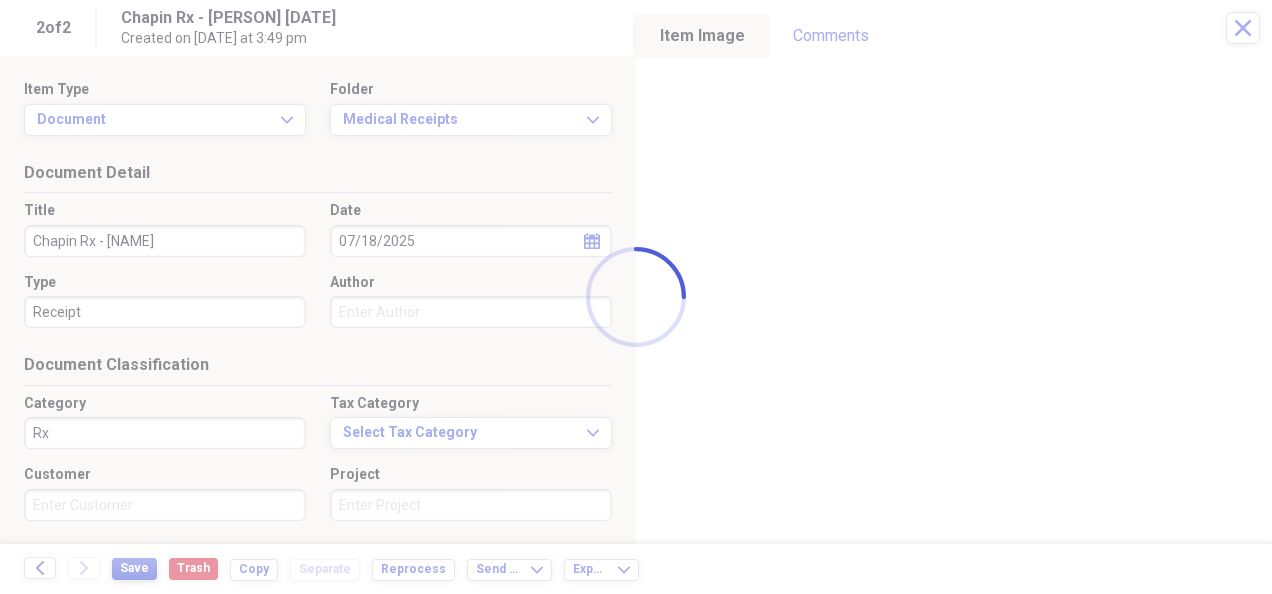 type on "Chapin Rx - [NAME]" 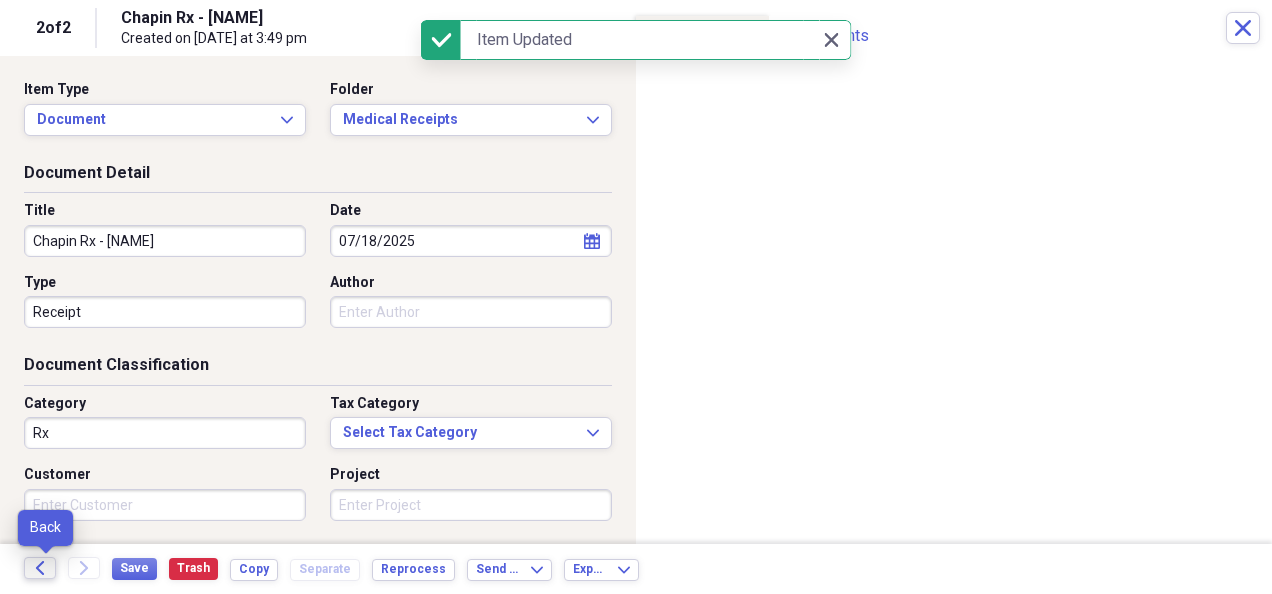 click on "Back" at bounding box center (40, 568) 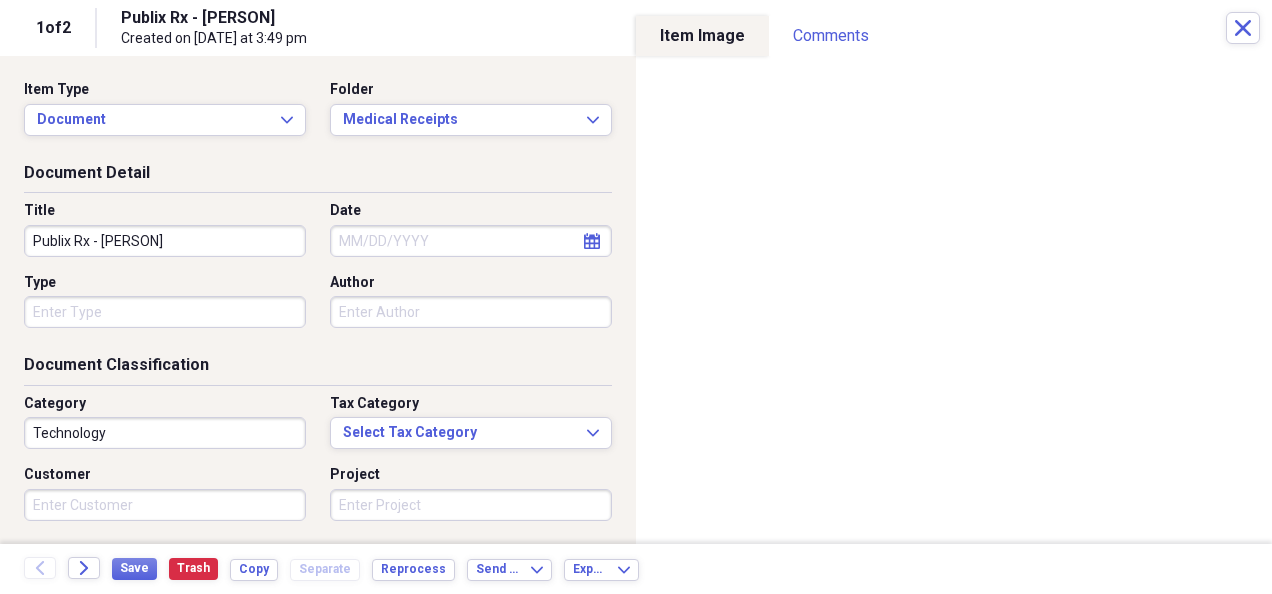 click on "Publix Rx - [PERSON]" at bounding box center [165, 241] 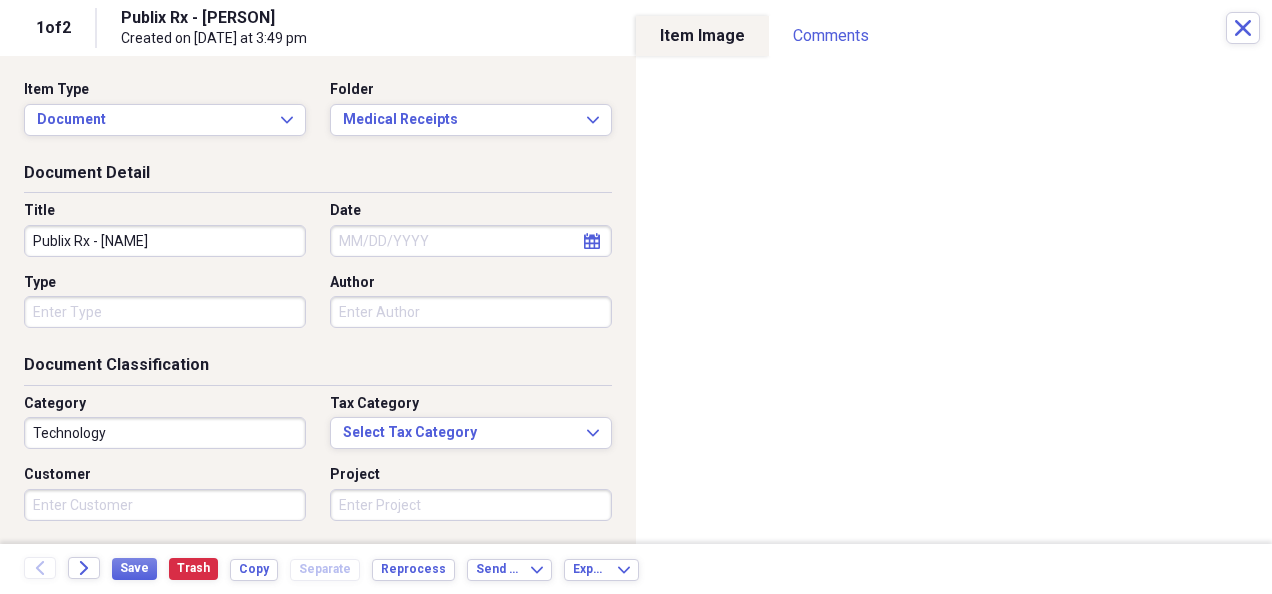type on "Publix Rx - [NAME]" 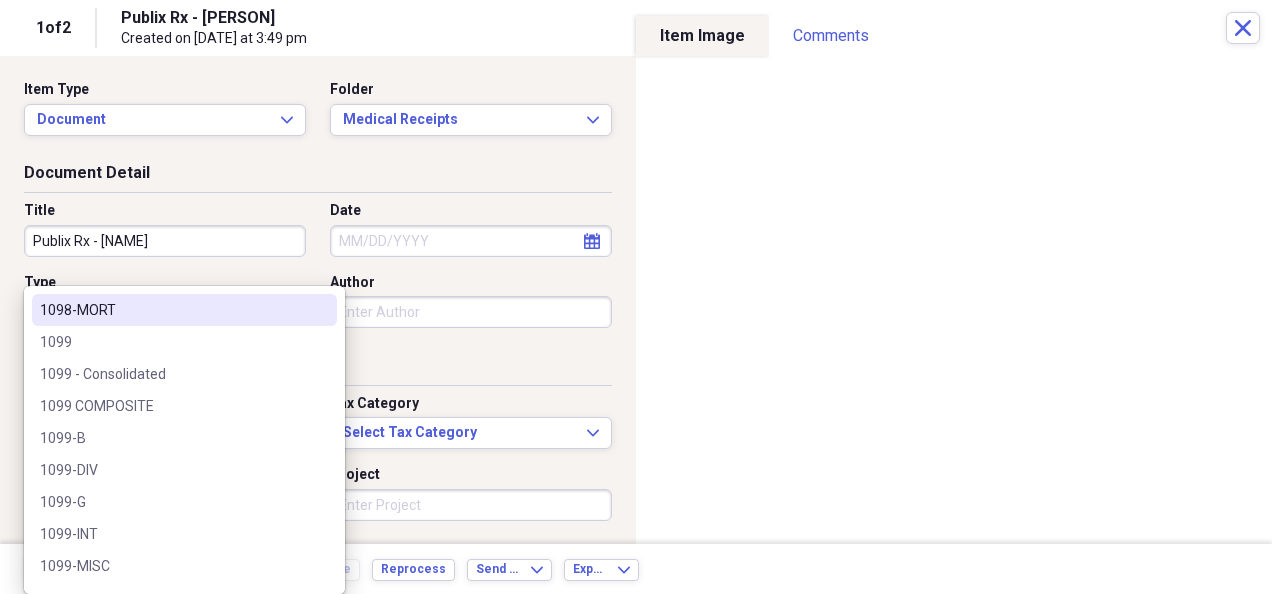 click on "Organize My Files Collapse Unfiled Needs Review Unfiled All Files Unfiled Unfiled Unfiled Saved Reports Collapse My Cabinet My Cabinet Add Folder Collapse Open Folder Bills Paid Add Folder Folder 2024 Add Folder Folder 2025 Add Folder Expand Folder Past Years Add Folder Expand Folder Charity Add Folder Folder exported items Add Folder Folder Home Add Folder Folder Insurance Add Folder Collapse Open Folder Investments Add Folder Folder Ally Invest (MB Trading, Pension Financial Services - #[ACCOUNT_ID]) Add Folder Collapse Open Folder Ameriprise Add Folder Folder [NAME] Add Folder Folder [NAME] Add Folder Folder Charles Schwab Add Folder Folder Columbine FCU Add Folder Folder ConocoPhillips Add Folder Folder Conseco Annuity (Washington National) Add Folder Folder Dominion Energy (SCANA) Add Folder Expand Folder Etrade Add Folder Collapse Open Folder Fidelity Add Folder Folder [NAME] & [NAME] Joint - [ACCOUNT_ID] Add Folder Folder [NAME] Bene IRA - [ACCOUNT_ID] Add Folder Folder [NAME] & [NAME] Joint - [ACCOUNT_ID] Add Folder HSA" at bounding box center (636, 297) 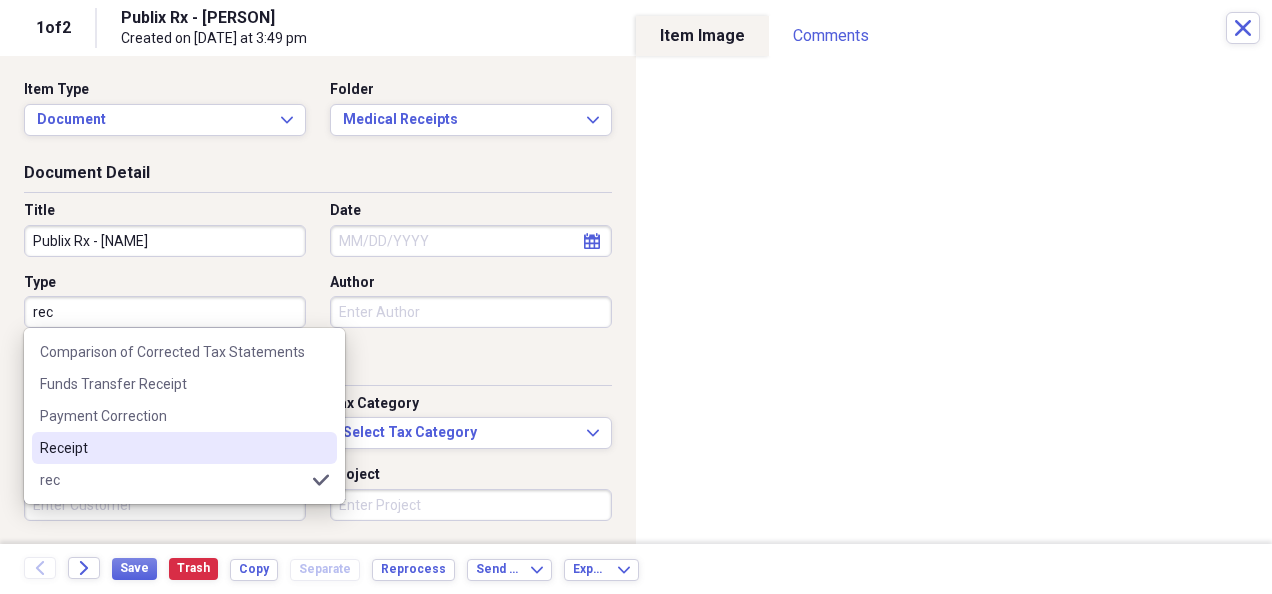 click on "Receipt" at bounding box center (184, 448) 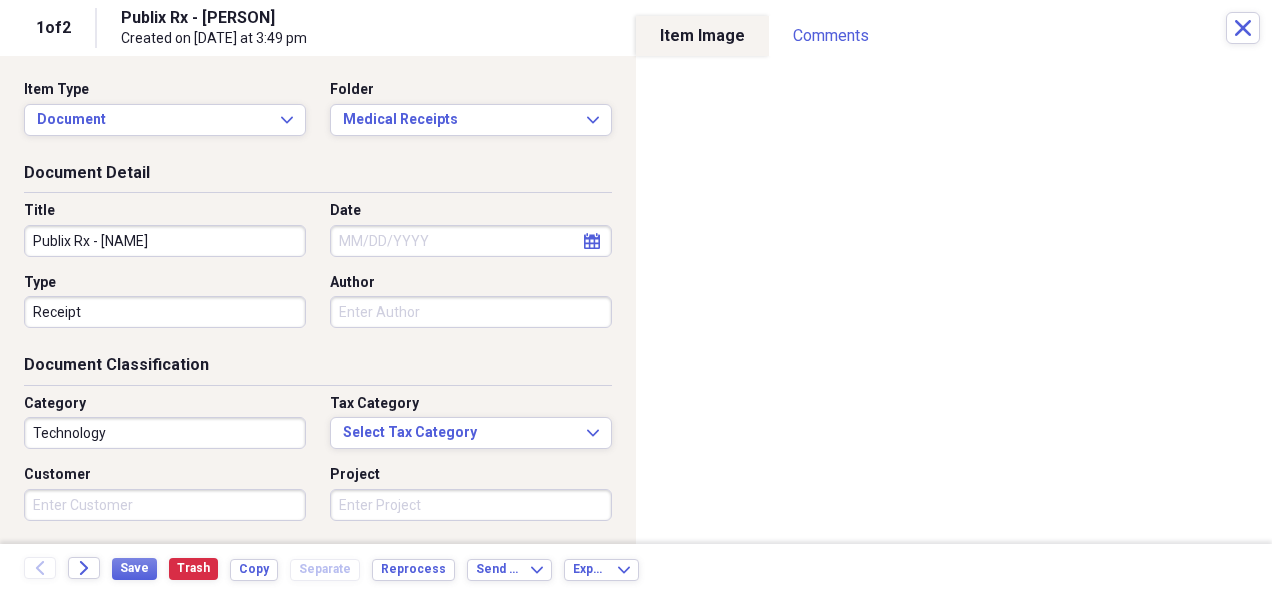 click on "Technology" at bounding box center [165, 433] 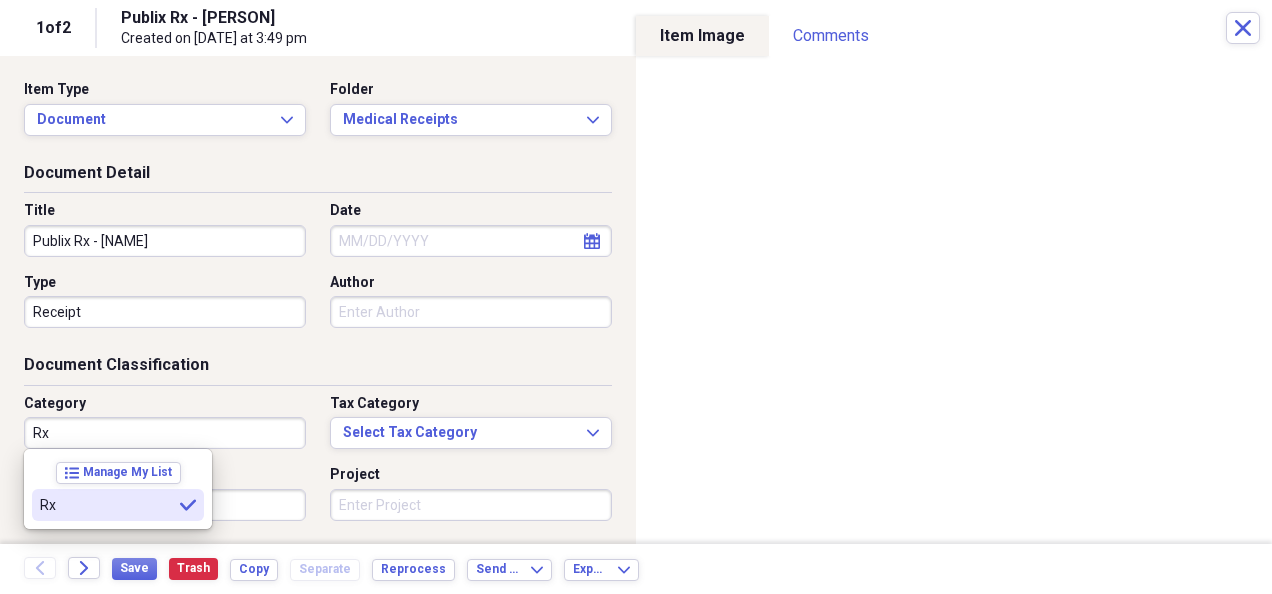 type on "Rx" 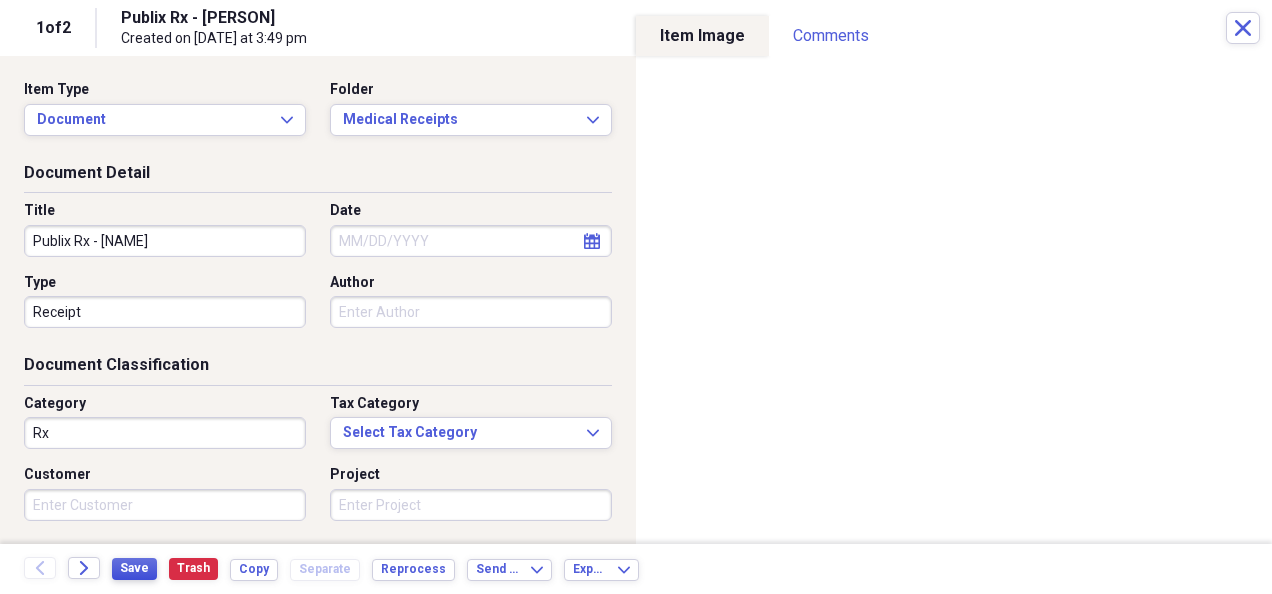 click on "Save" at bounding box center (134, 569) 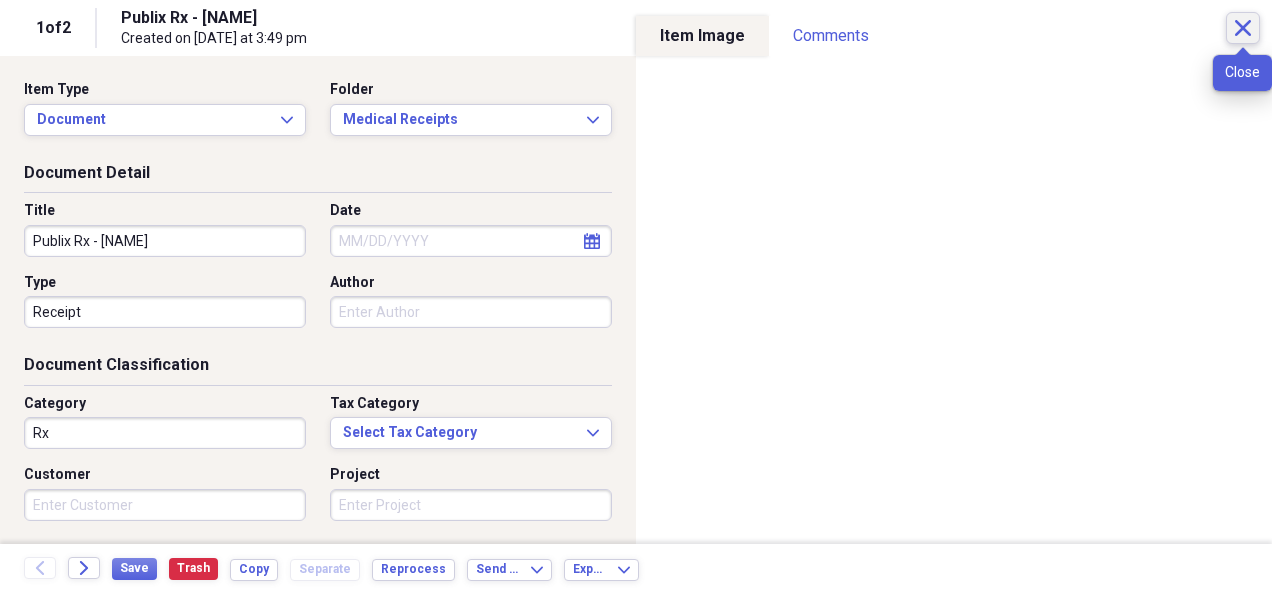 click on "Close" 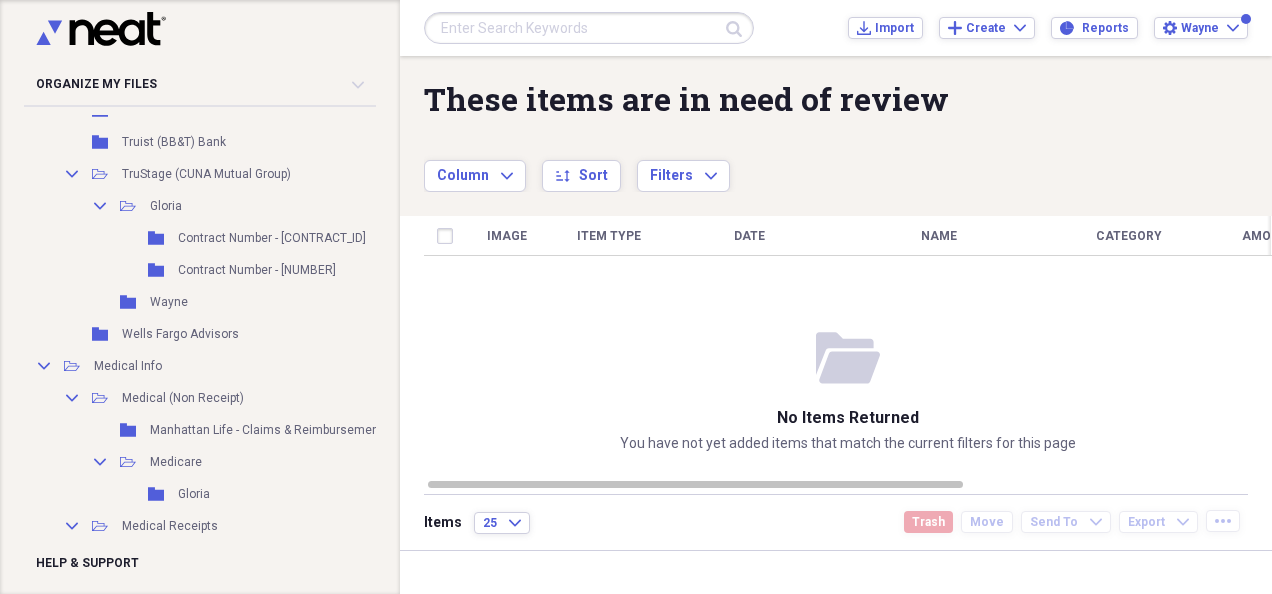 scroll, scrollTop: 1826, scrollLeft: 0, axis: vertical 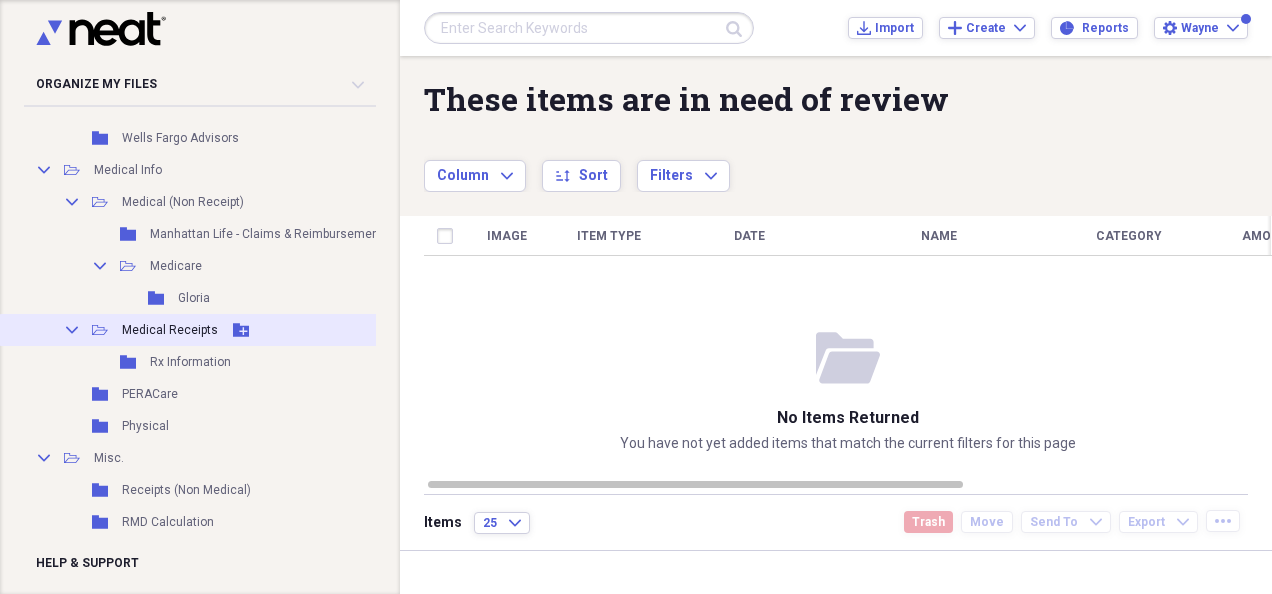 click on "Medical Receipts" at bounding box center (170, 330) 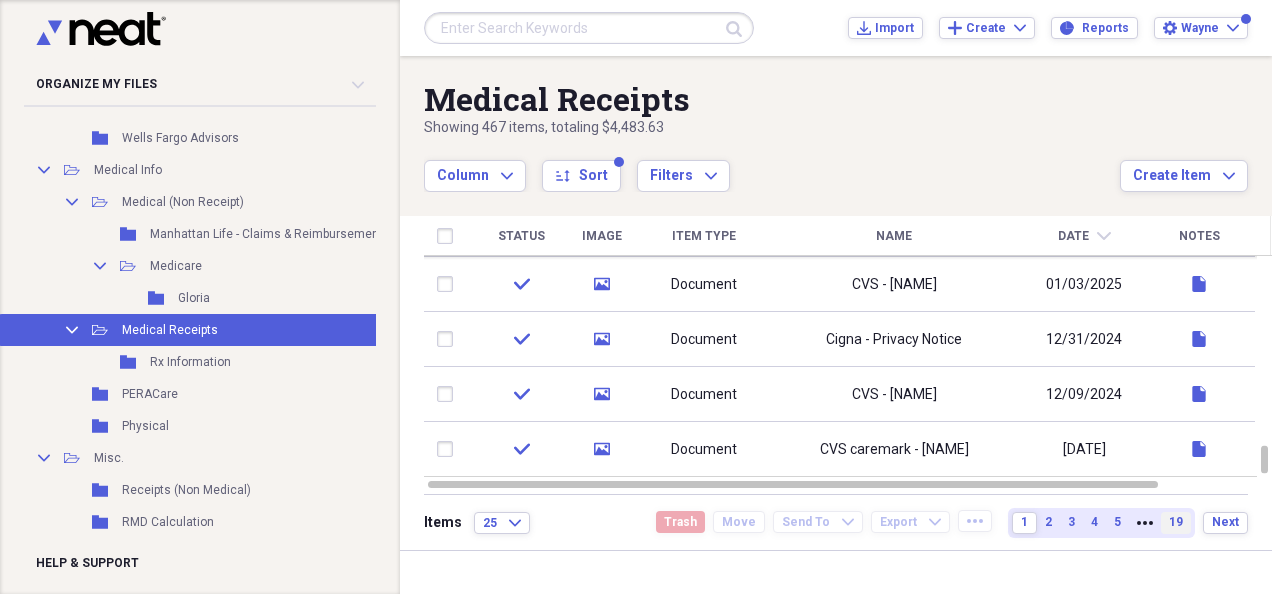 click on "19" at bounding box center (1176, 523) 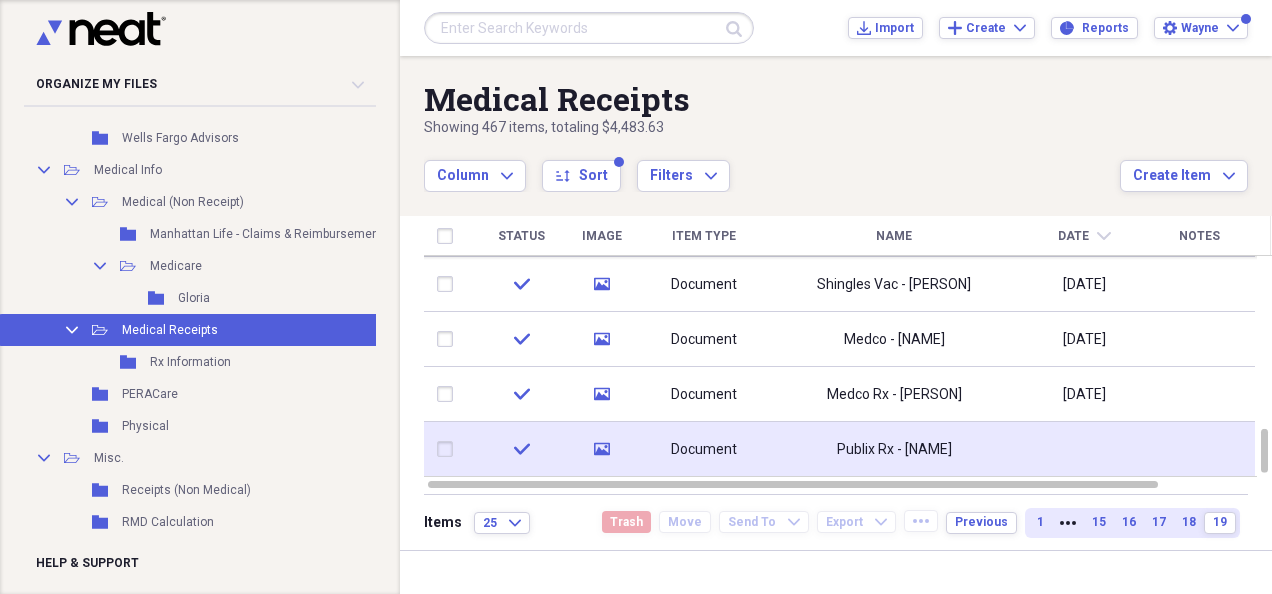 click on "Publix Rx - [NAME]" at bounding box center (894, 450) 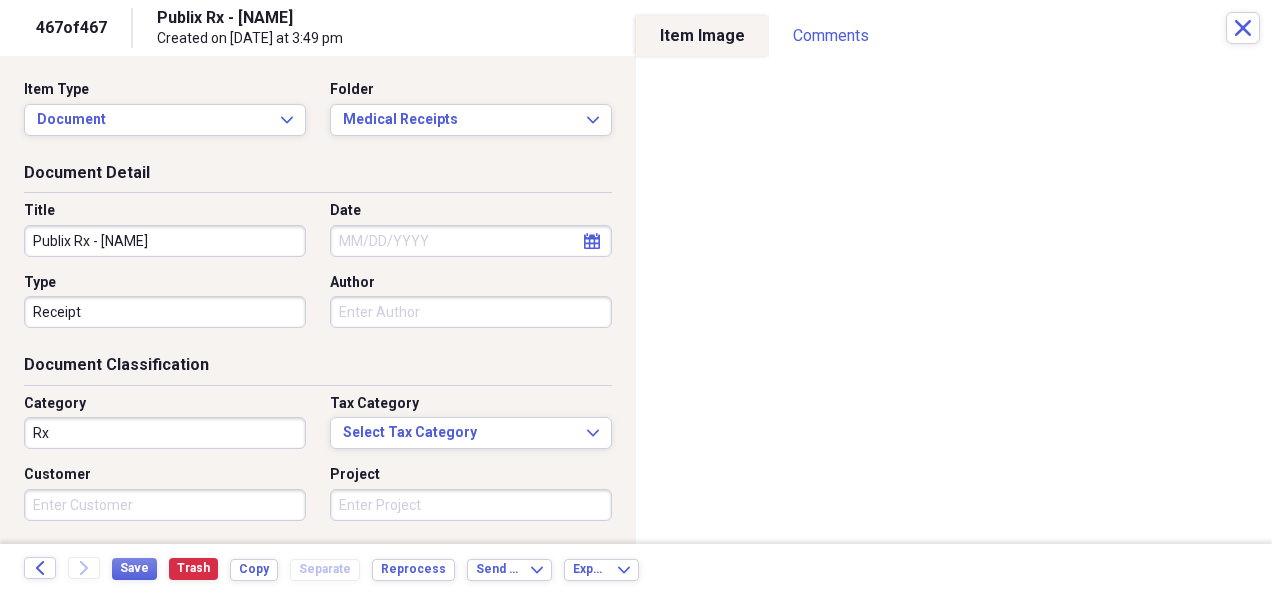 click on "Publix Rx - [NAME]" at bounding box center [165, 241] 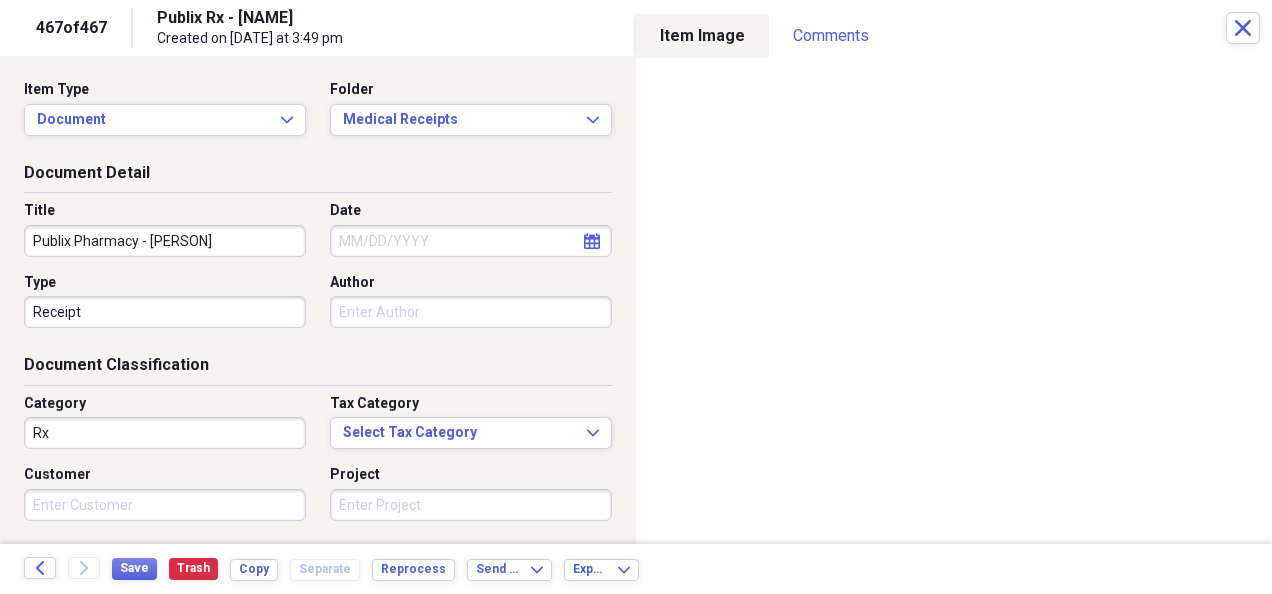 type on "Publix Pharmacy - [PERSON]" 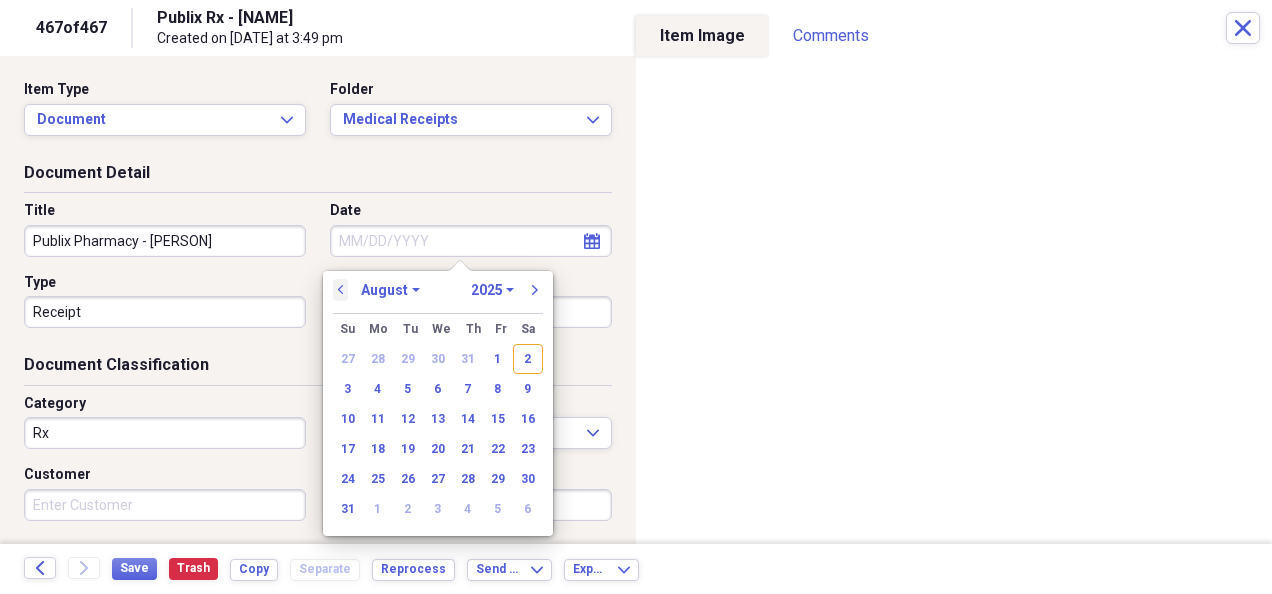 click on "previous" at bounding box center [341, 290] 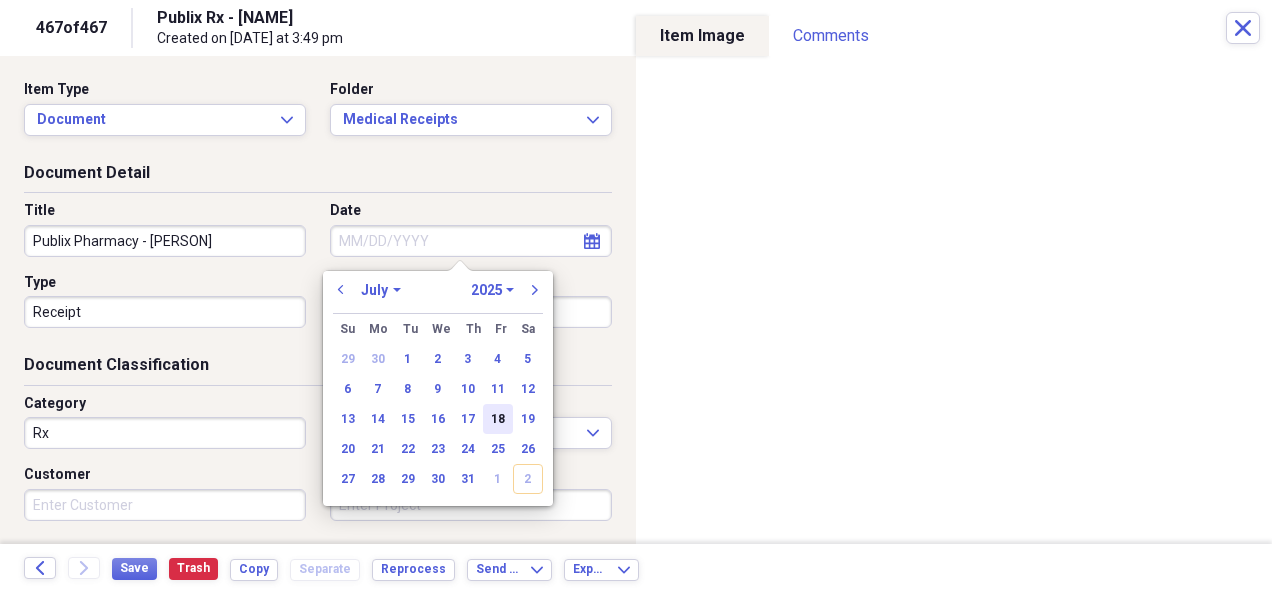 click on "18" at bounding box center (498, 419) 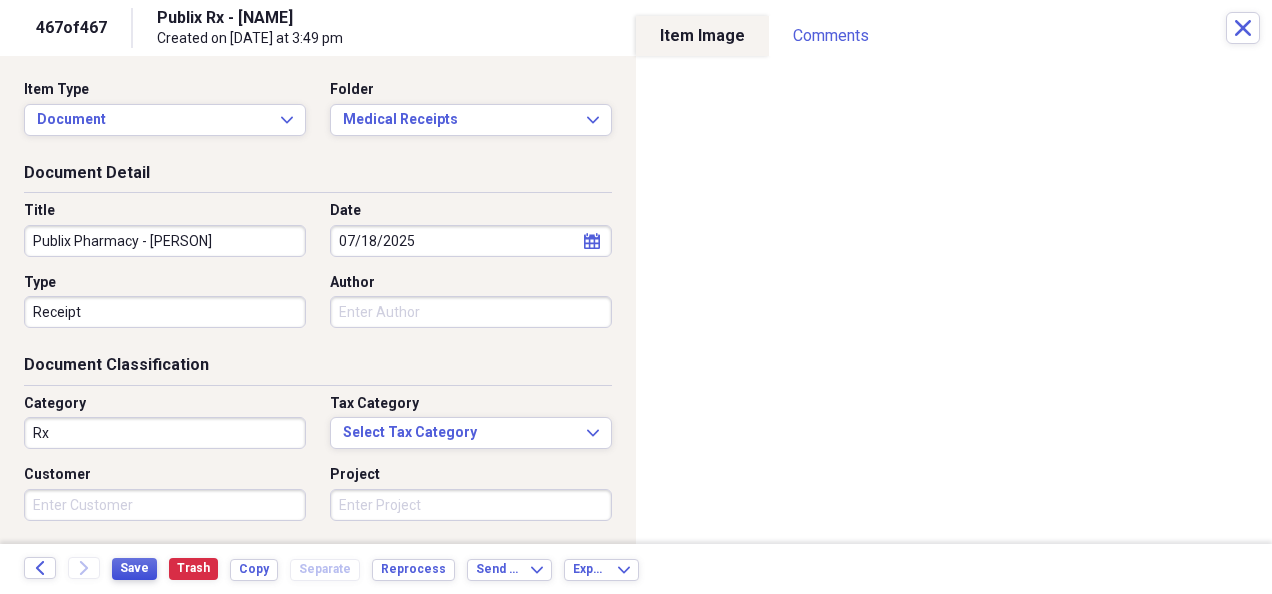 click on "Save" at bounding box center (134, 568) 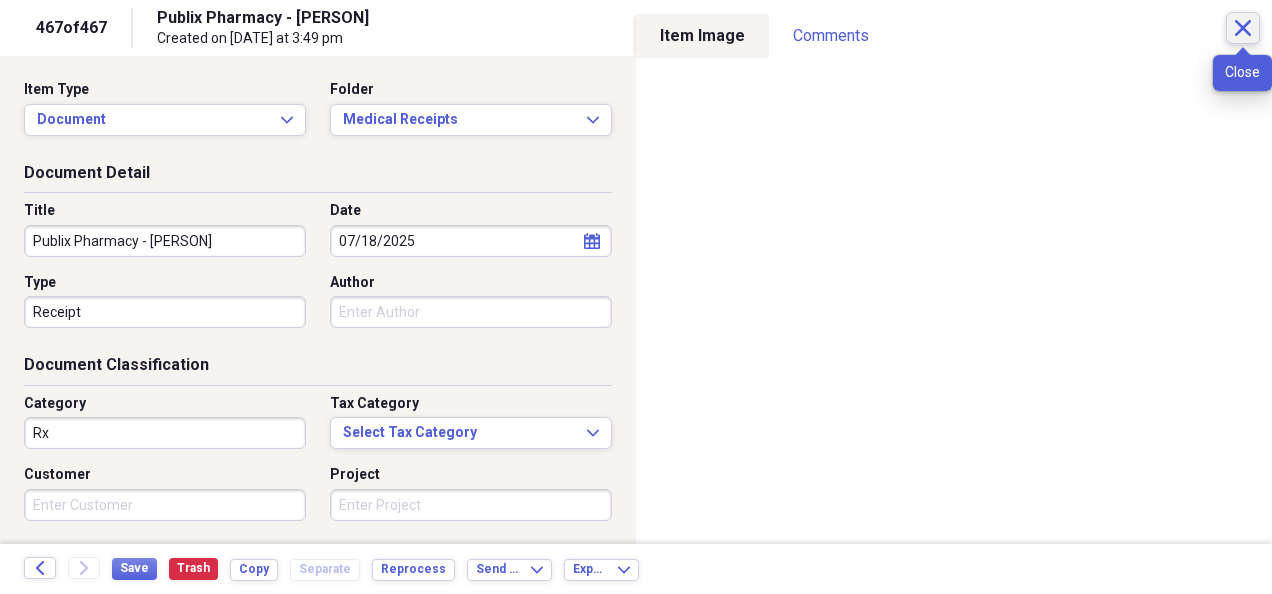 click on "Close" 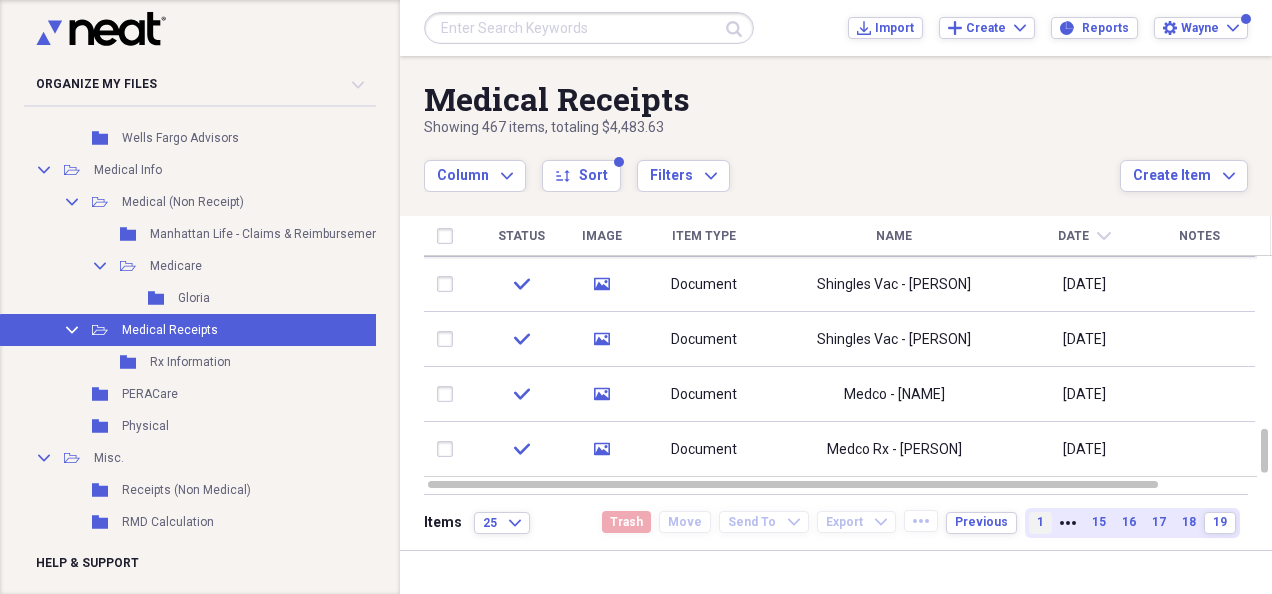 click on "1" at bounding box center [1040, 522] 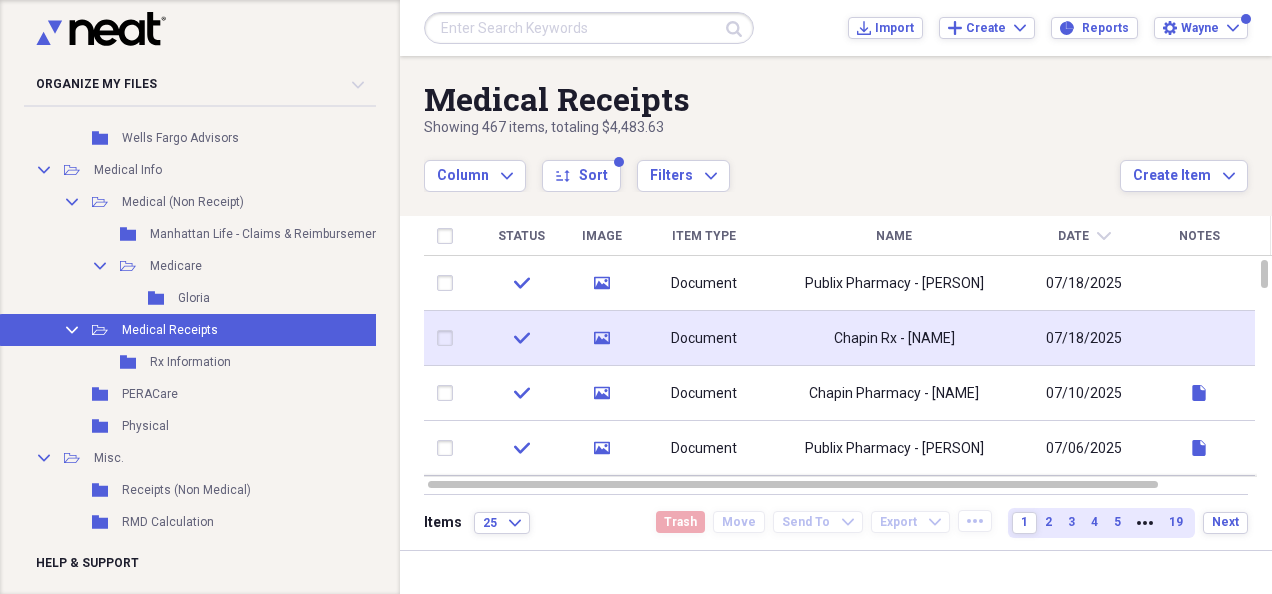 click on "Chapin Rx - [NAME]" at bounding box center [894, 339] 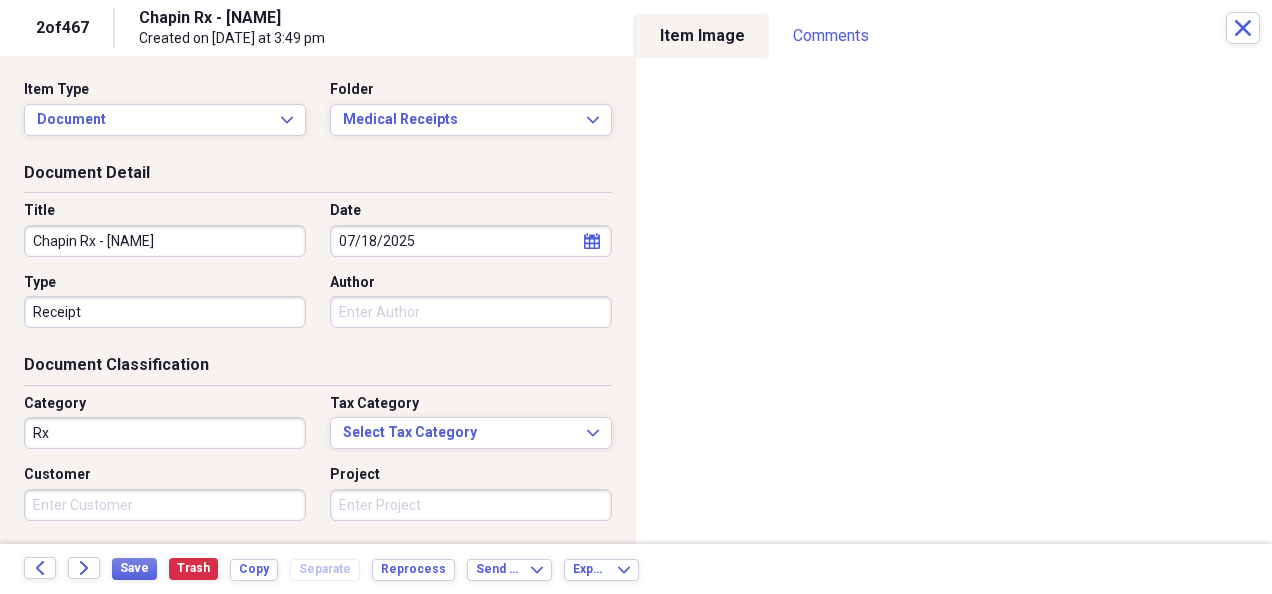 click on "Chapin Rx - [NAME]" at bounding box center (165, 241) 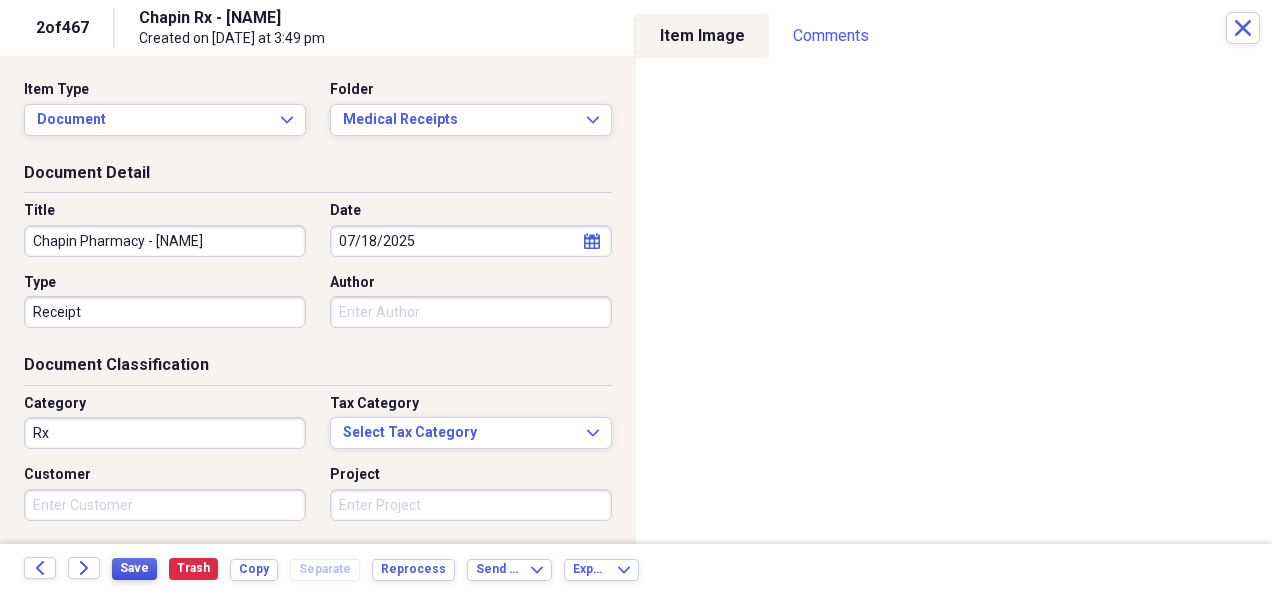 type on "Chapin Pharmacy - [NAME]" 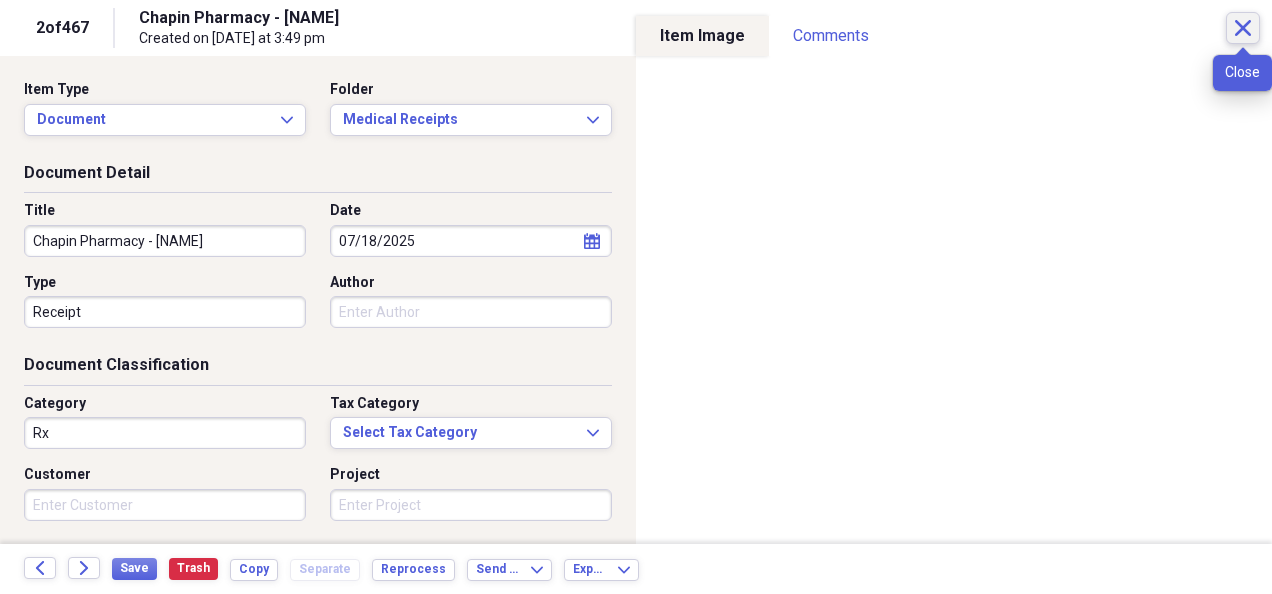 click on "Close" 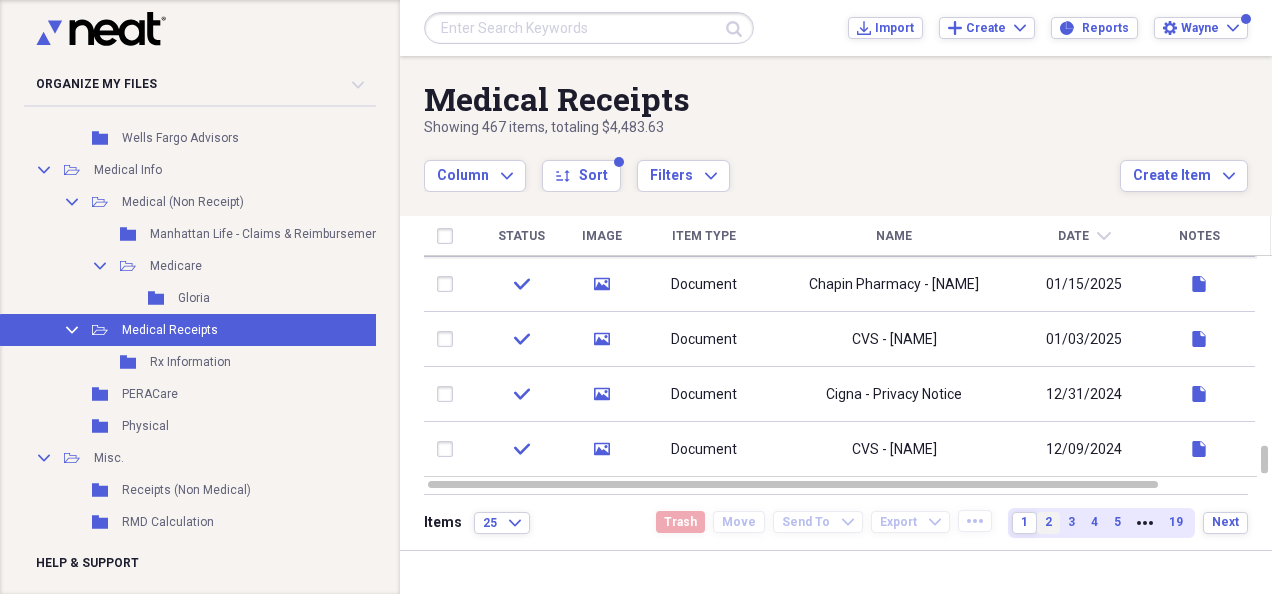 click on "2" at bounding box center (1048, 522) 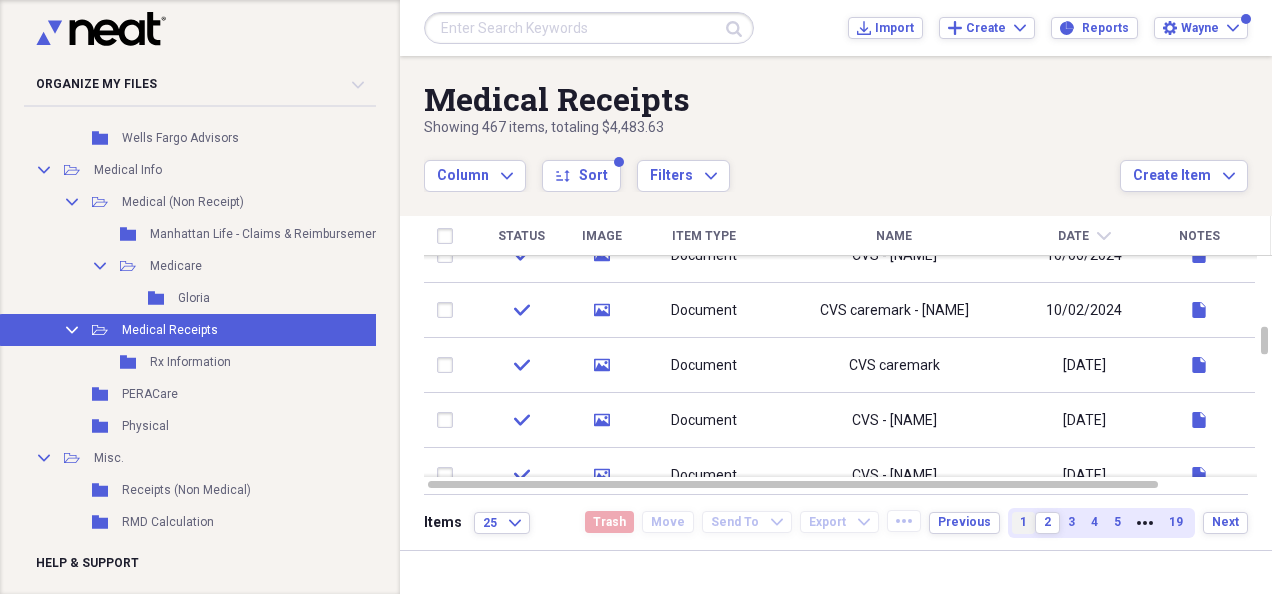 click on "1" at bounding box center (1023, 522) 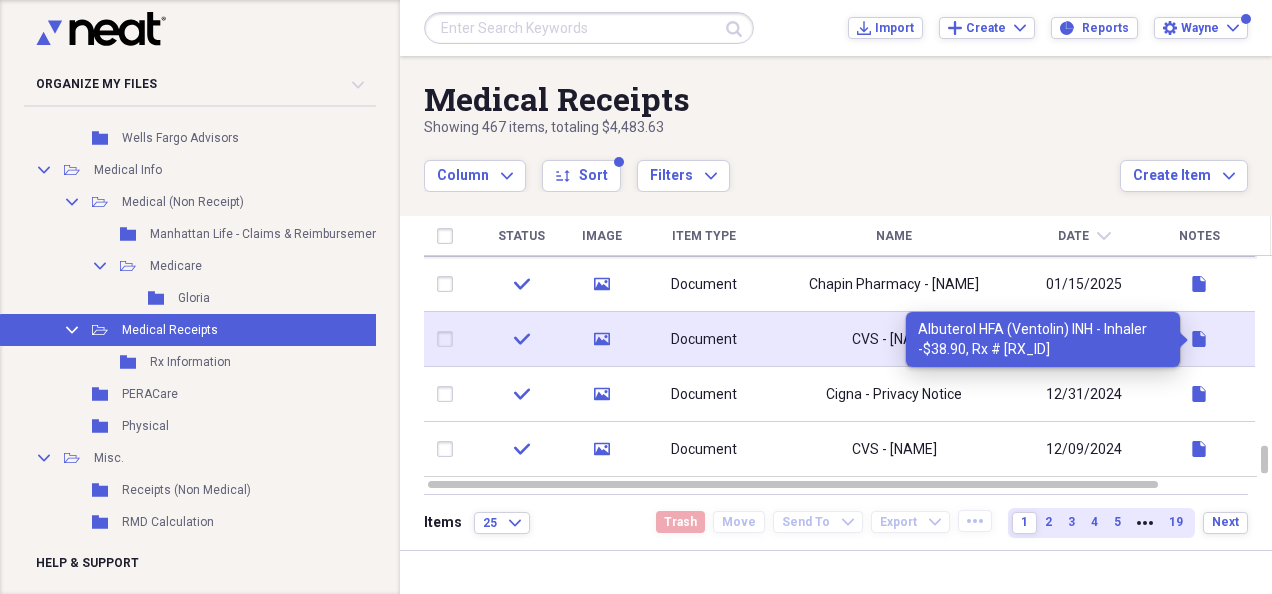 click 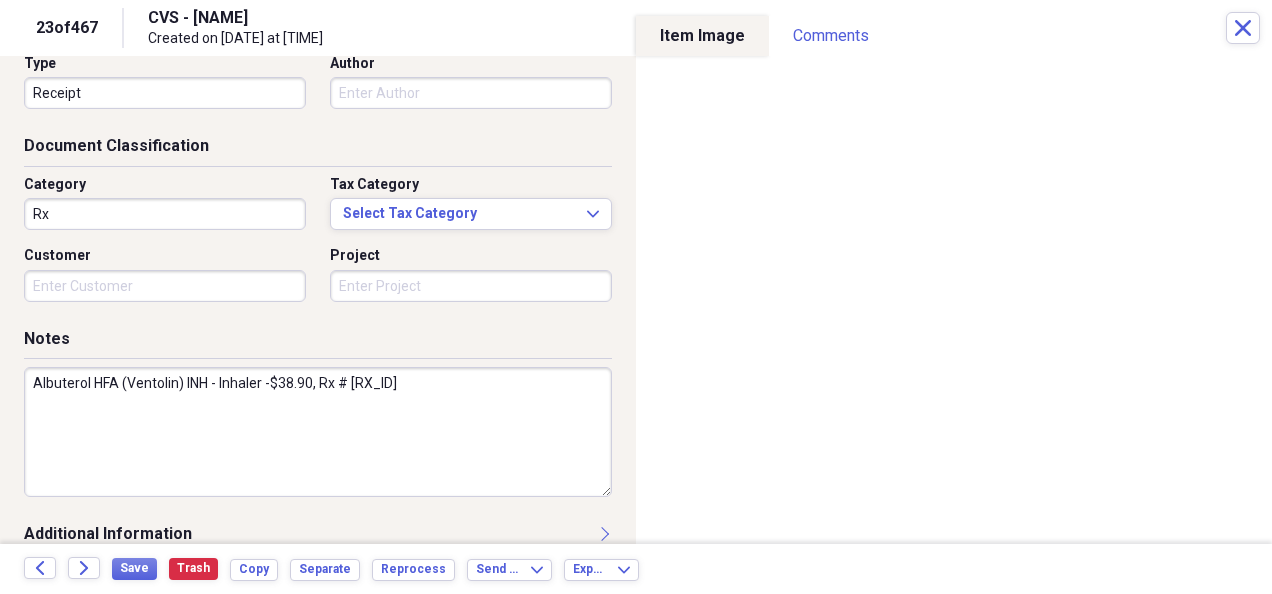 scroll, scrollTop: 245, scrollLeft: 0, axis: vertical 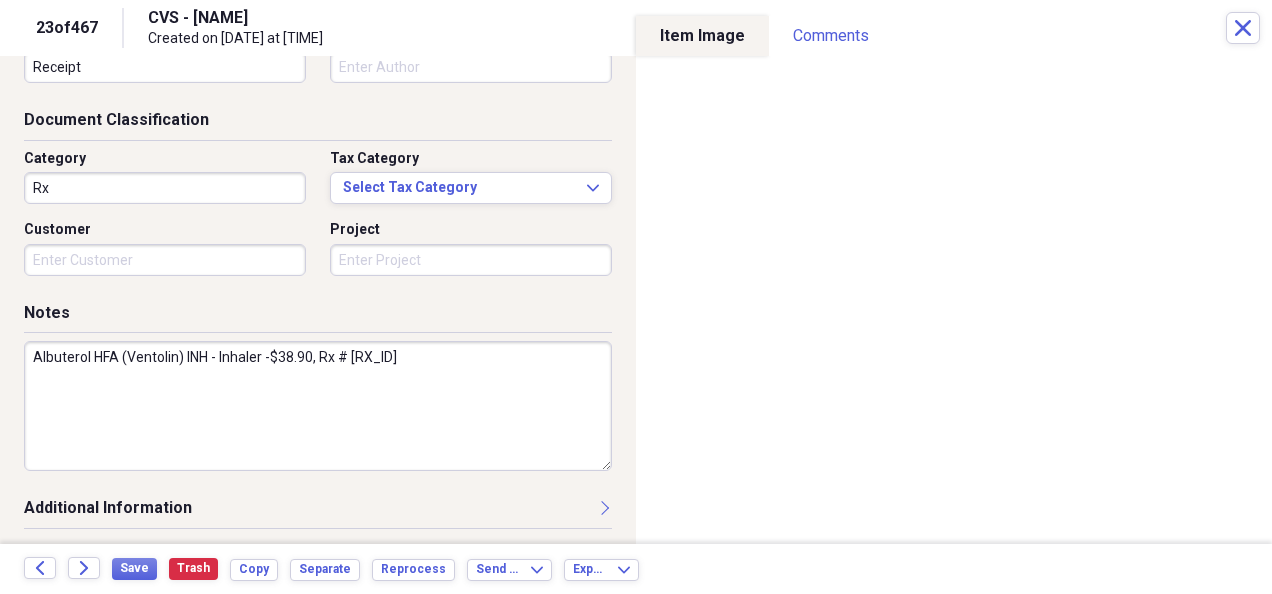 drag, startPoint x: 35, startPoint y: 358, endPoint x: 408, endPoint y: 366, distance: 373.0858 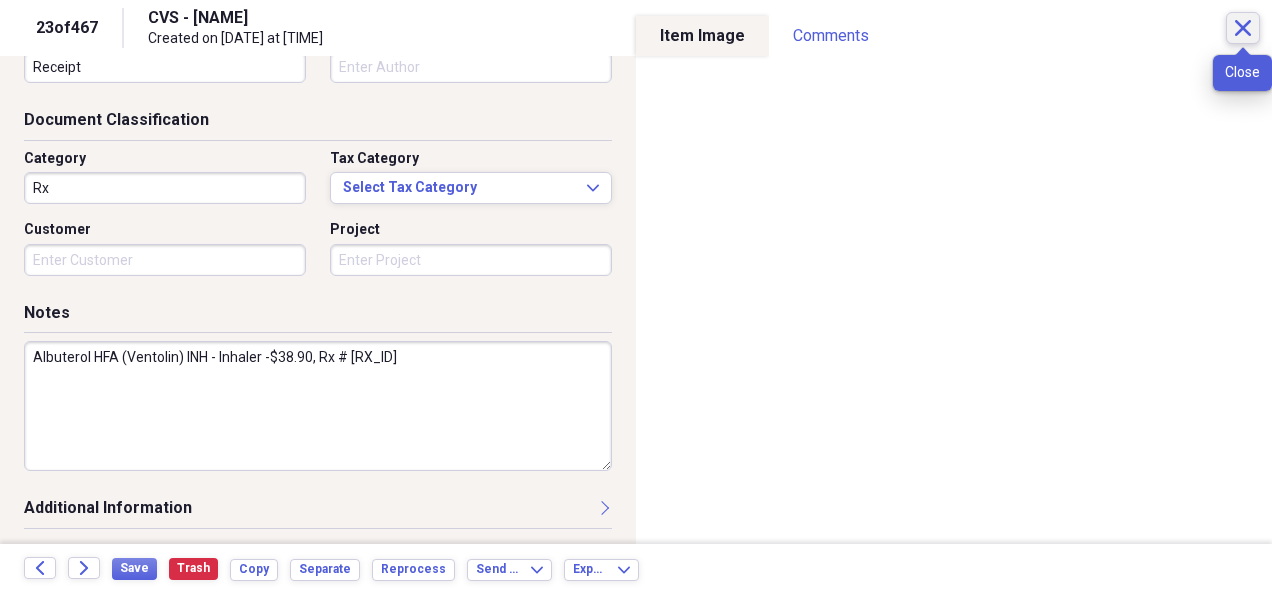 click 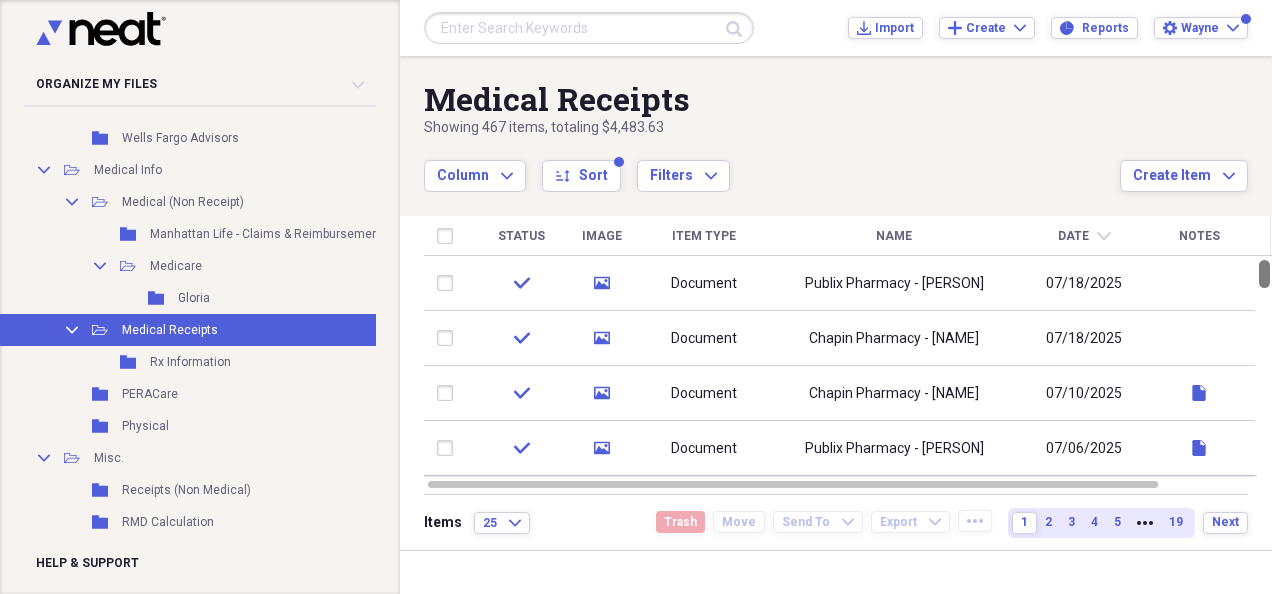 click at bounding box center (1264, 366) 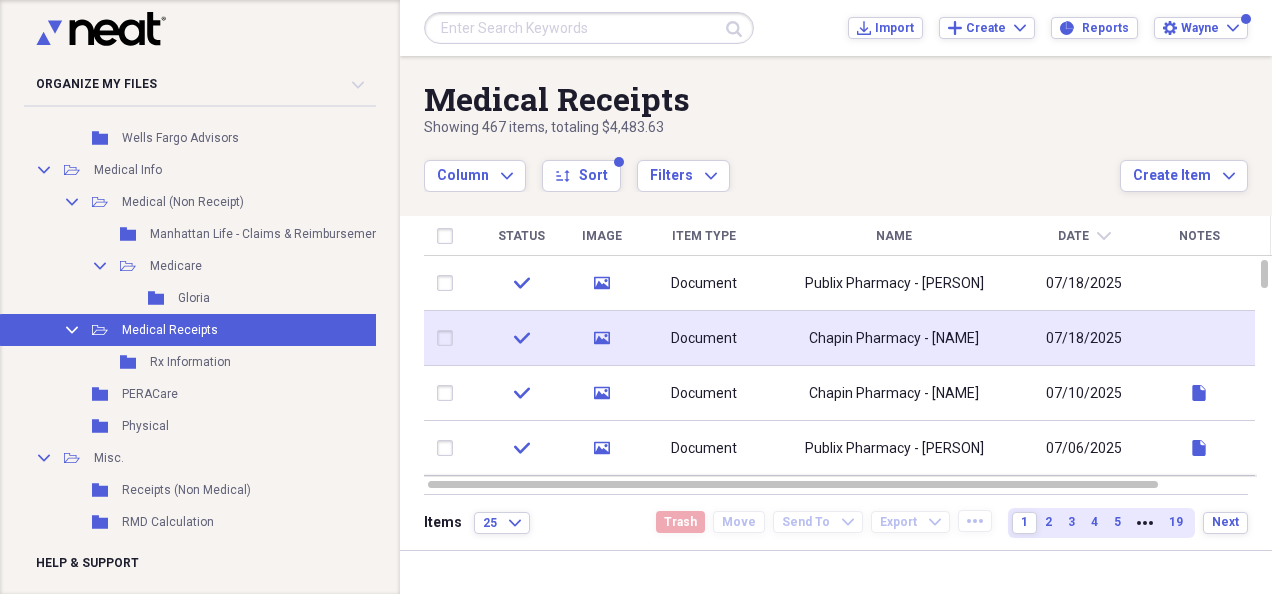 click on "Chapin Pharmacy - [NAME]" at bounding box center (894, 338) 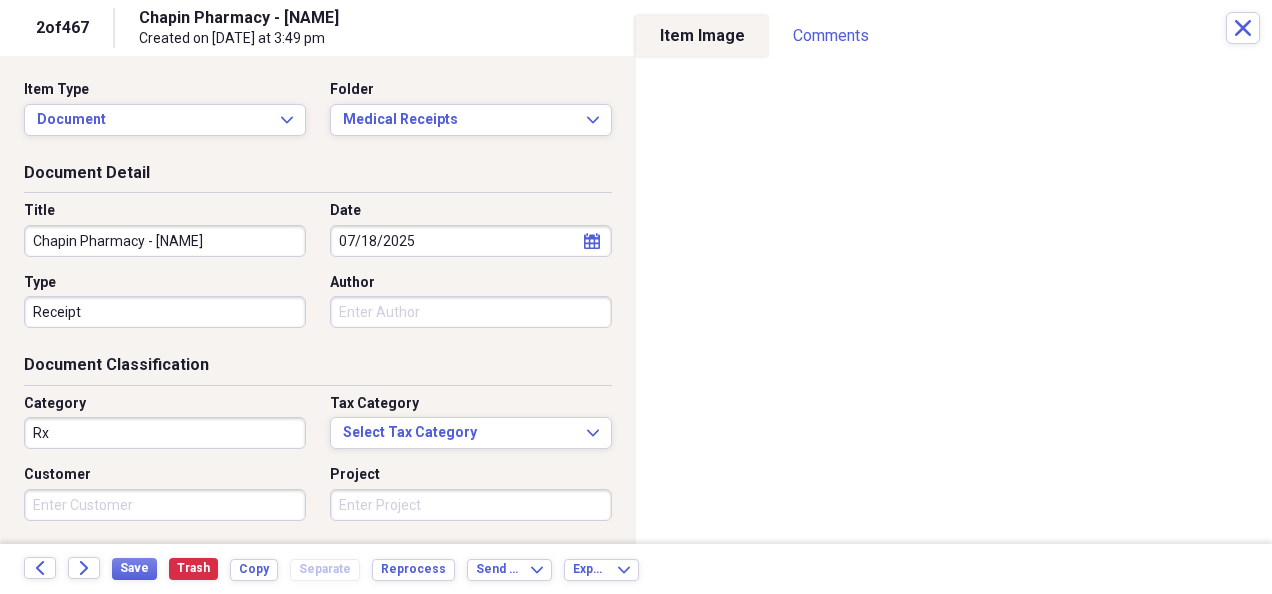 click on "calendar" 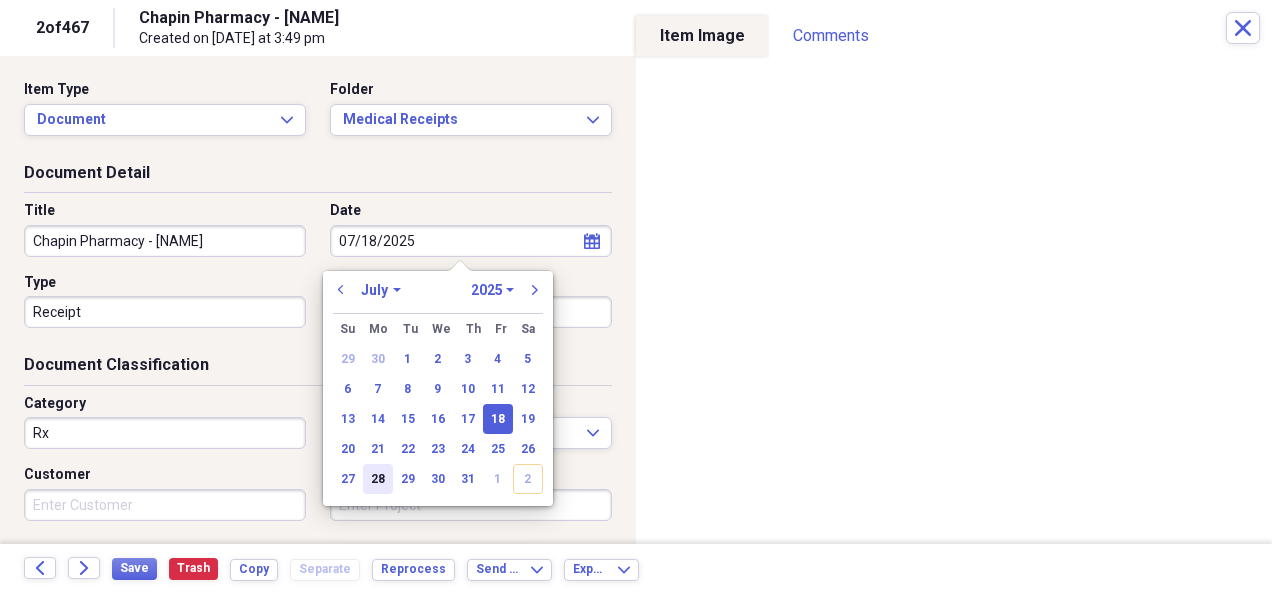 click on "28" at bounding box center (378, 479) 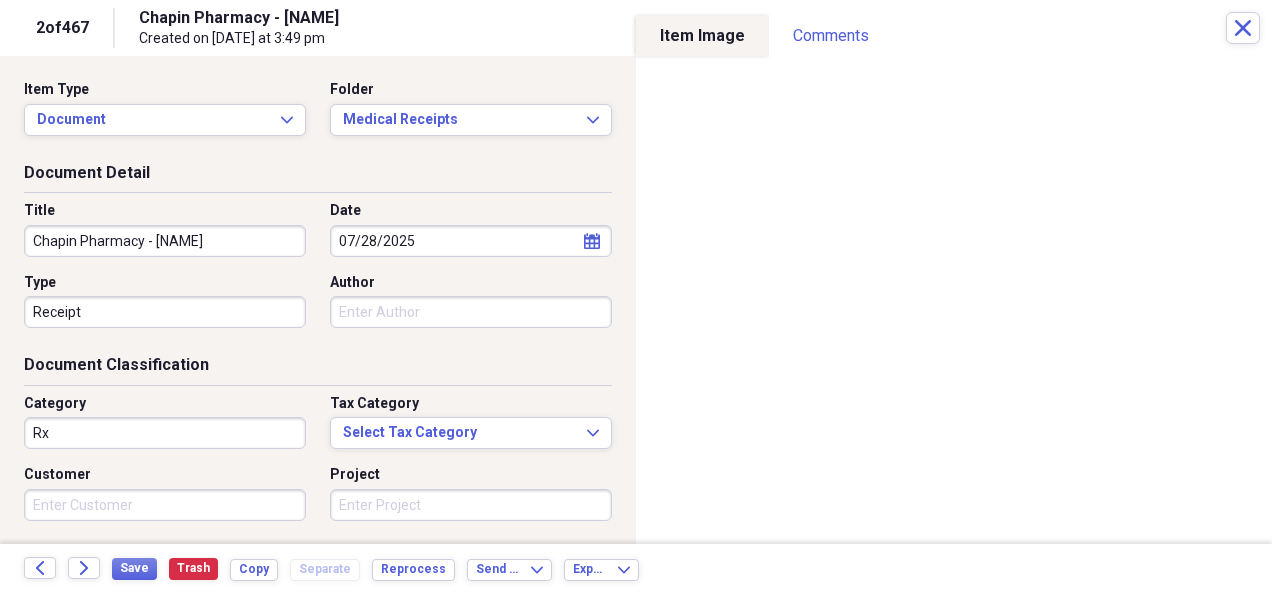 scroll, scrollTop: 245, scrollLeft: 0, axis: vertical 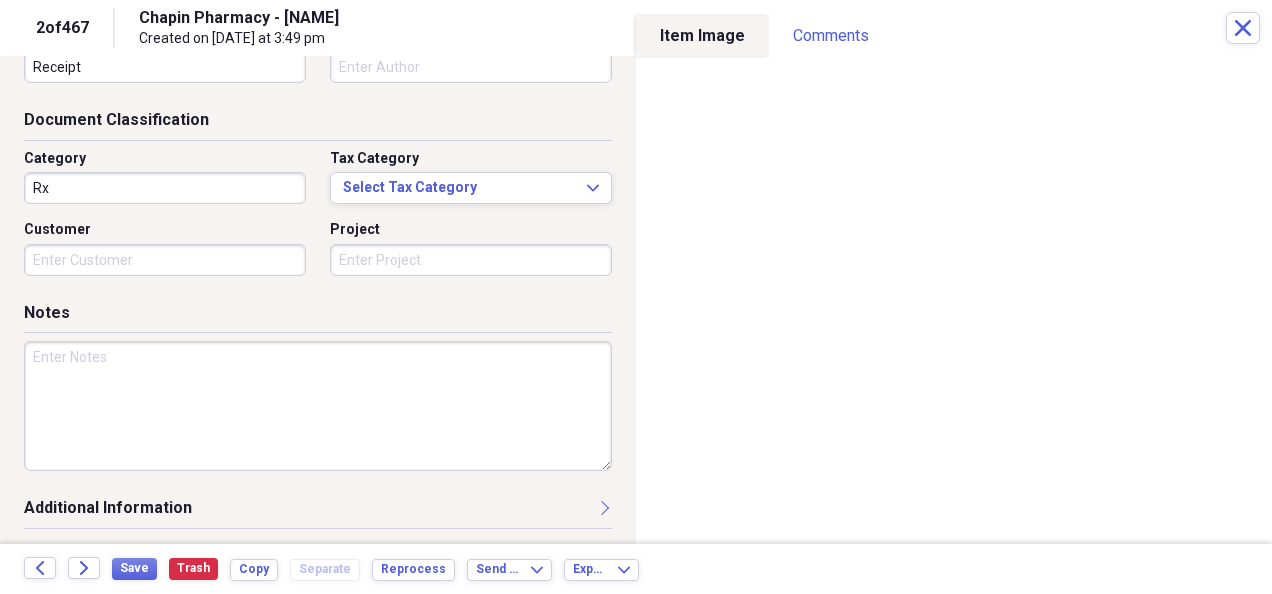 click at bounding box center (318, 406) 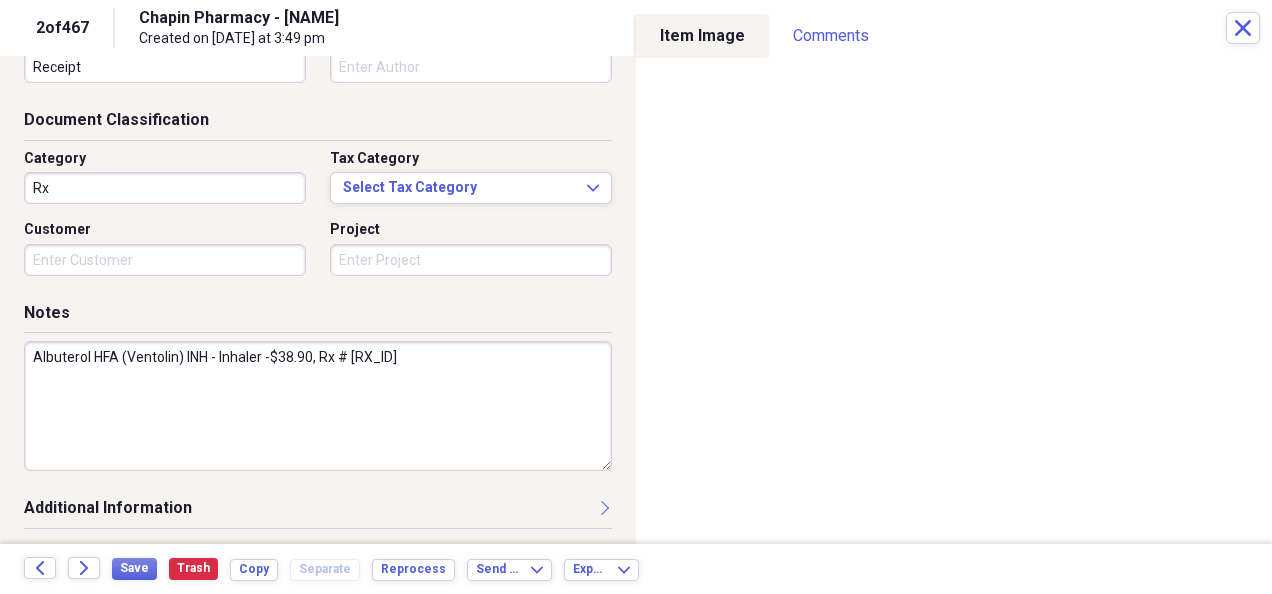 click on "Albuterol HFA (Ventolin) INH - Inhaler -$38.90, Rx # [RX_ID]" at bounding box center (318, 406) 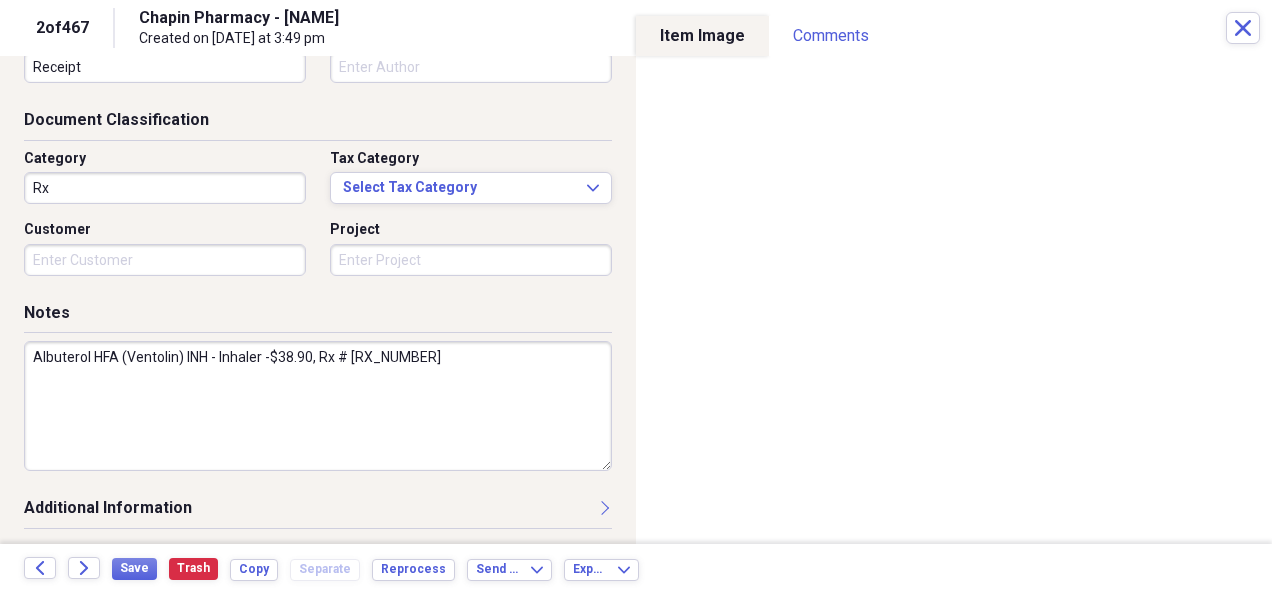 click on "Albuterol HFA (Ventolin) INH - Inhaler -$38.90, Rx # [RX_NUMBER]" at bounding box center (318, 406) 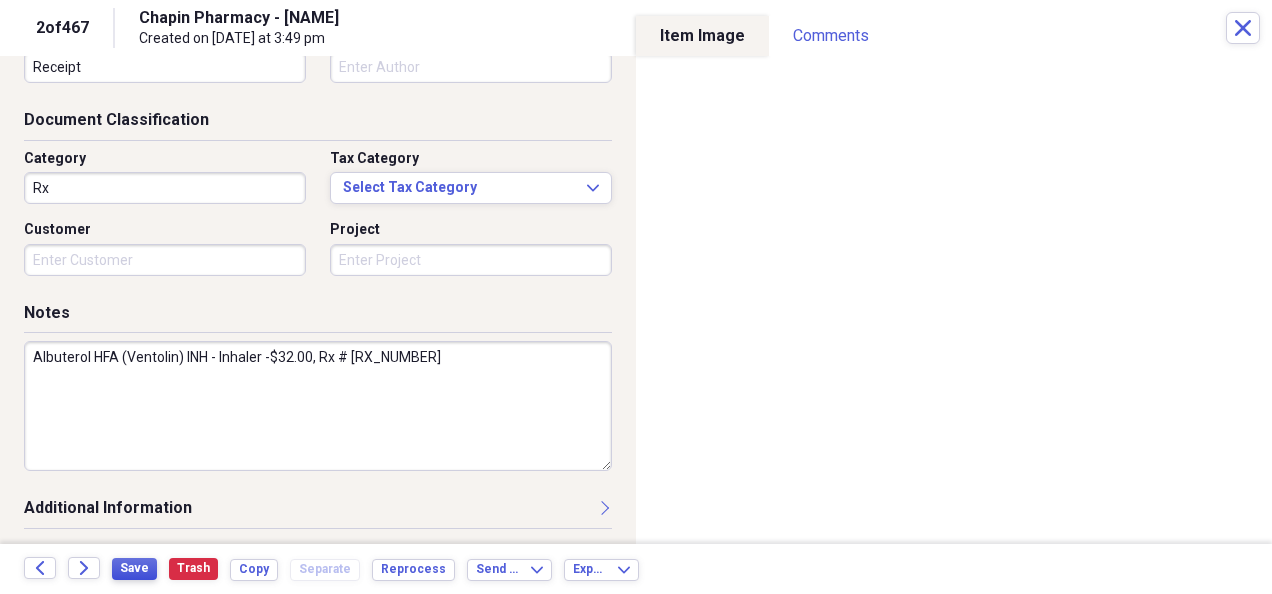 type on "Albuterol HFA (Ventolin) INH - Inhaler -$32.00, Rx # [RX_NUMBER]" 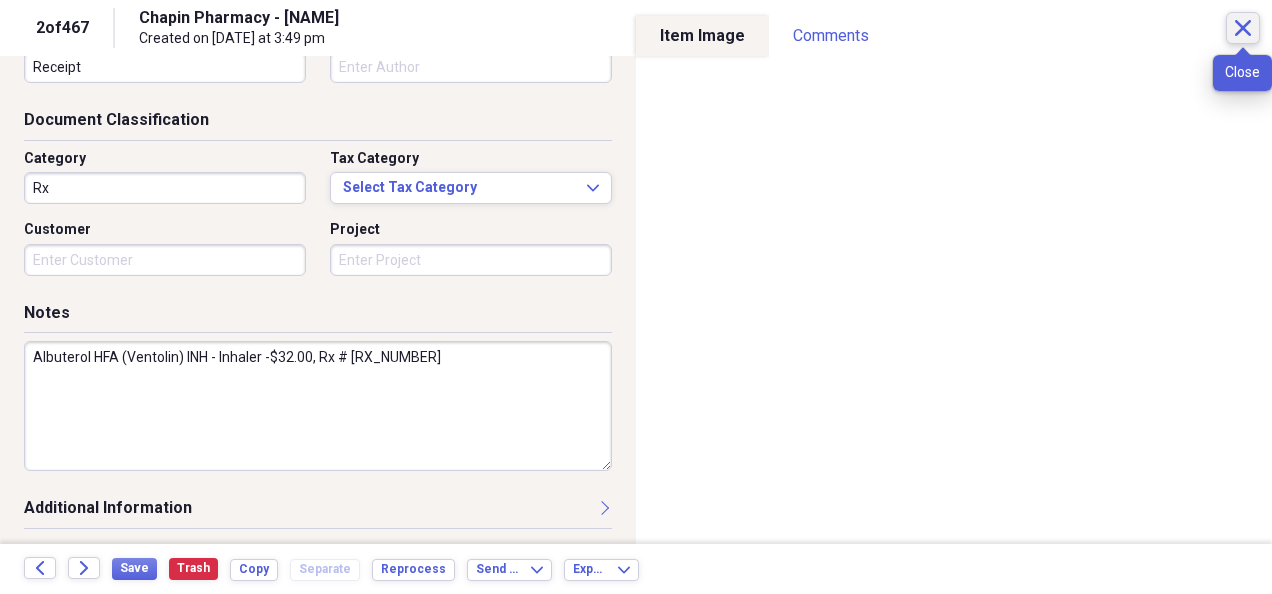 click on "Close" 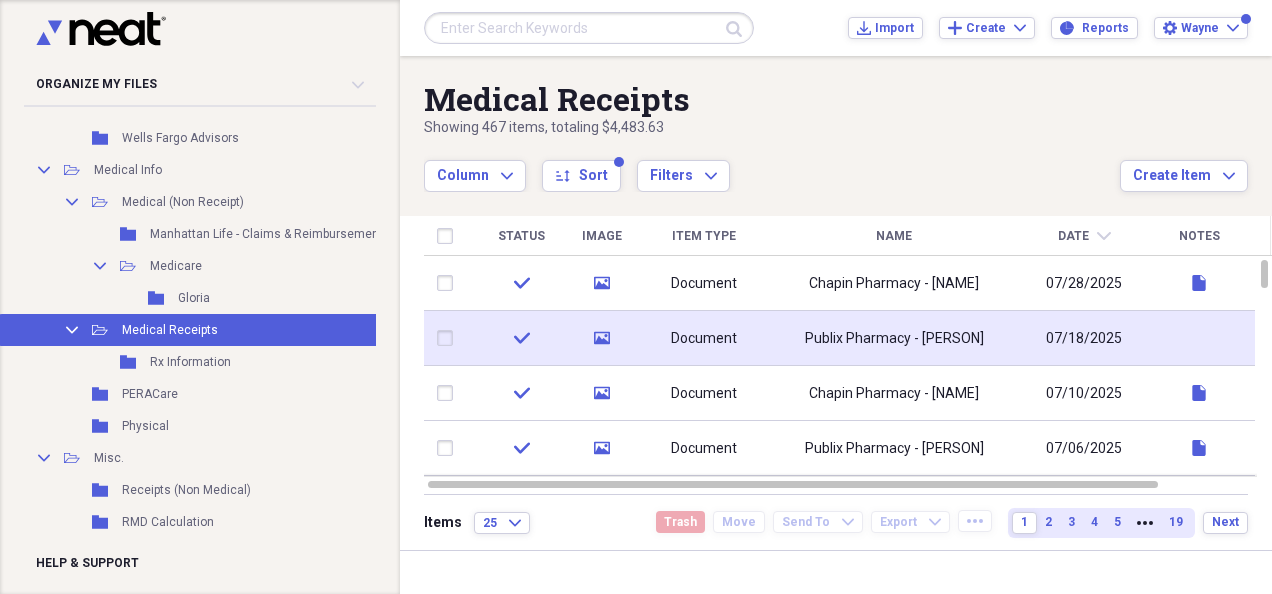 click at bounding box center (1199, 338) 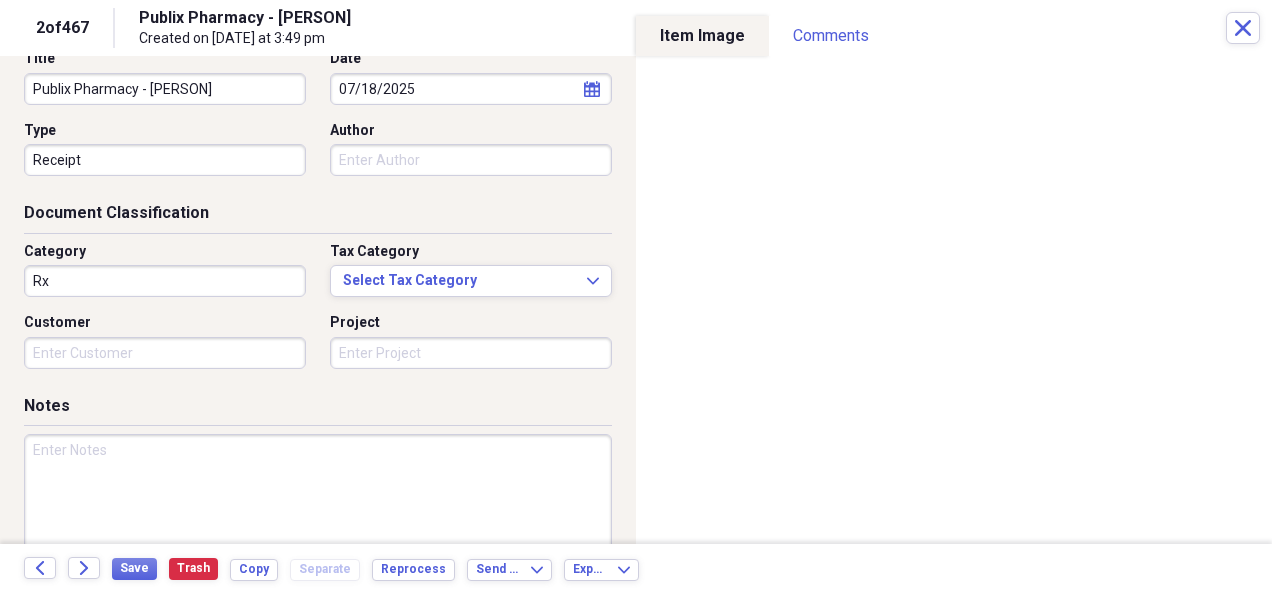 scroll, scrollTop: 155, scrollLeft: 0, axis: vertical 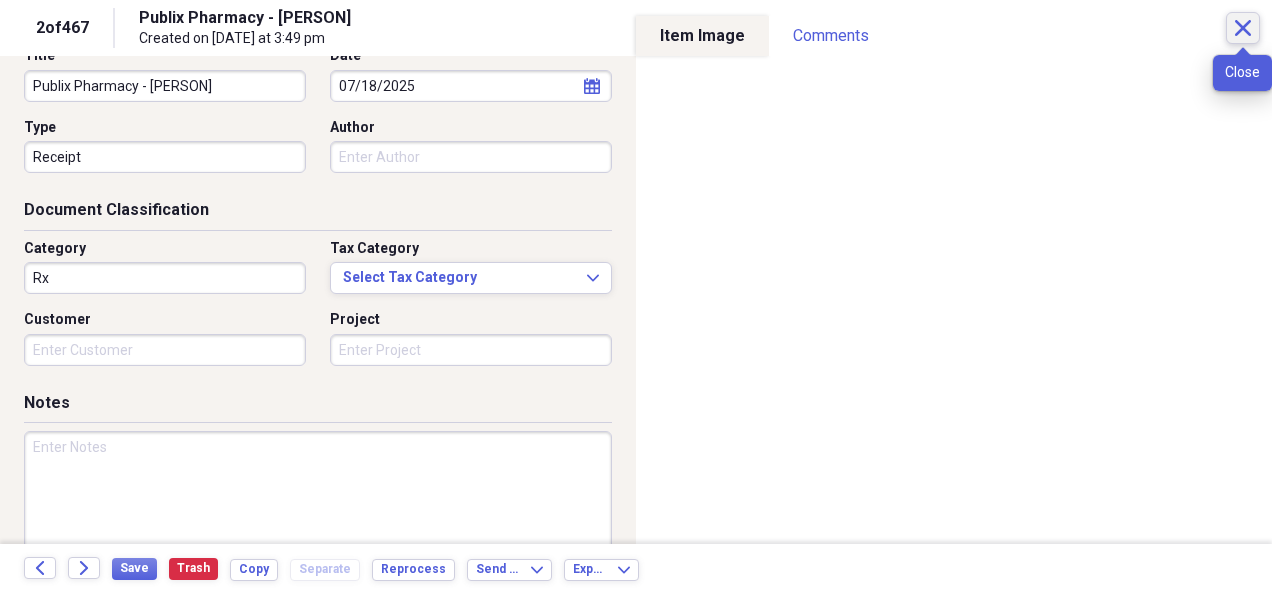 click on "Close" 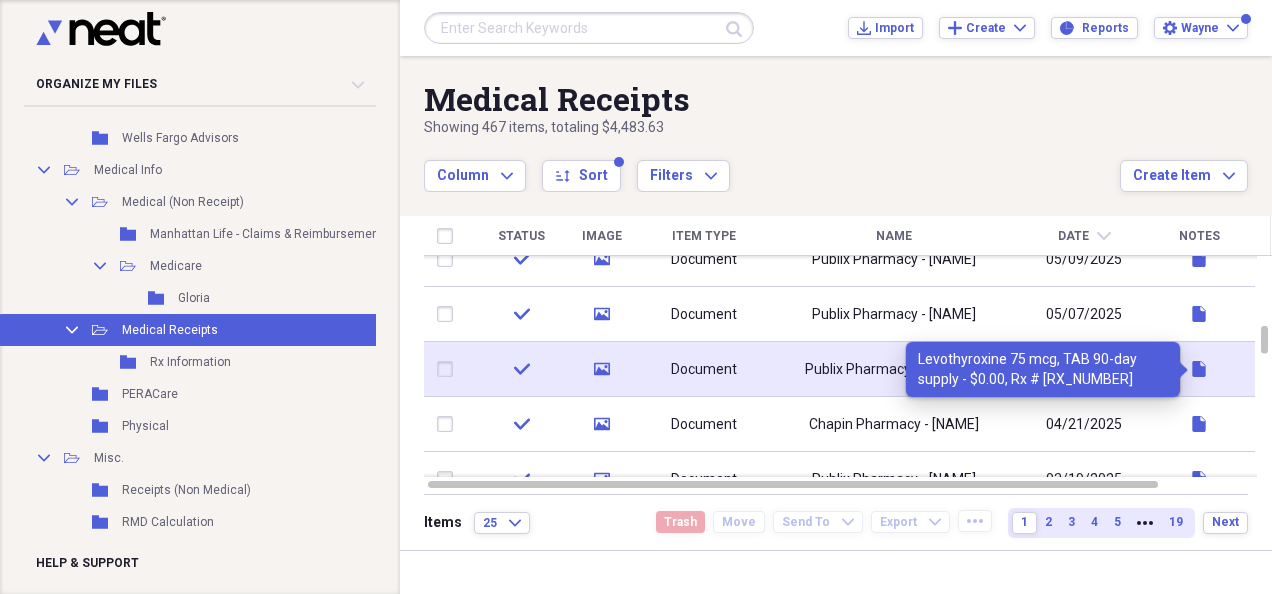 click 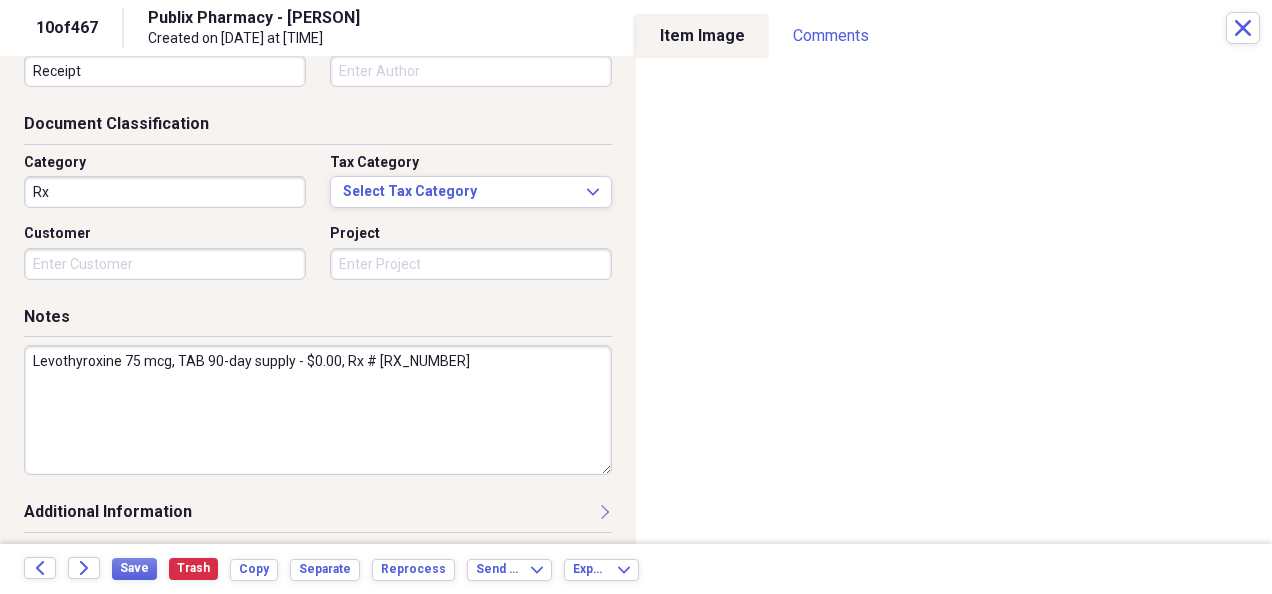scroll, scrollTop: 245, scrollLeft: 0, axis: vertical 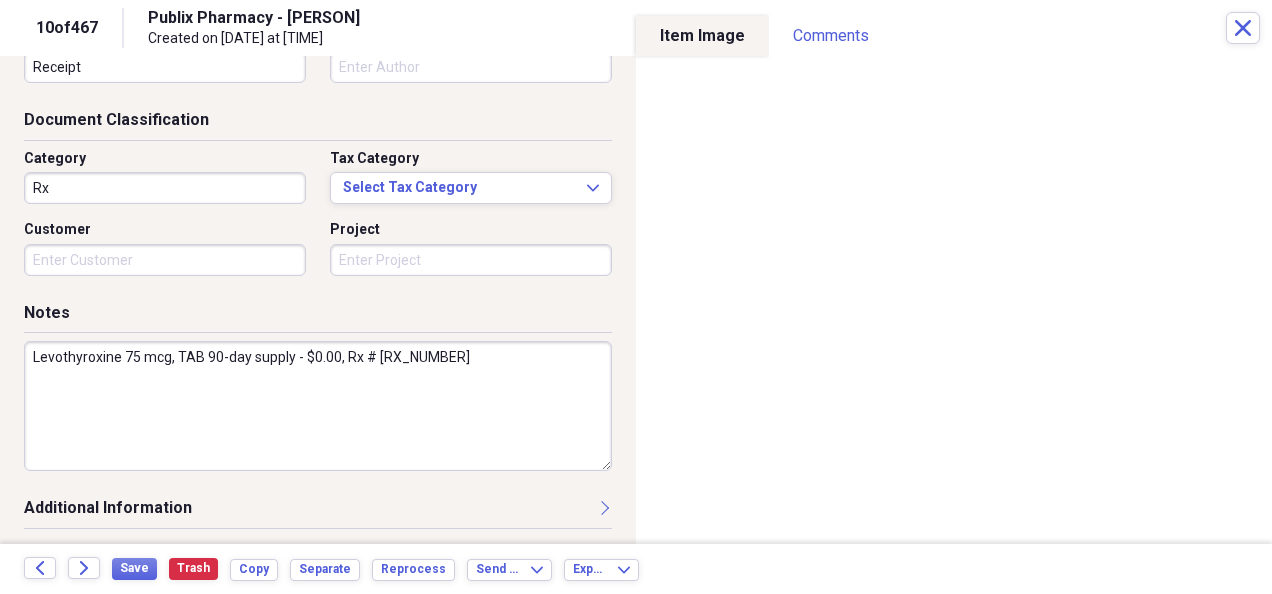 drag, startPoint x: 29, startPoint y: 360, endPoint x: 477, endPoint y: 368, distance: 448.0714 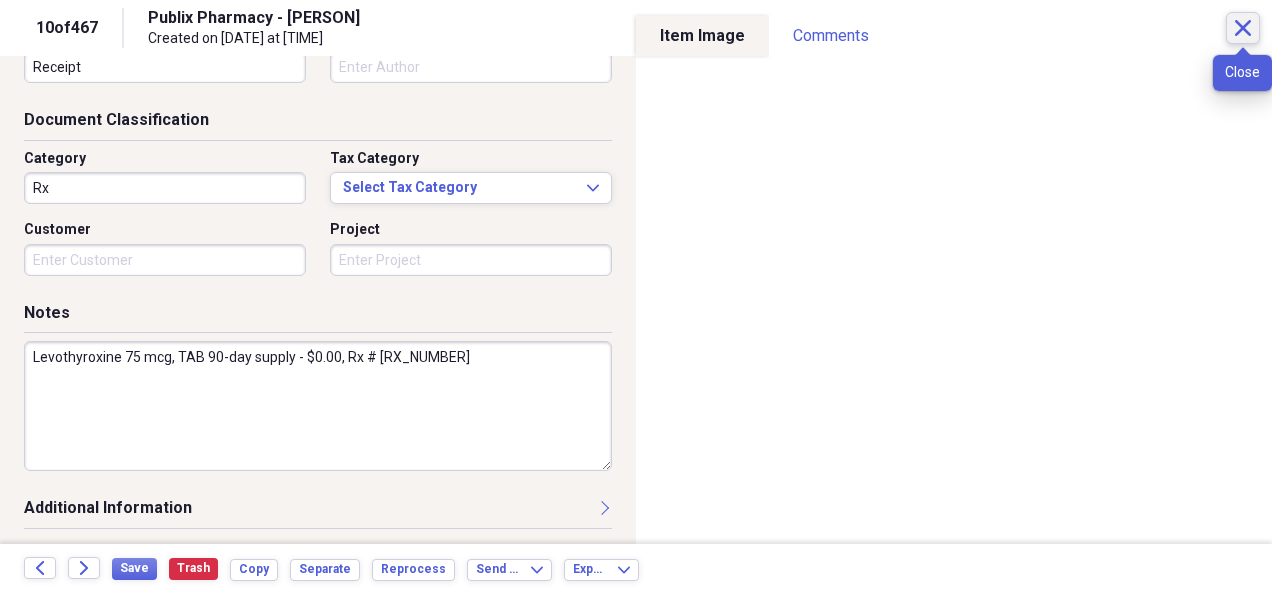 click on "Close" 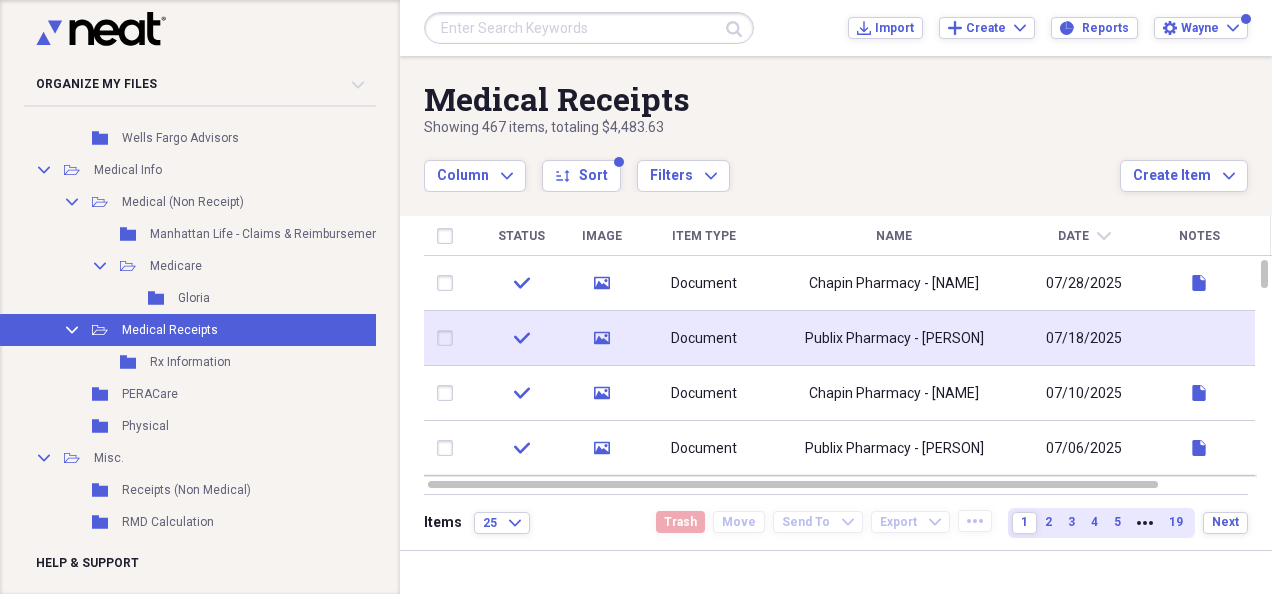 click on "07/18/2025" at bounding box center [1084, 339] 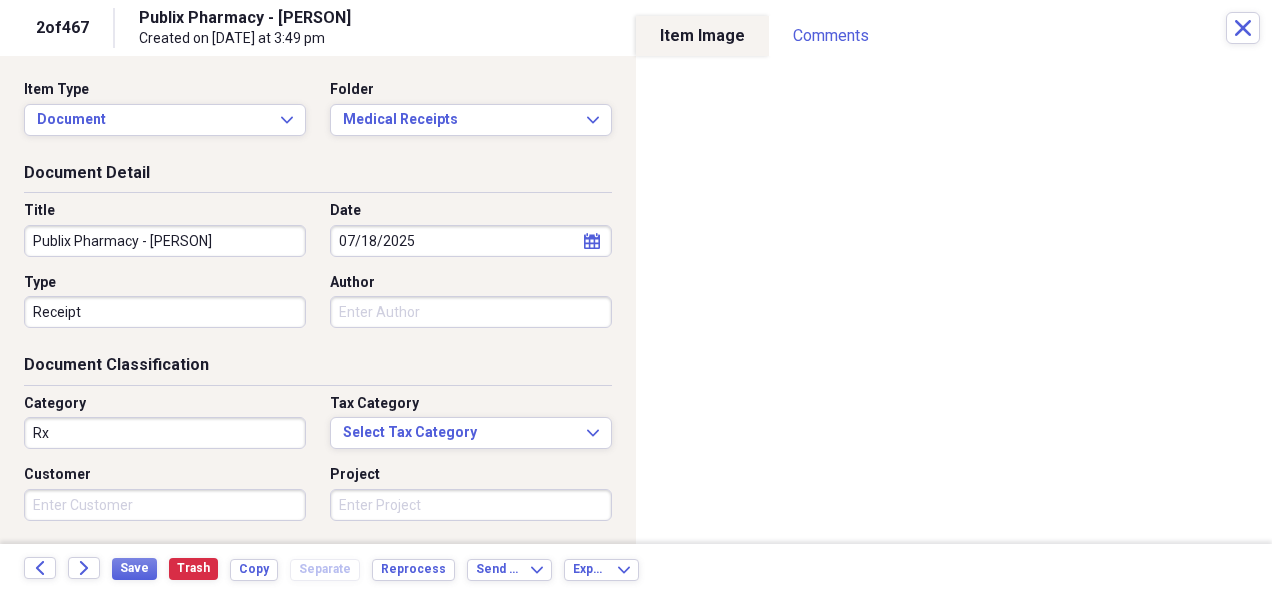 click on "Document Classification Category Rx Tax Category Select Tax Category Expand Customer Project" at bounding box center [318, 450] 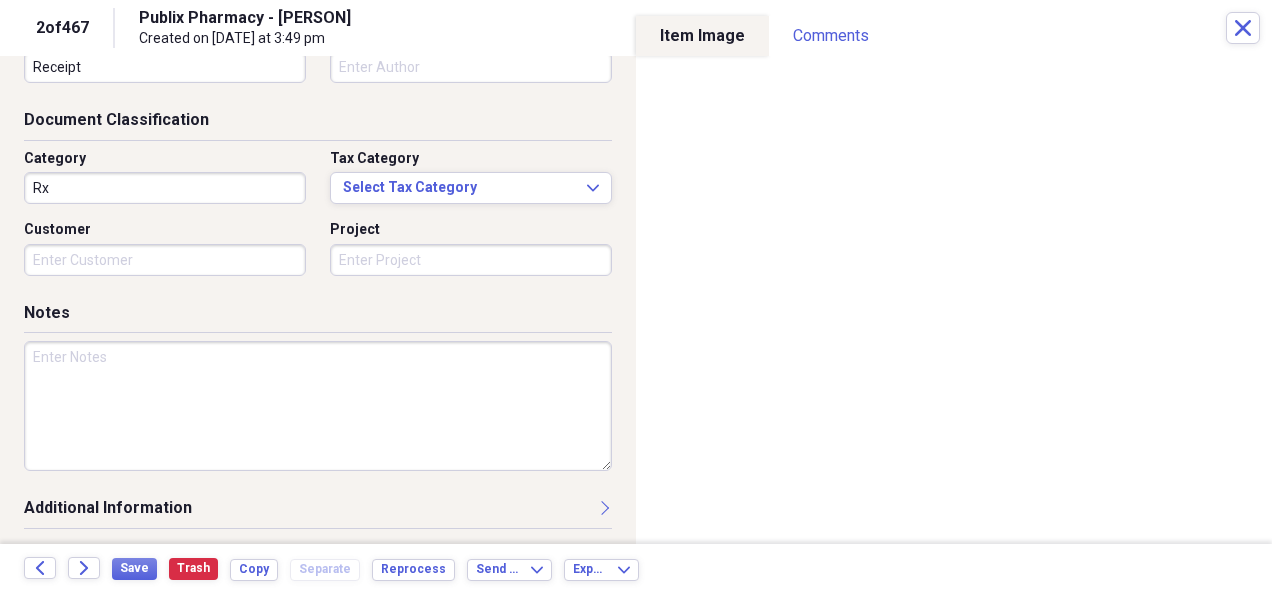 click at bounding box center (318, 406) 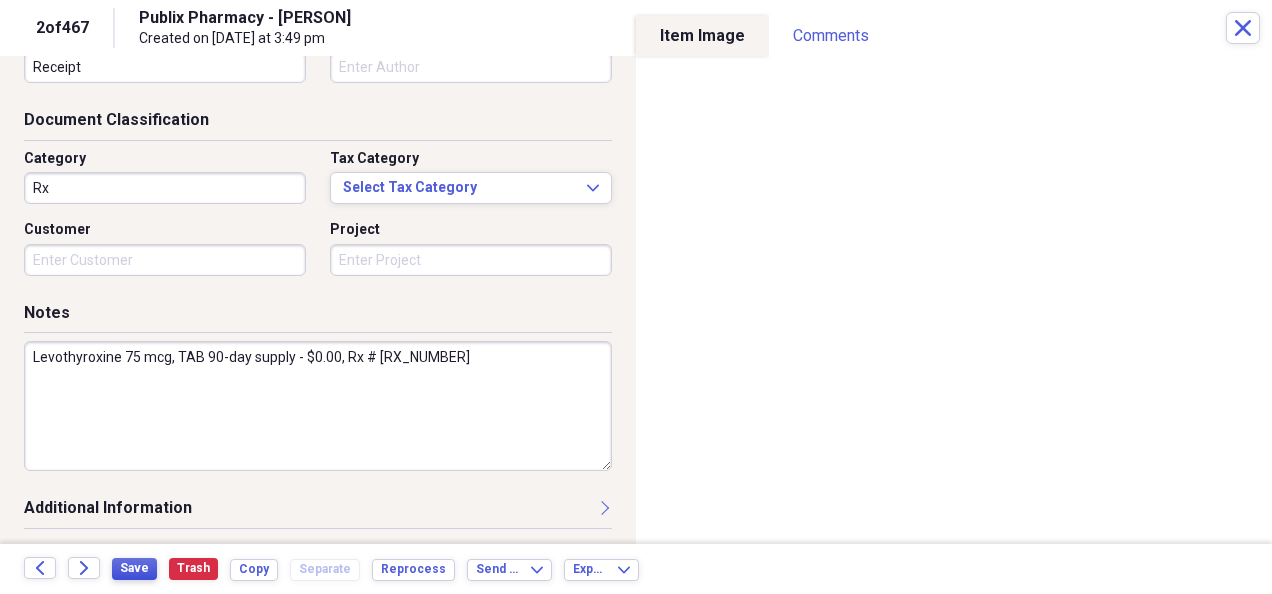 type on "Levothyroxine 75 mcg, TAB 90-day supply - $0.00, Rx # [RX_NUMBER]" 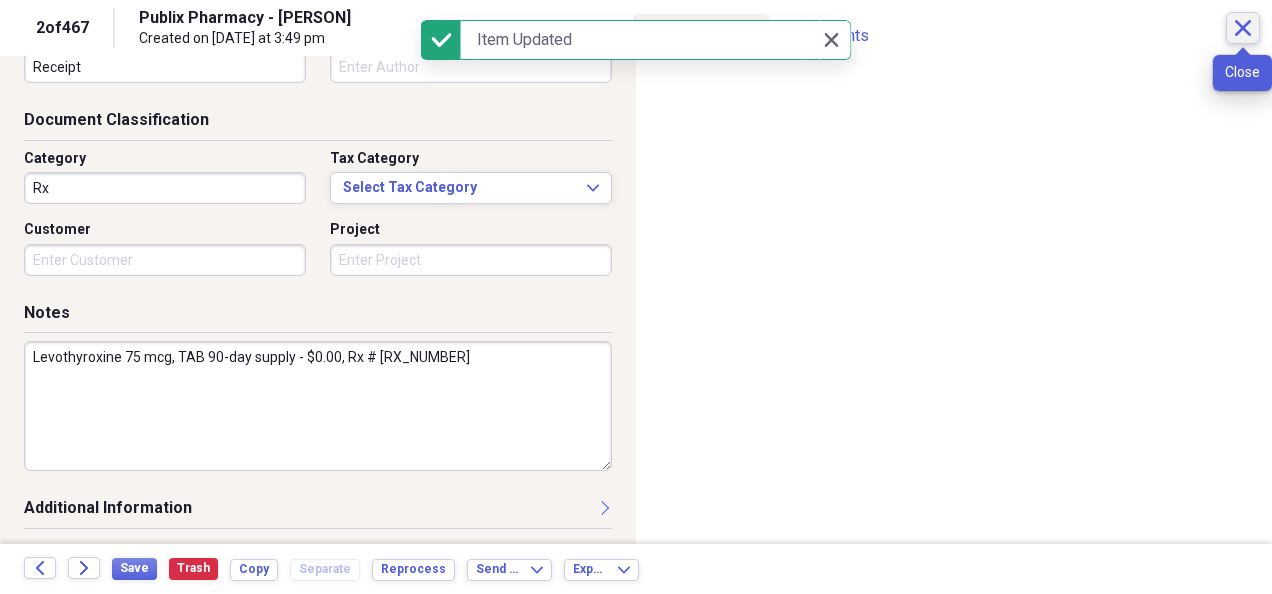 click on "Close" 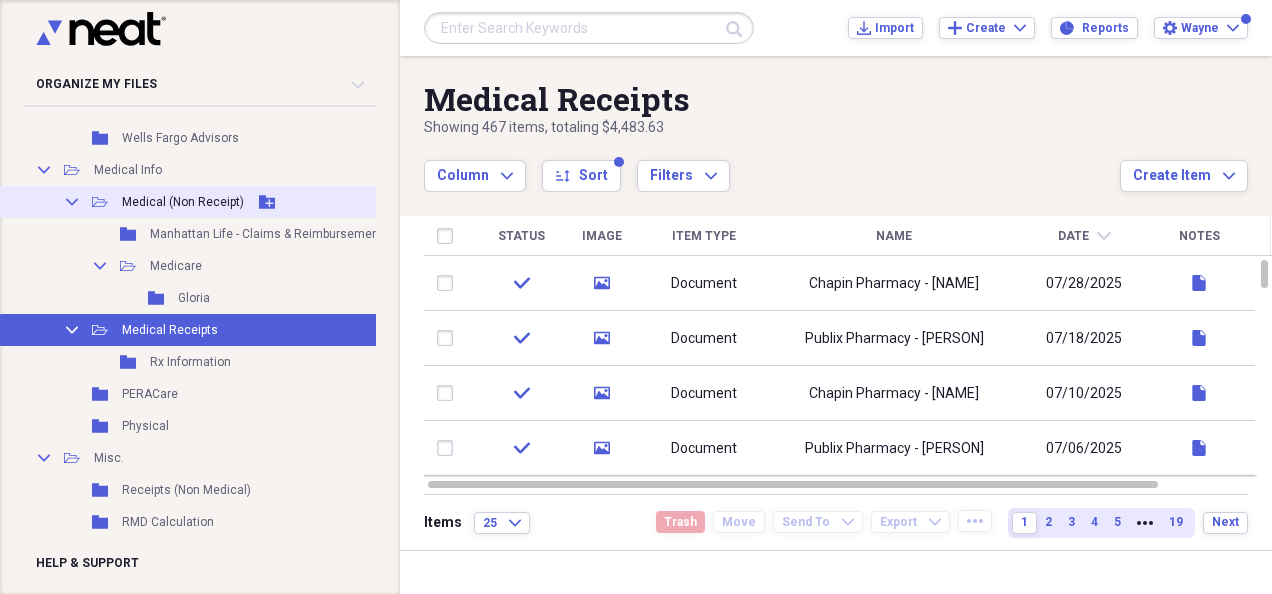 click on "Medical (Non Receipt)" at bounding box center [183, 202] 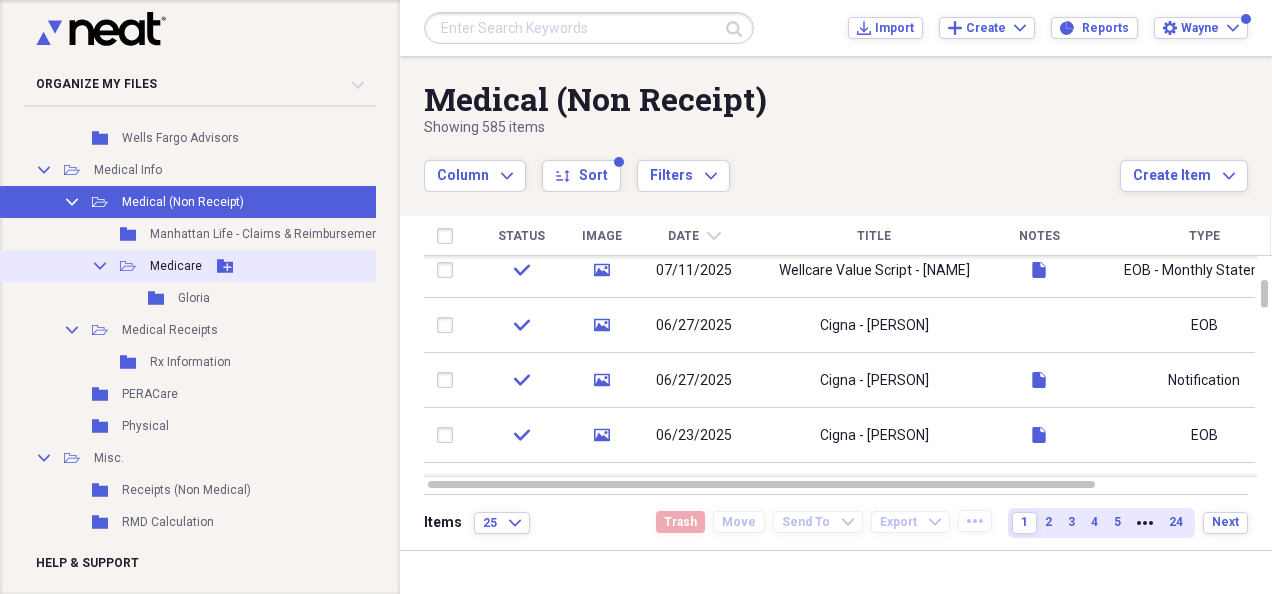 click on "Medicare" at bounding box center [176, 266] 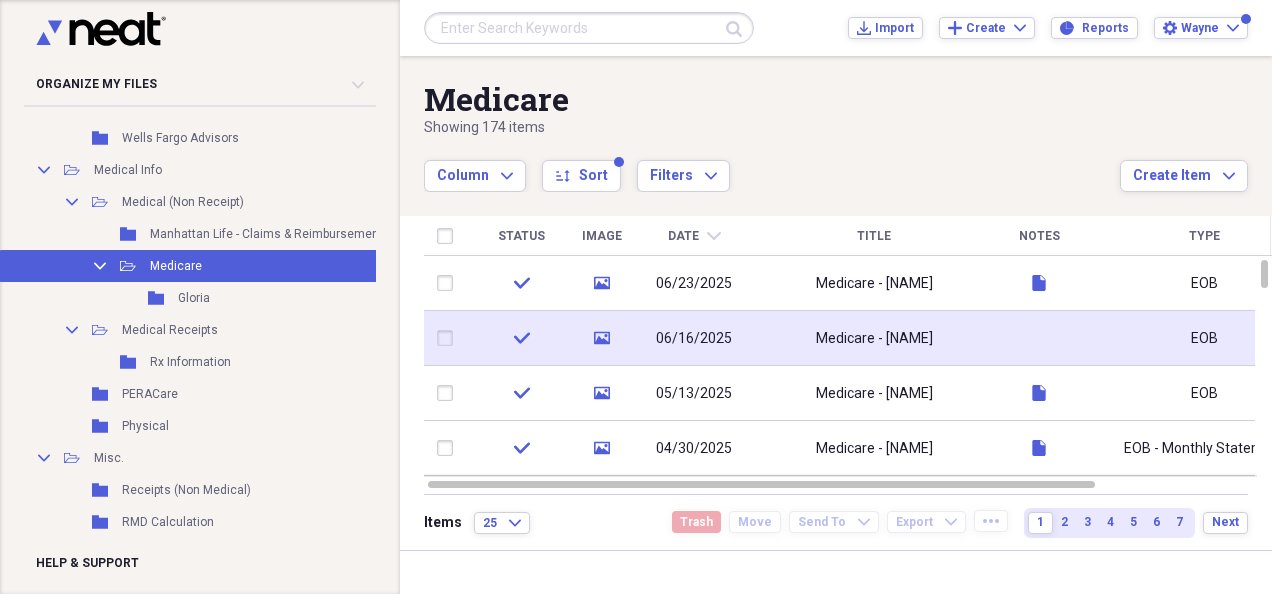 click on "06/16/2025" at bounding box center [694, 338] 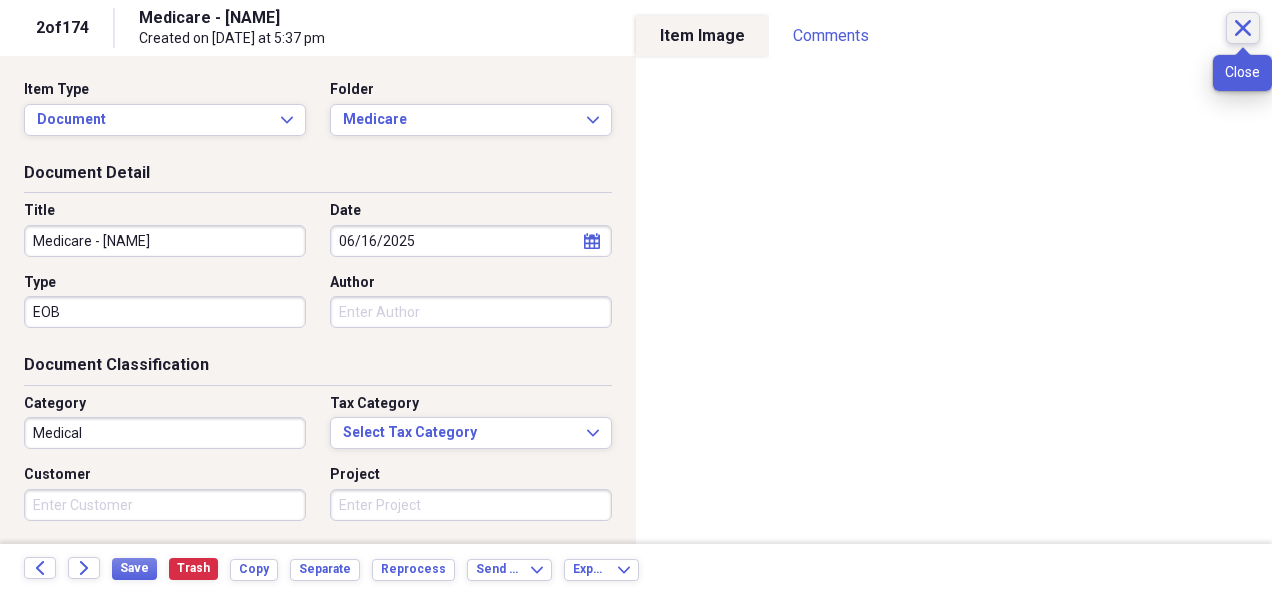 click on "Close" at bounding box center [1243, 28] 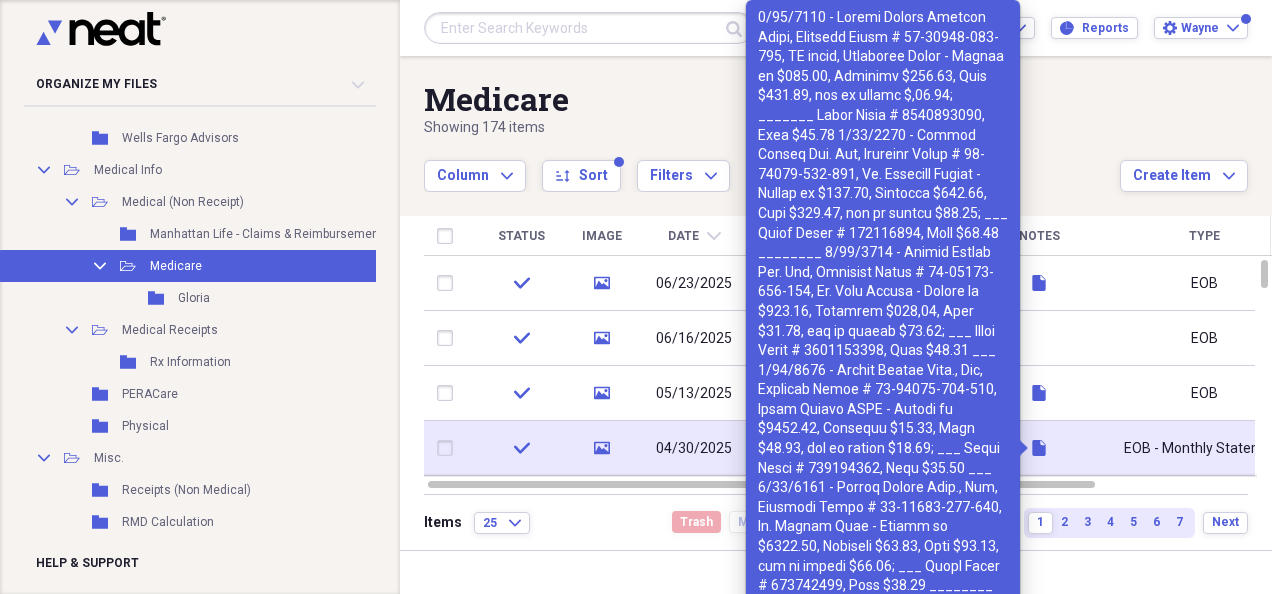 click 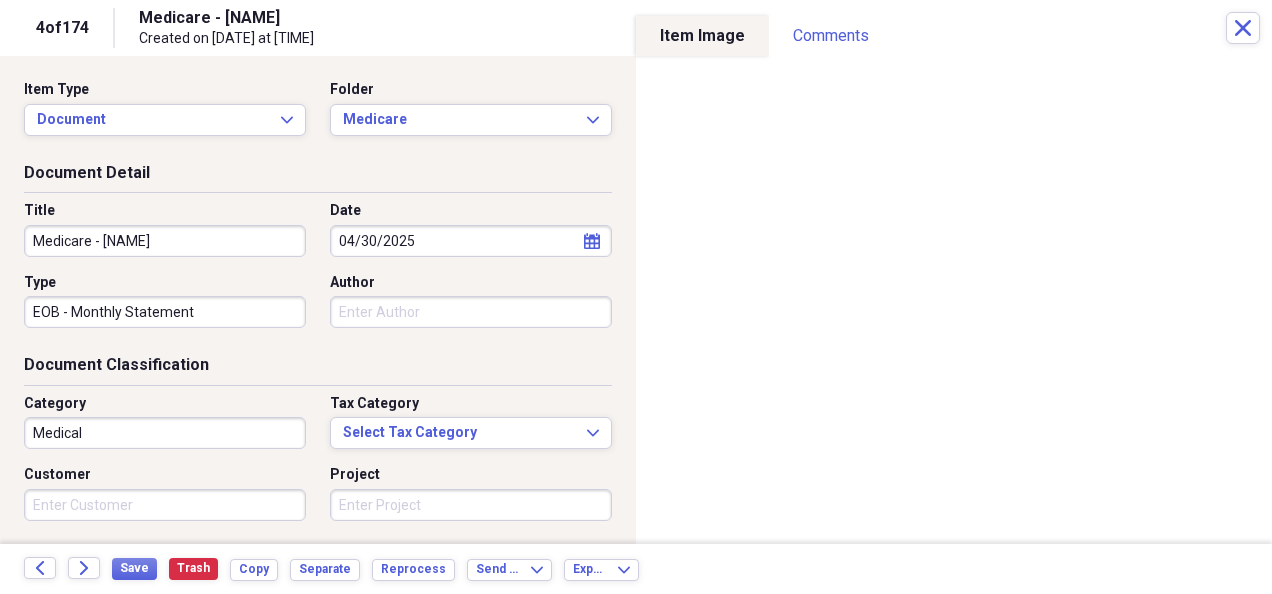 scroll, scrollTop: 245, scrollLeft: 0, axis: vertical 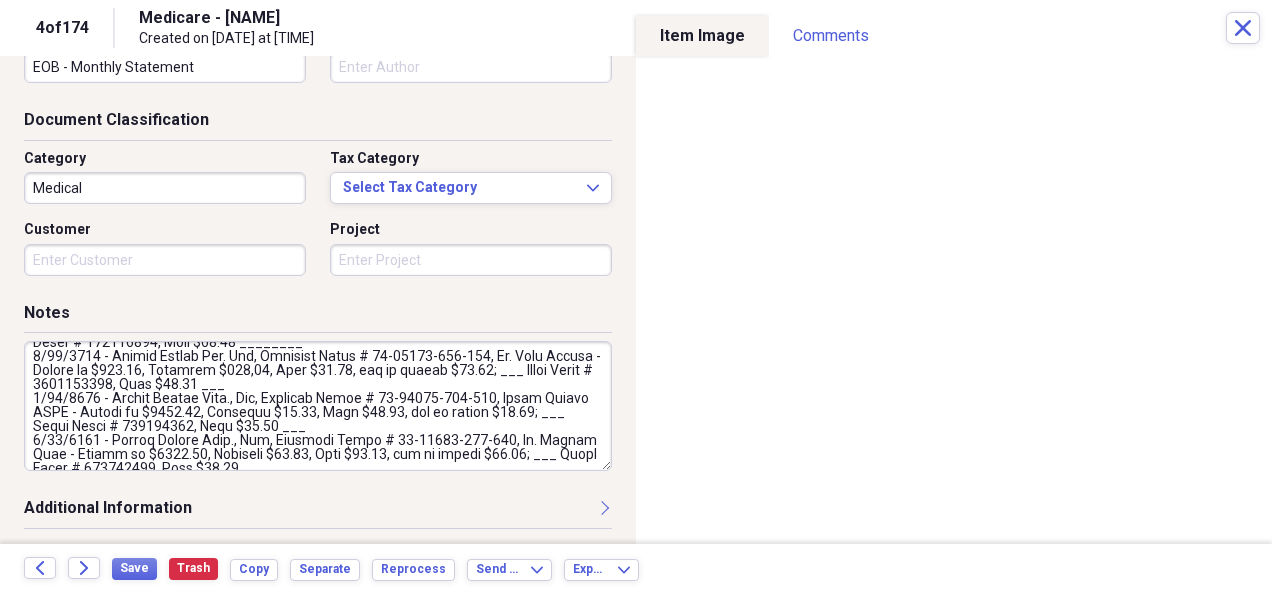 drag, startPoint x: 28, startPoint y: 398, endPoint x: 378, endPoint y: 421, distance: 350.7549 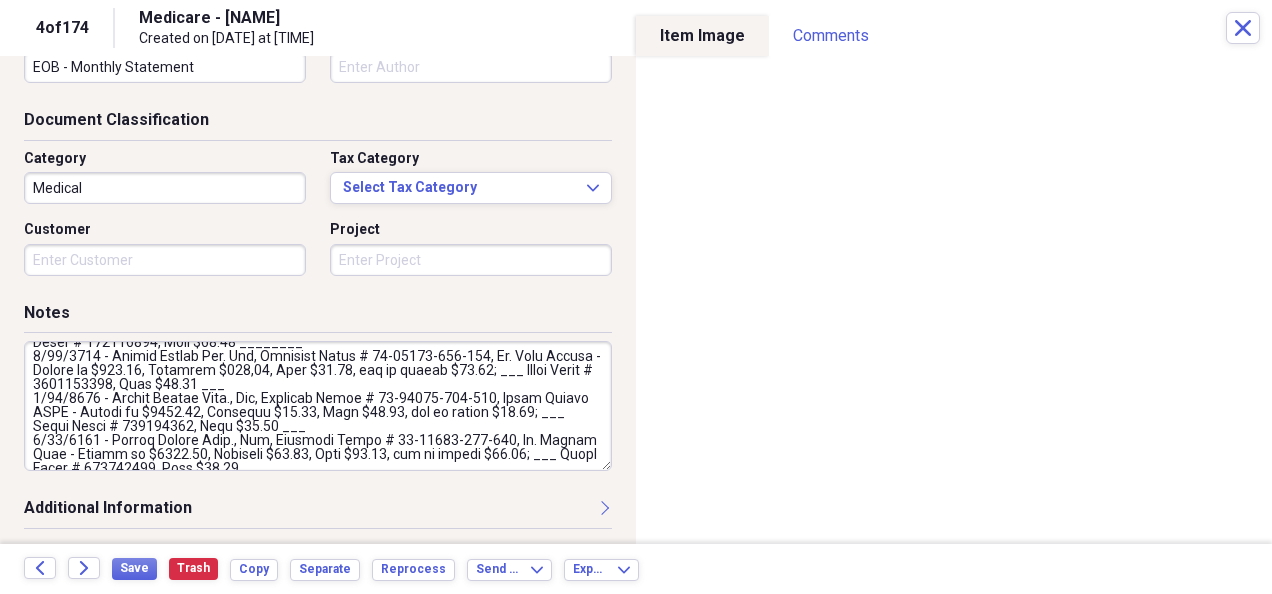 click at bounding box center [318, 406] 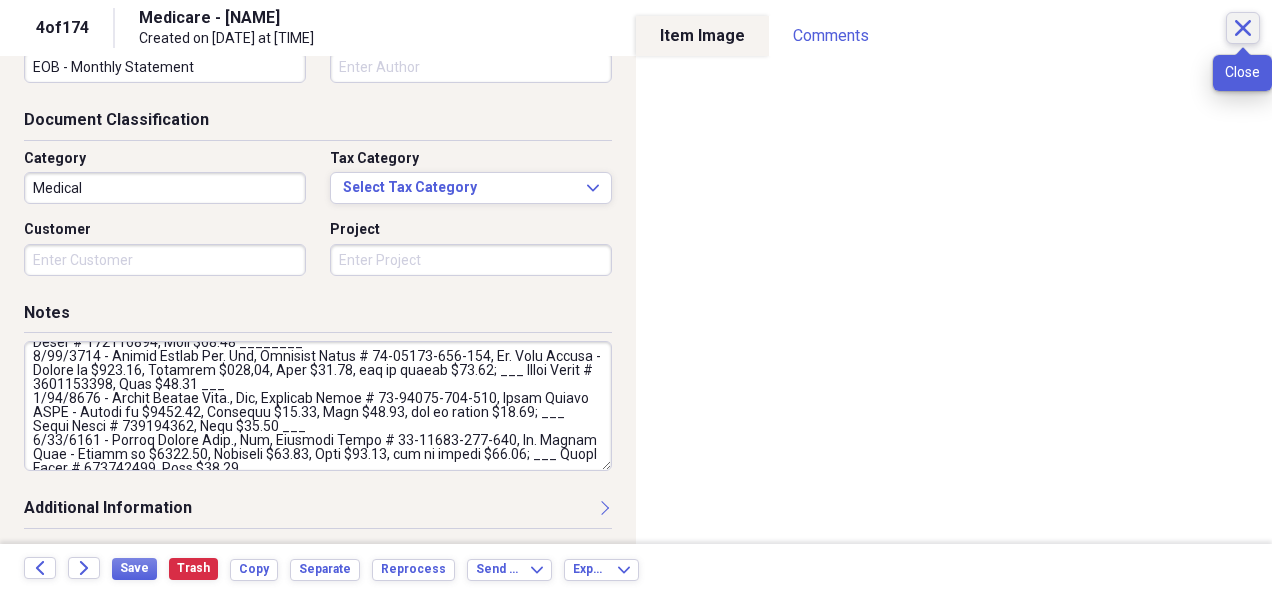 click 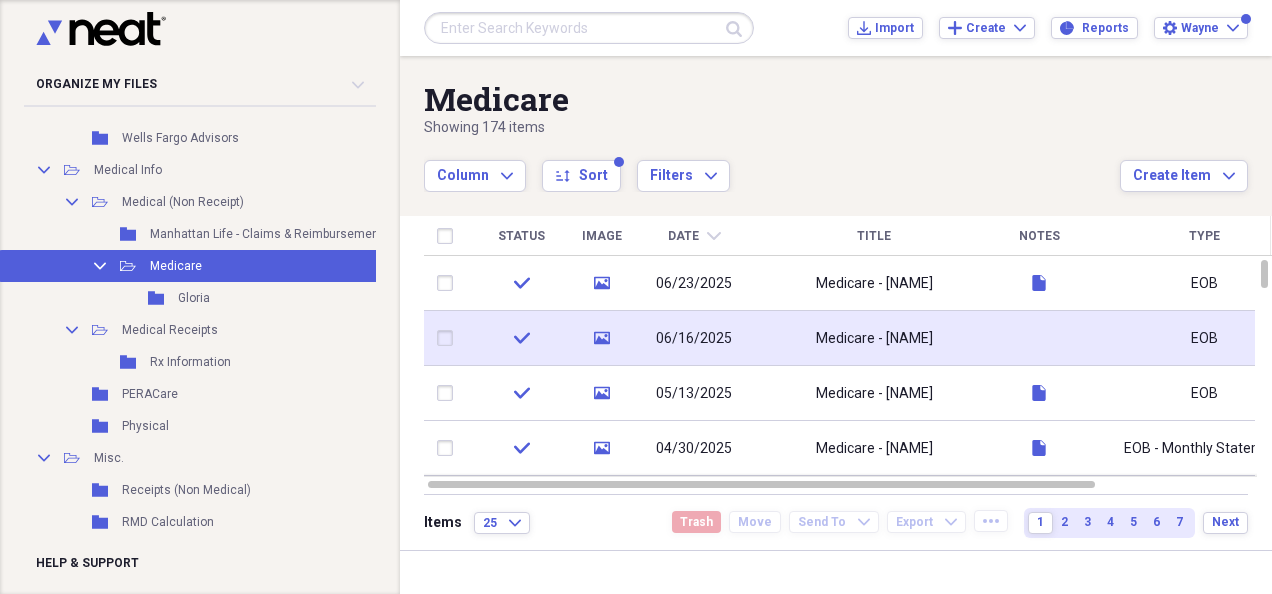 click on "Medicare - [NAME]" at bounding box center [874, 338] 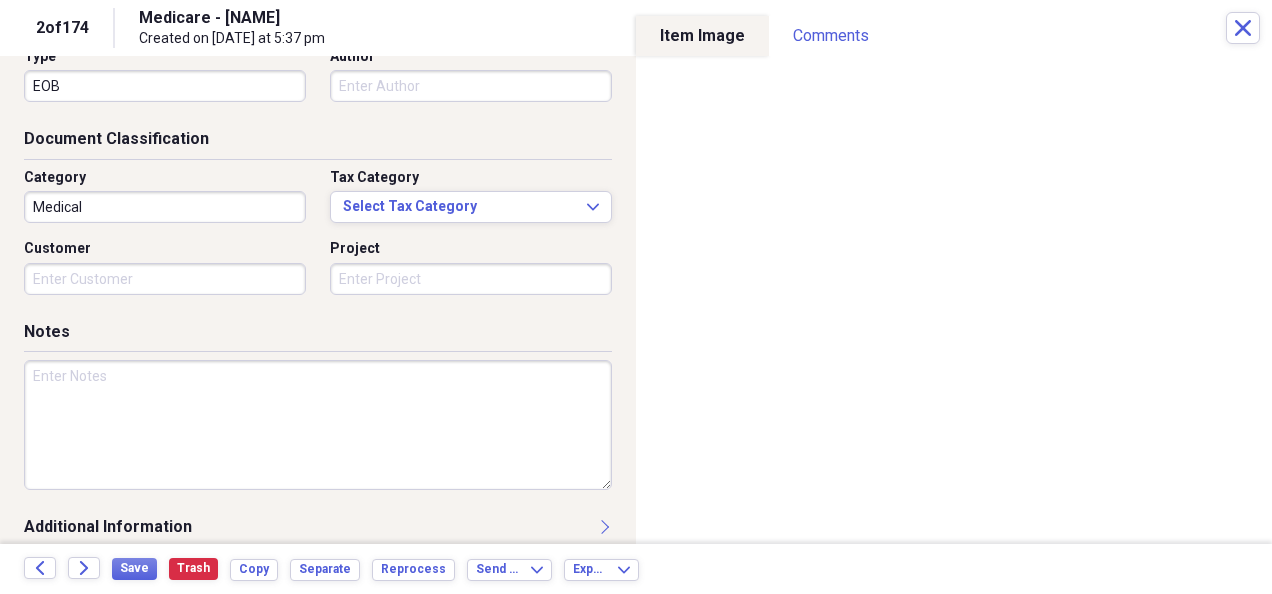scroll, scrollTop: 245, scrollLeft: 0, axis: vertical 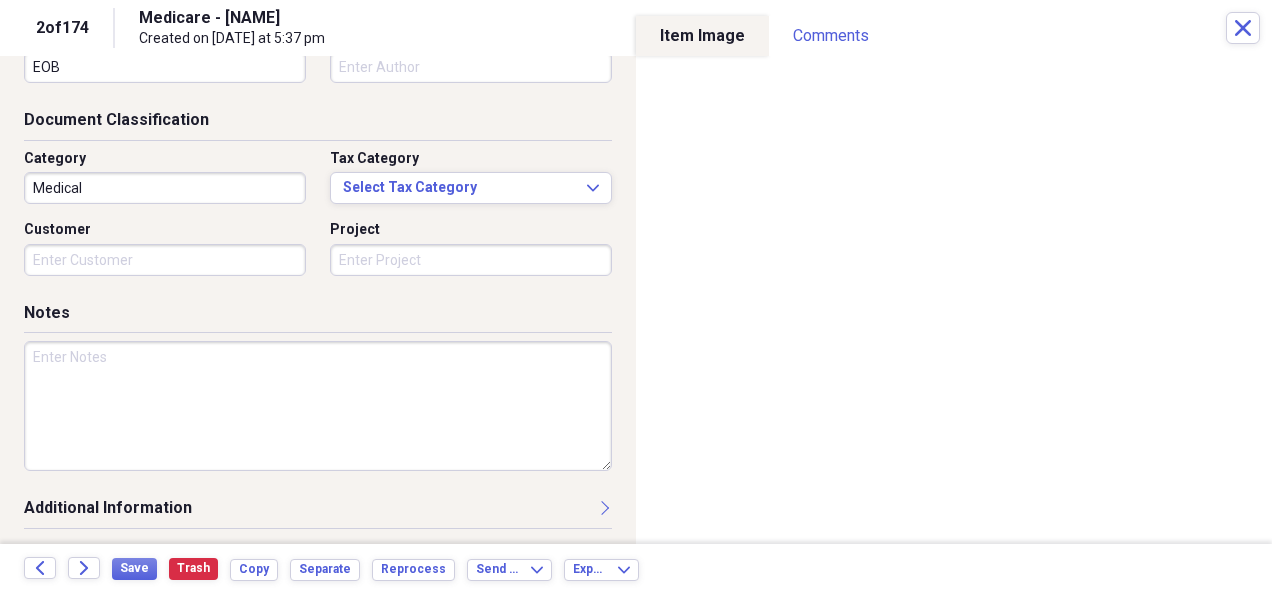 click at bounding box center [318, 406] 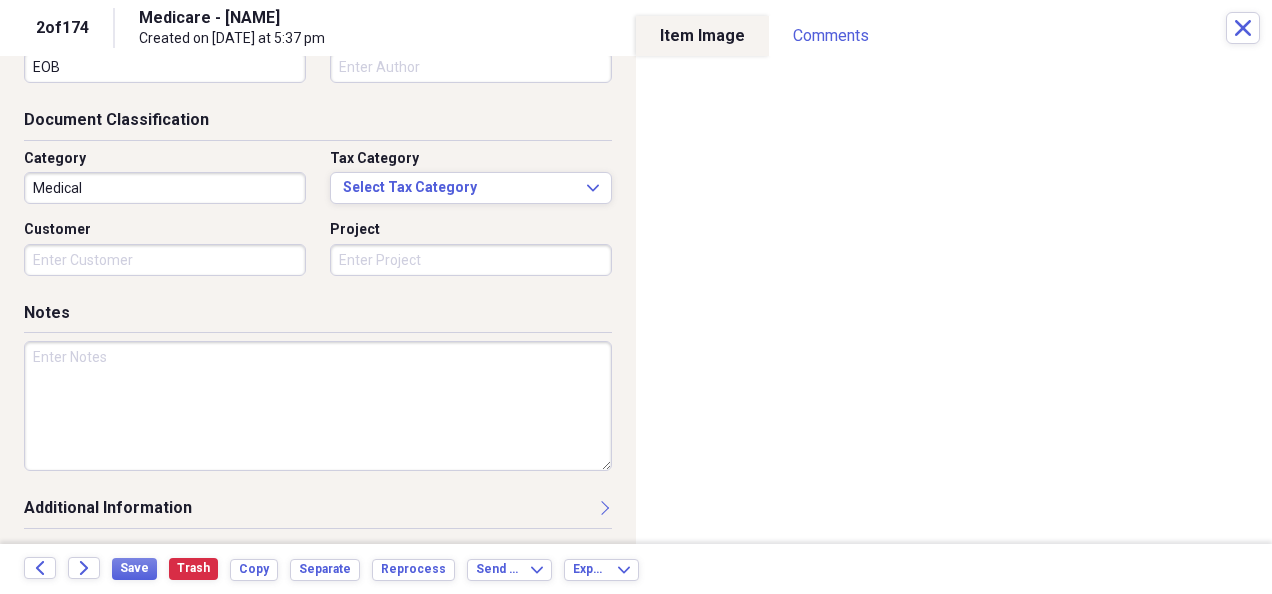 paste on "[DATE] - Prisma Health Univ., Med, Medicare Claim # 02-25087-474-730, Amber Keough CRNA - Charge of $1148.00, Approved $63.30, Paid $49.63, may be billed $12.66; ___ Cigna Claim # 524712964, Paid $12.66 ___" 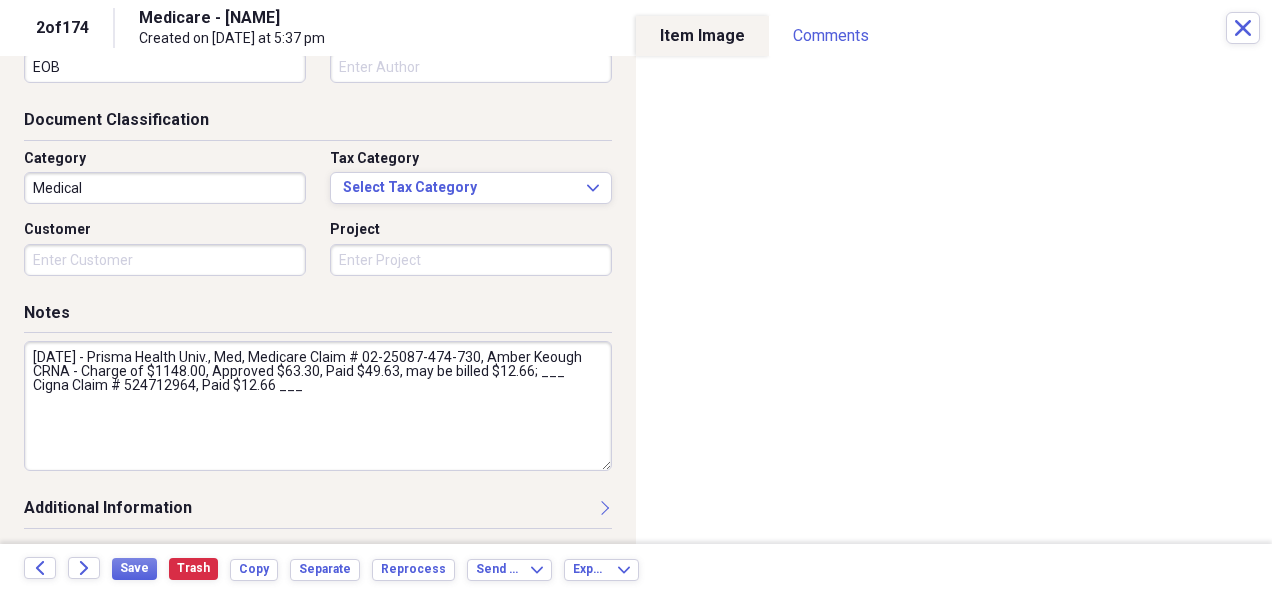 drag, startPoint x: 202, startPoint y: 354, endPoint x: 262, endPoint y: 348, distance: 60.299255 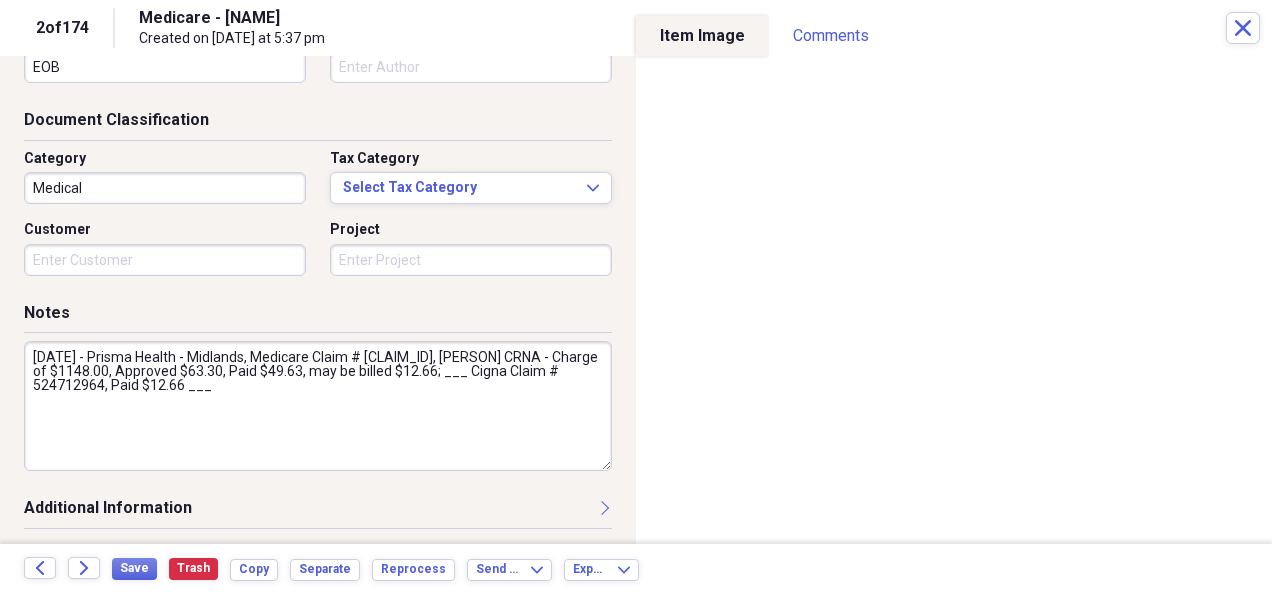 drag, startPoint x: 384, startPoint y: 355, endPoint x: 498, endPoint y: 352, distance: 114.03947 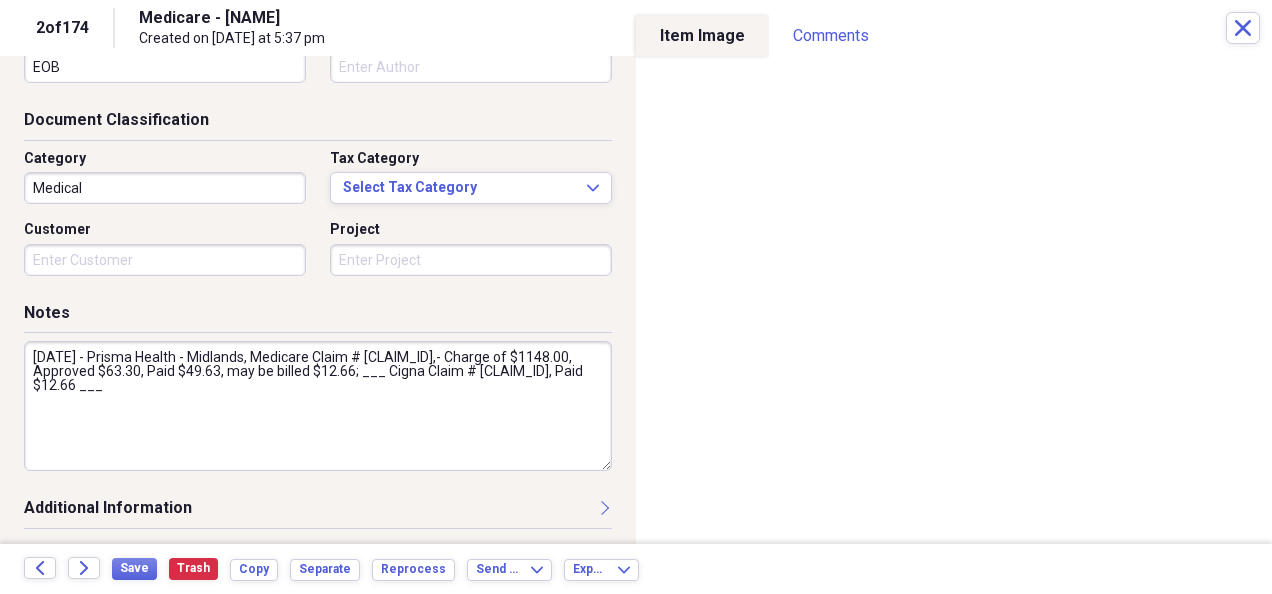 click on "[DATE] - Prisma Health - Midlands, Medicare Claim # [CLAIM_ID],- Charge of $1148.00, Approved $63.30, Paid $49.63, may be billed $12.66; ___ Cigna Claim # [CLAIM_ID], Paid $12.66 ___" at bounding box center (318, 406) 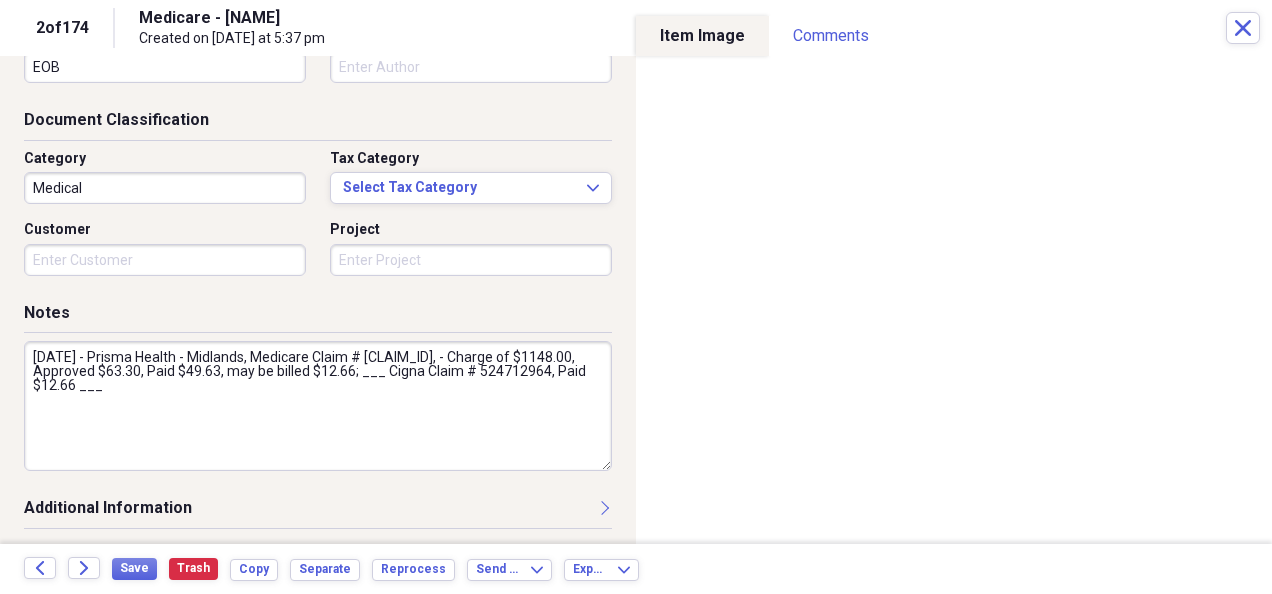 click on "[DATE] - Prisma Health - Midlands, Medicare Claim # [CLAIM_ID], - Charge of $1148.00, Approved $63.30, Paid $49.63, may be billed $12.66; ___ Cigna Claim # 524712964, Paid $12.66 ___" at bounding box center [318, 406] 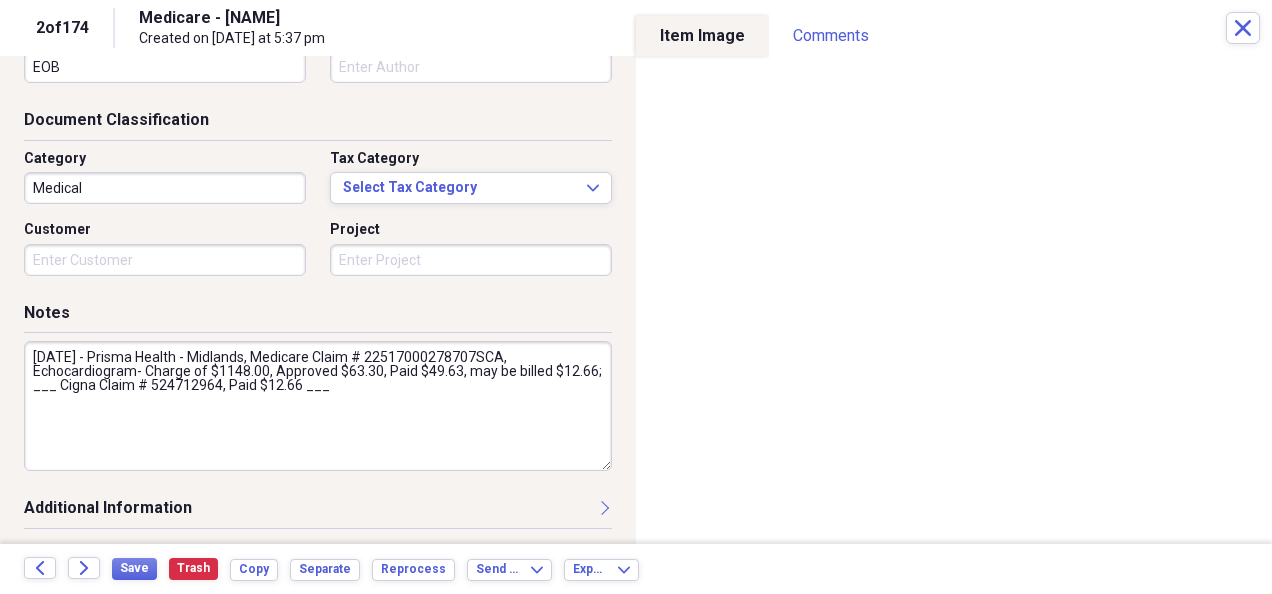 click on "[DATE] - Prisma Health - Midlands, Medicare Claim # 22517000278707SCA, Echocardiogram- Charge of $1148.00, Approved $63.30, Paid $49.63, may be billed $12.66; ___ Cigna Claim # 524712964, Paid $12.66 ___" at bounding box center [318, 406] 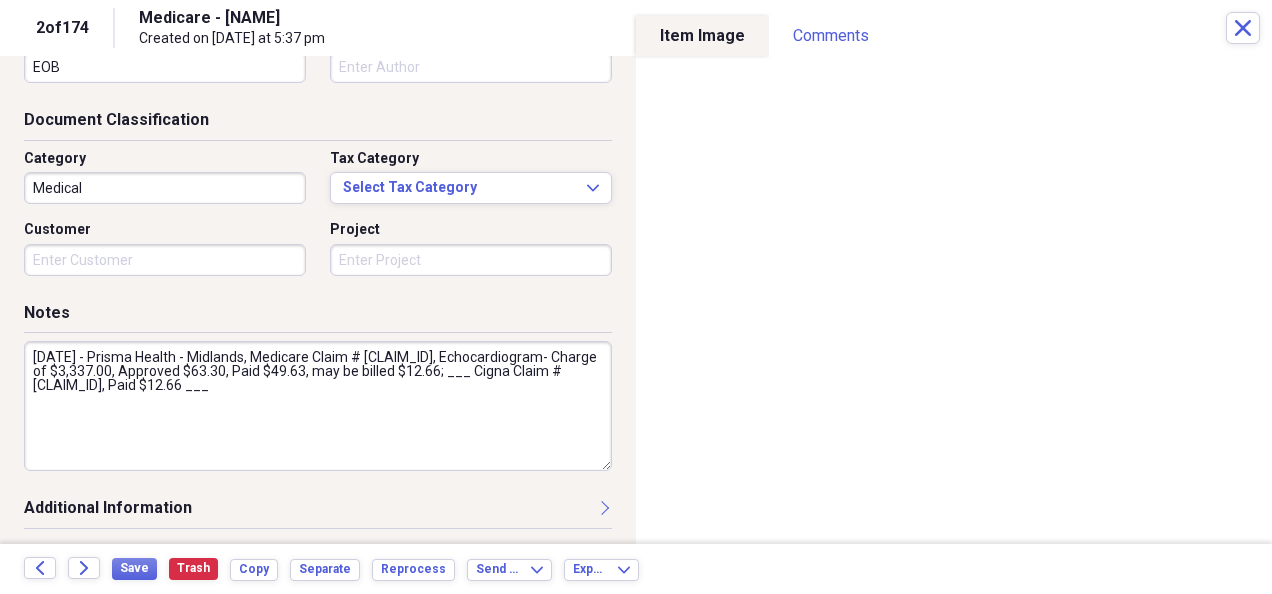 click on "[DATE] - Prisma Health - Midlands, Medicare Claim # [CLAIM_ID], Echocardiogram- Charge of $3,337.00, Approved $63.30, Paid $49.63, may be billed $12.66; ___ Cigna Claim # [CLAIM_ID], Paid $12.66 ___" at bounding box center [318, 406] 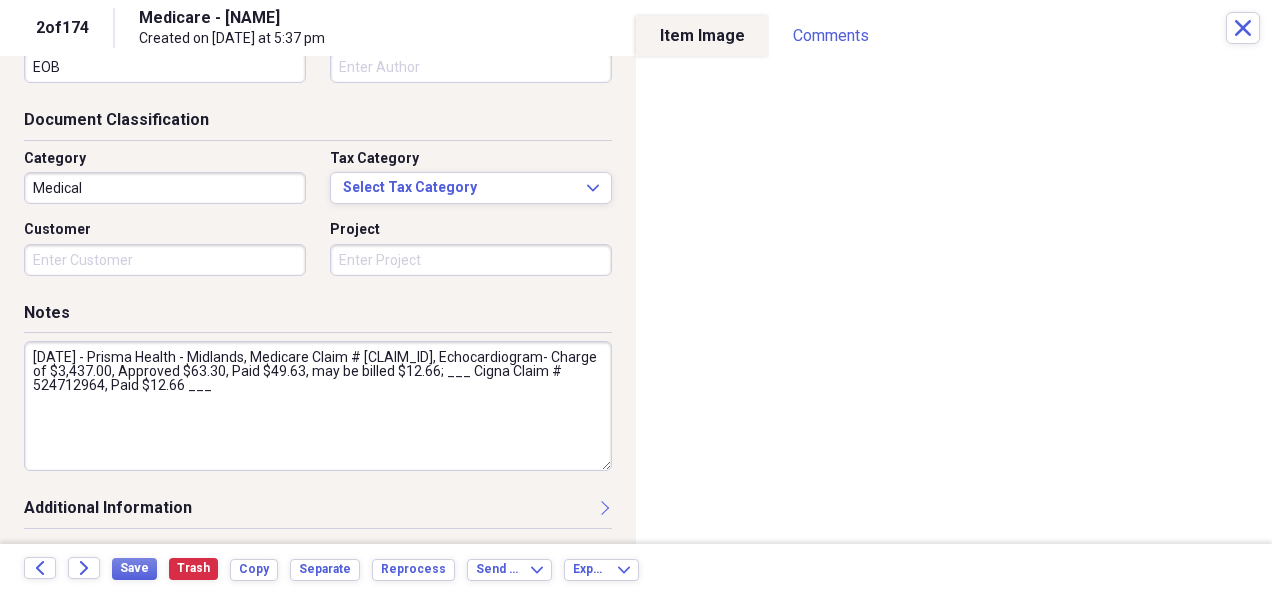 click on "[DATE] - Prisma Health - Midlands, Medicare Claim # [CLAIM_ID], Echocardiogram- Charge of $3,437.00, Approved $63.30, Paid $49.63, may be billed $12.66; ___ Cigna Claim # 524712964, Paid $12.66 ___" at bounding box center [318, 406] 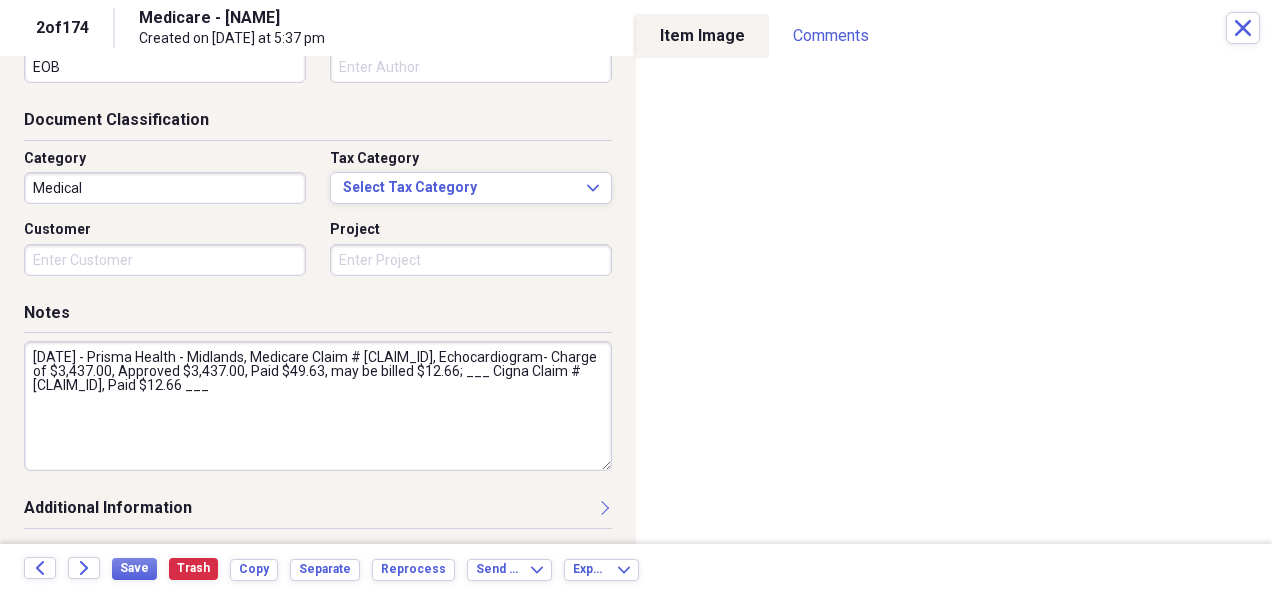 click on "[DATE] - Prisma Health - Midlands, Medicare Claim # [CLAIM_ID], Echocardiogram- Charge of $3,437.00, Approved $3,437.00, Paid $49.63, may be billed $12.66; ___ Cigna Claim # [CLAIM_ID], Paid $12.66 ___" at bounding box center [318, 406] 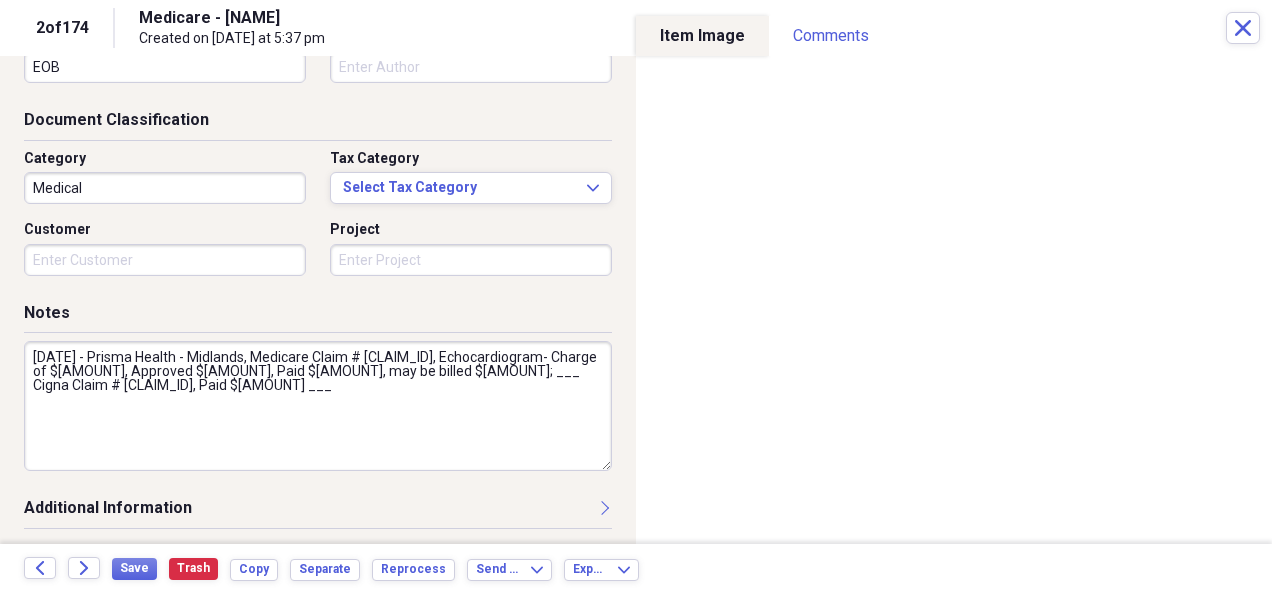 click on "[DATE] - Prisma Health - Midlands, Medicare Claim # [CLAIM_ID], Echocardiogram- Charge of $[AMOUNT], Approved $[AMOUNT], Paid $[AMOUNT], may be billed $[AMOUNT]; ___ Cigna Claim # [CLAIM_ID], Paid $[AMOUNT] ___" at bounding box center (318, 406) 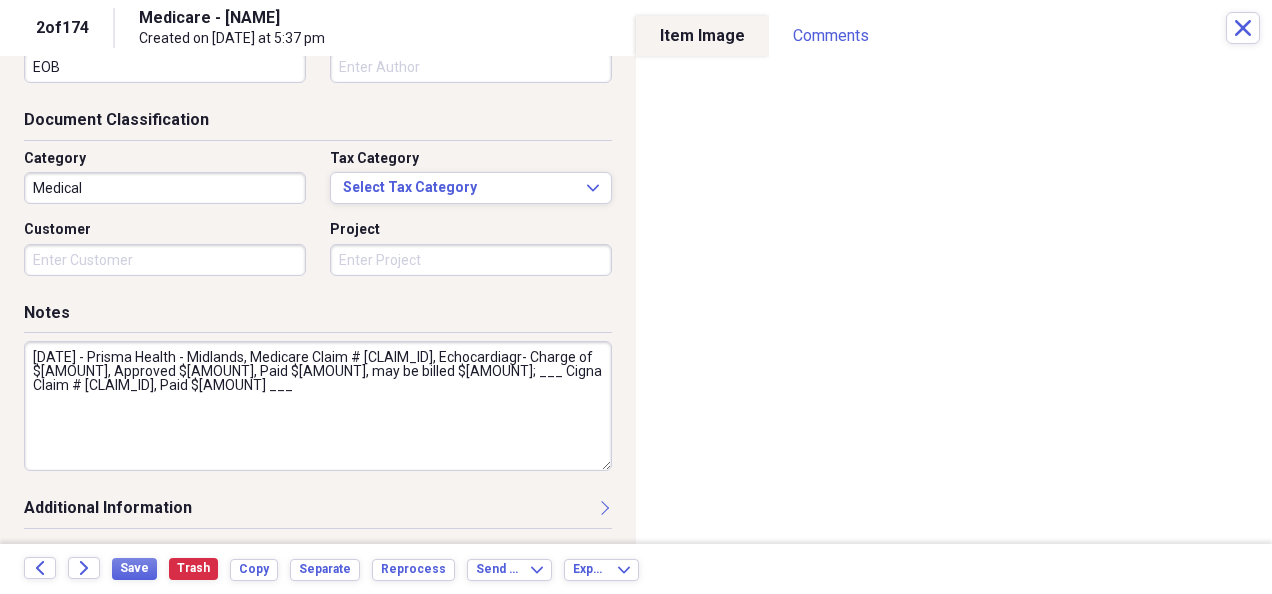 click on "[DATE] - Prisma Health - Midlands, Medicare Claim # [CLAIM_ID], Echocardiagr- Charge of $[AMOUNT], Approved $[AMOUNT], Paid $[AMOUNT], may be billed $[AMOUNT]; ___ Cigna Claim # [CLAIM_ID], Paid $[AMOUNT] ___" at bounding box center (318, 406) 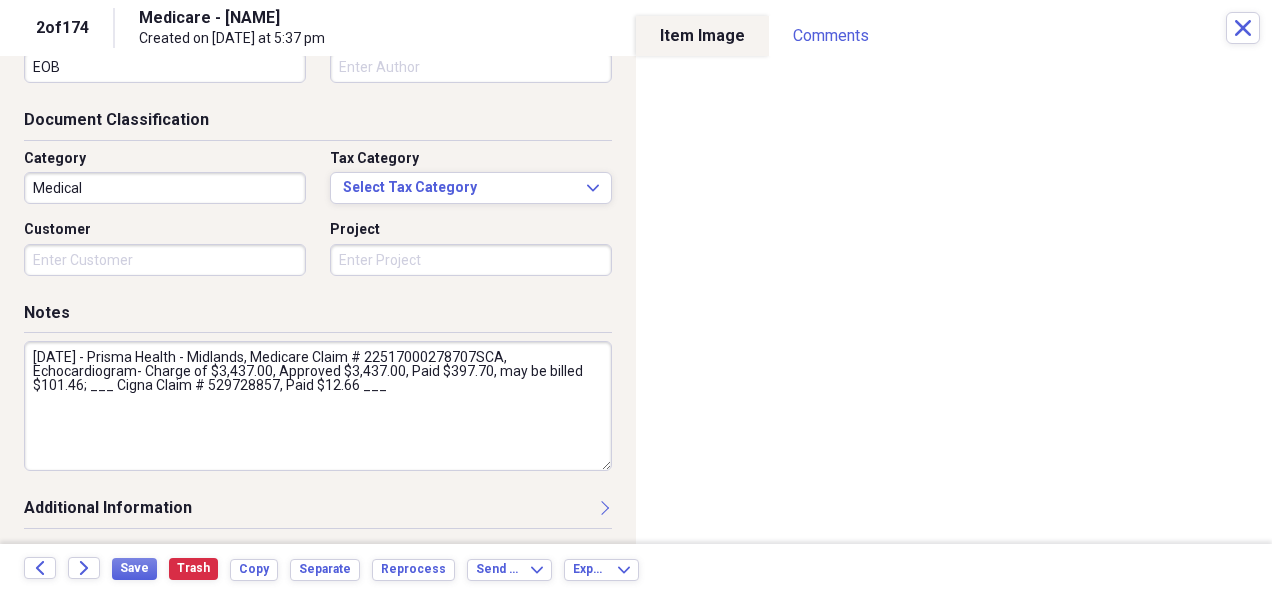 click on "[DATE] - Prisma Health - Midlands, Medicare Claim # 22517000278707SCA, Echocardiogram- Charge of $3,437.00, Approved $3,437.00, Paid $397.70, may be billed $101.46; ___ Cigna Claim # 529728857, Paid $12.66 ___" at bounding box center (318, 406) 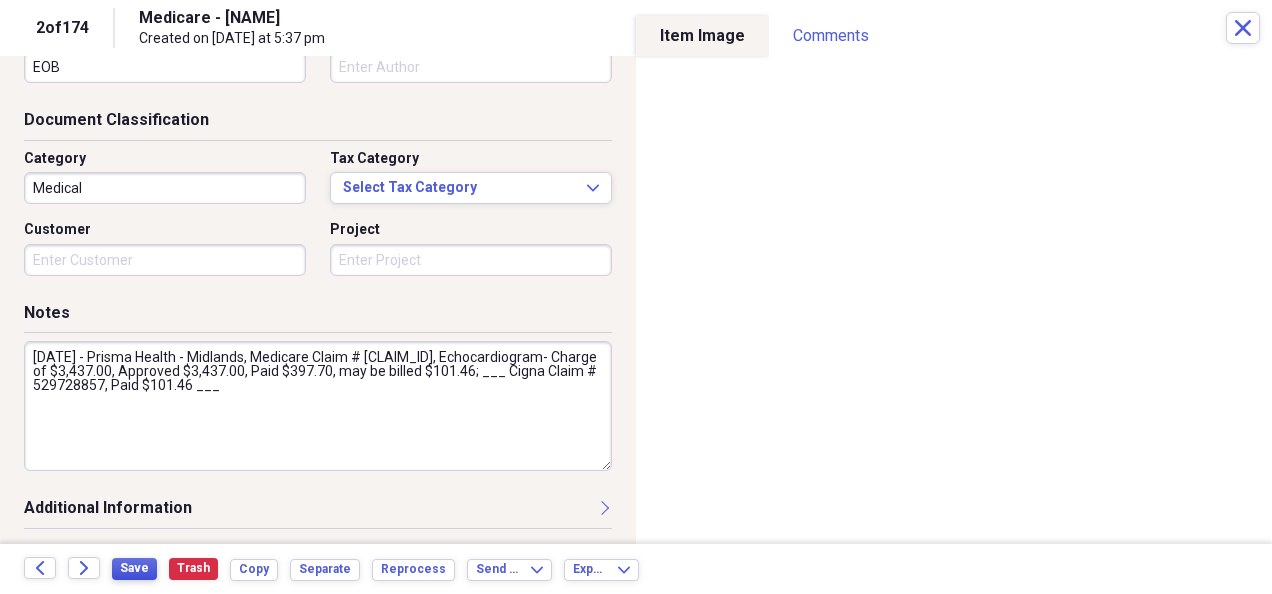 click on "Save" at bounding box center (134, 568) 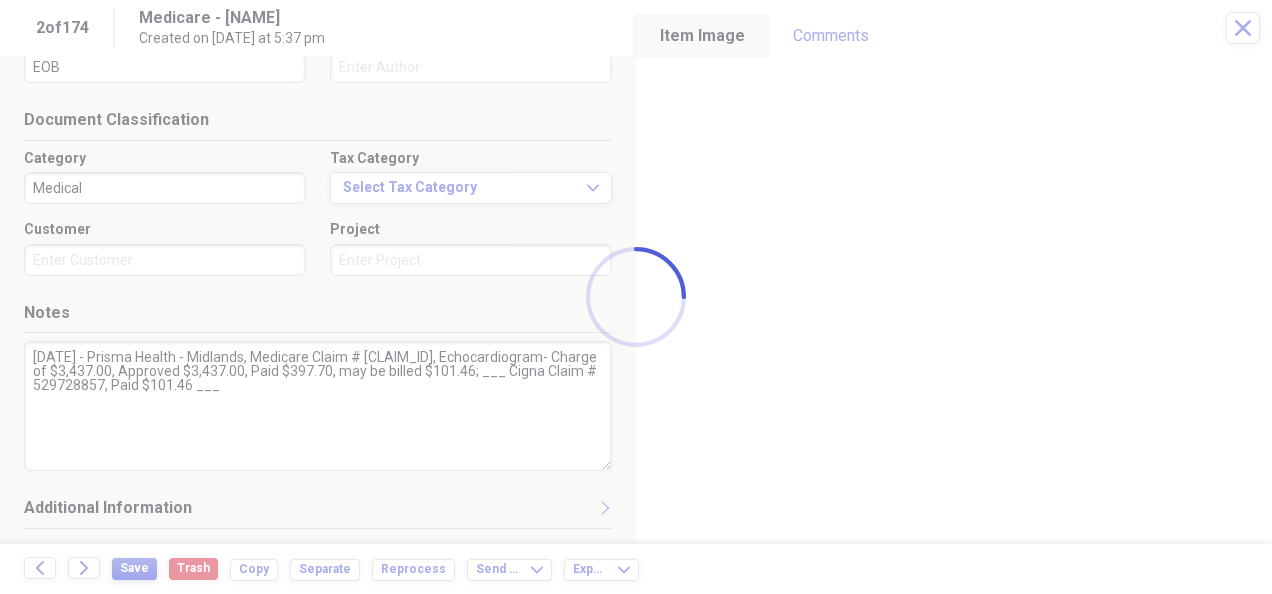 type on "[DATE] - Prisma Health - Midlands, Medicare Claim # [CLAIM_ID], Echocardiogram- Charge of $3,437.00, Approved $3,437.00, Paid $397.70, may be billed $101.46; ___ Cigna Claim # 529728857, Paid $101.46 ___" 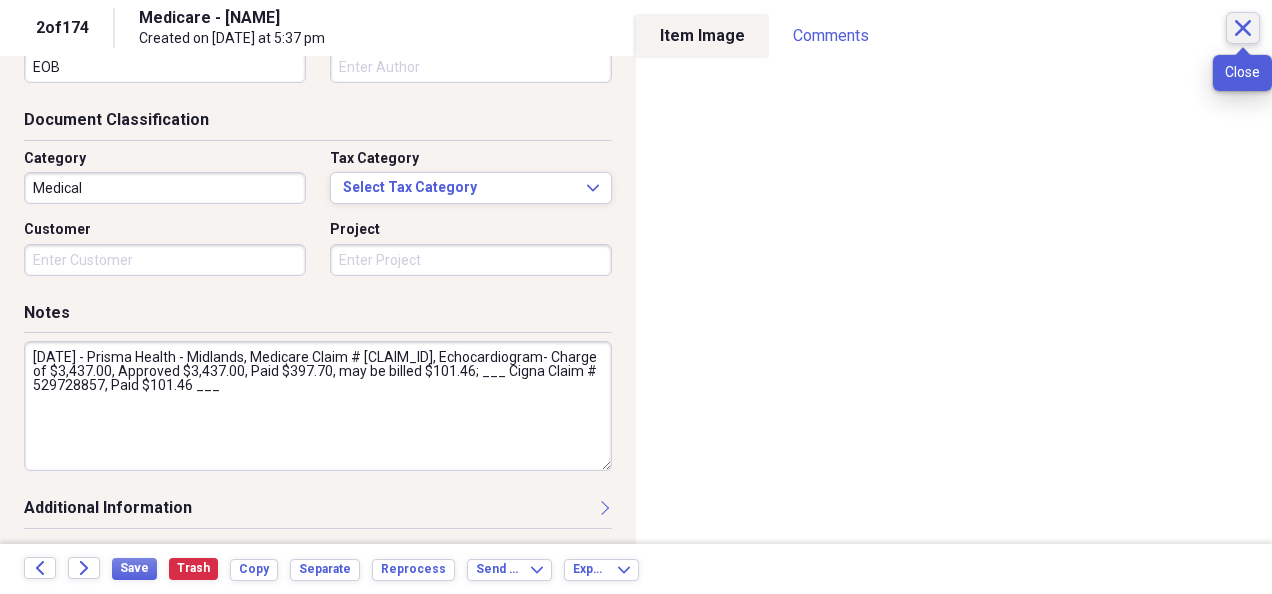 click on "Close" at bounding box center [1243, 28] 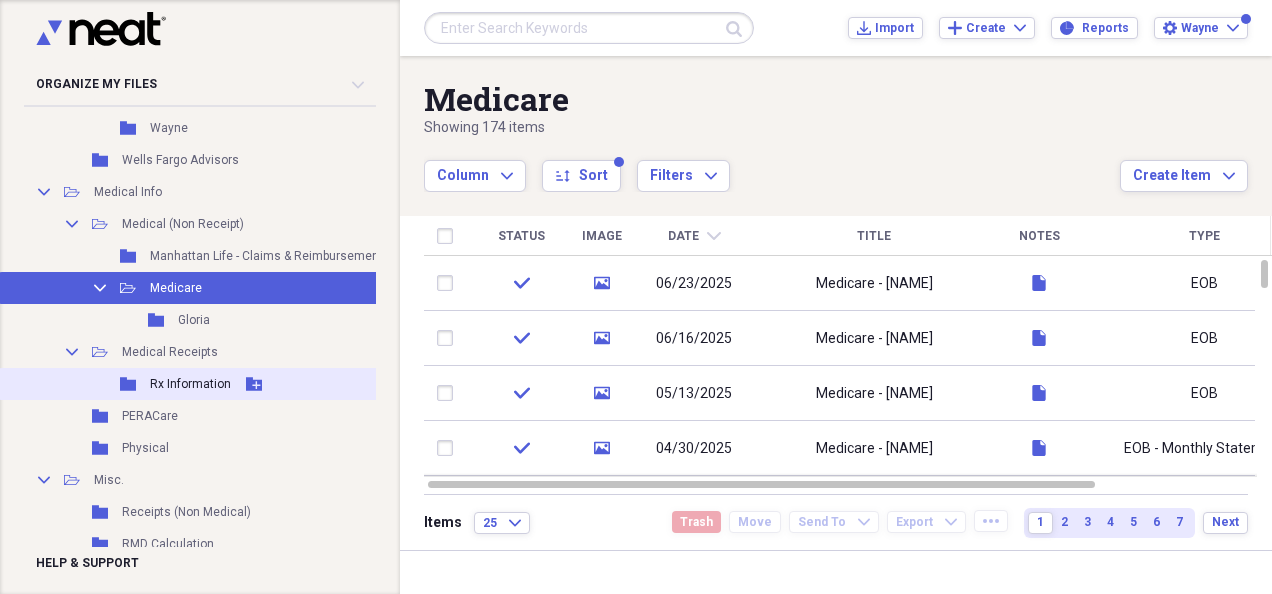 scroll, scrollTop: 1634, scrollLeft: 0, axis: vertical 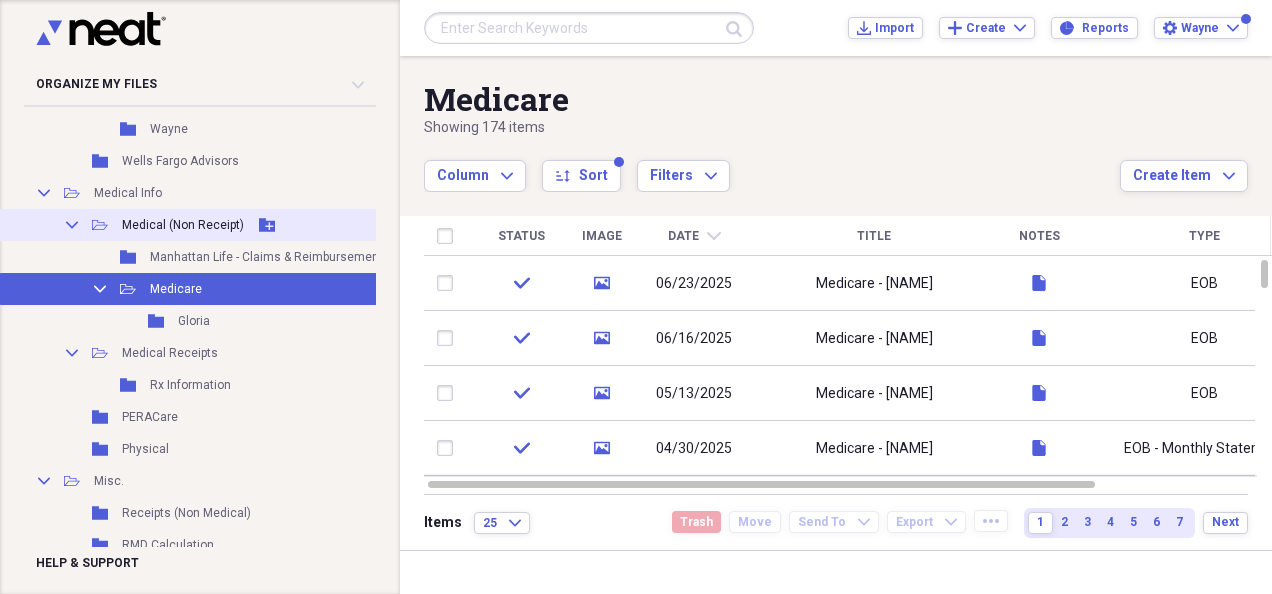 click on "Medical (Non Receipt)" at bounding box center [183, 225] 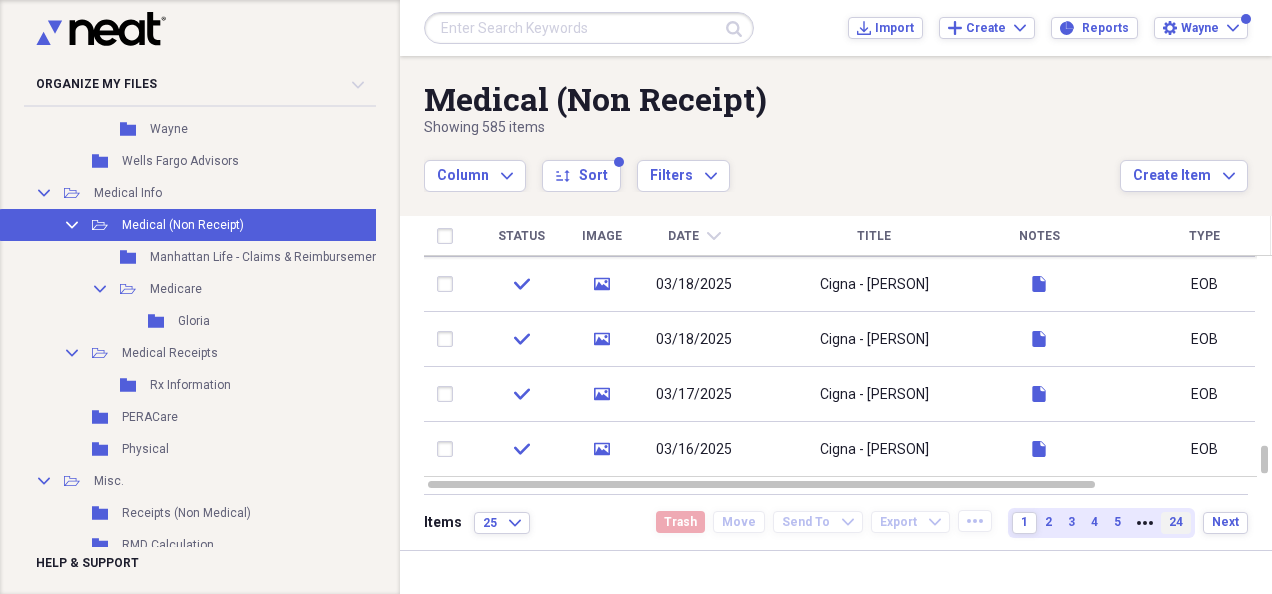 click on "24" at bounding box center (1176, 522) 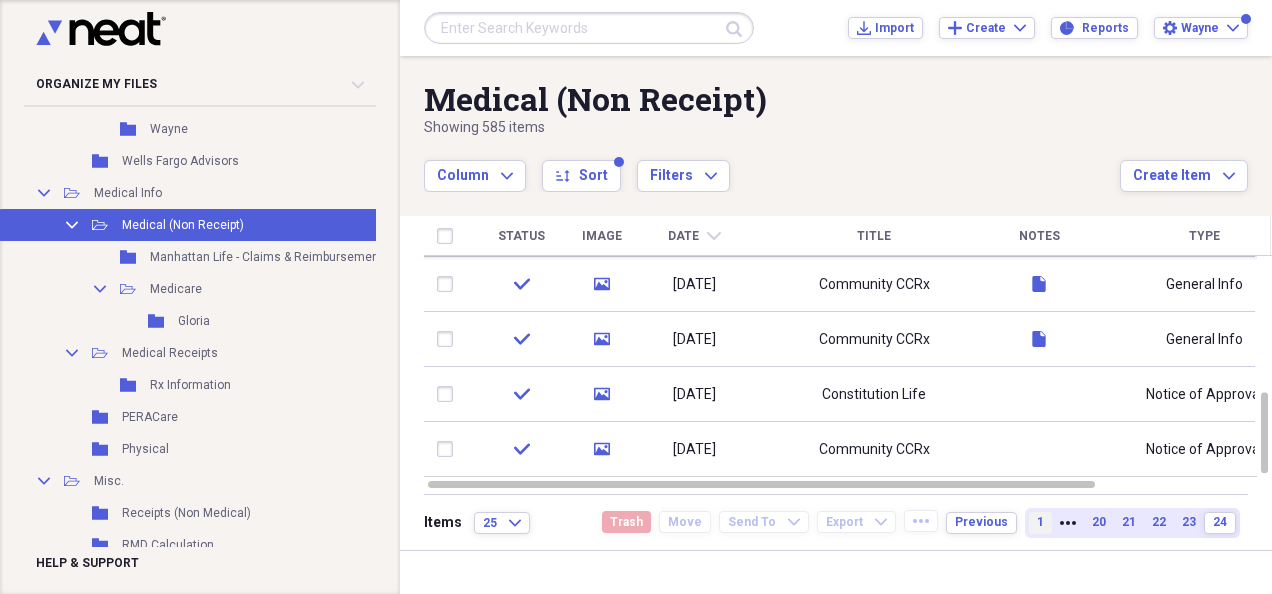 click on "1" at bounding box center [1040, 523] 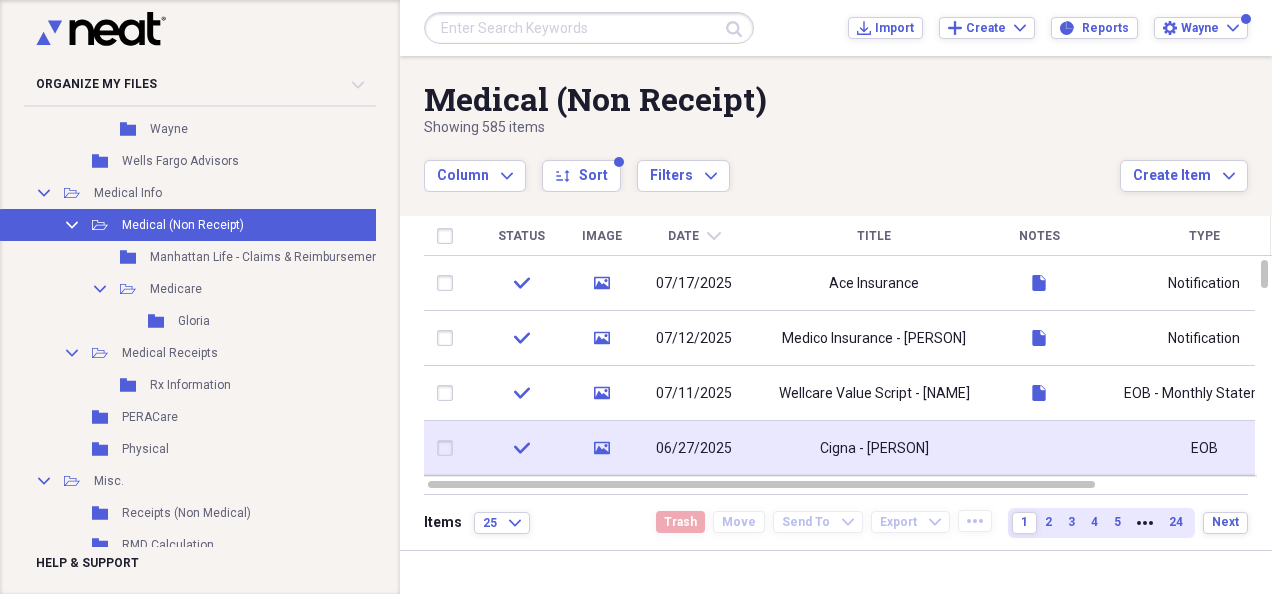 click at bounding box center [1039, 448] 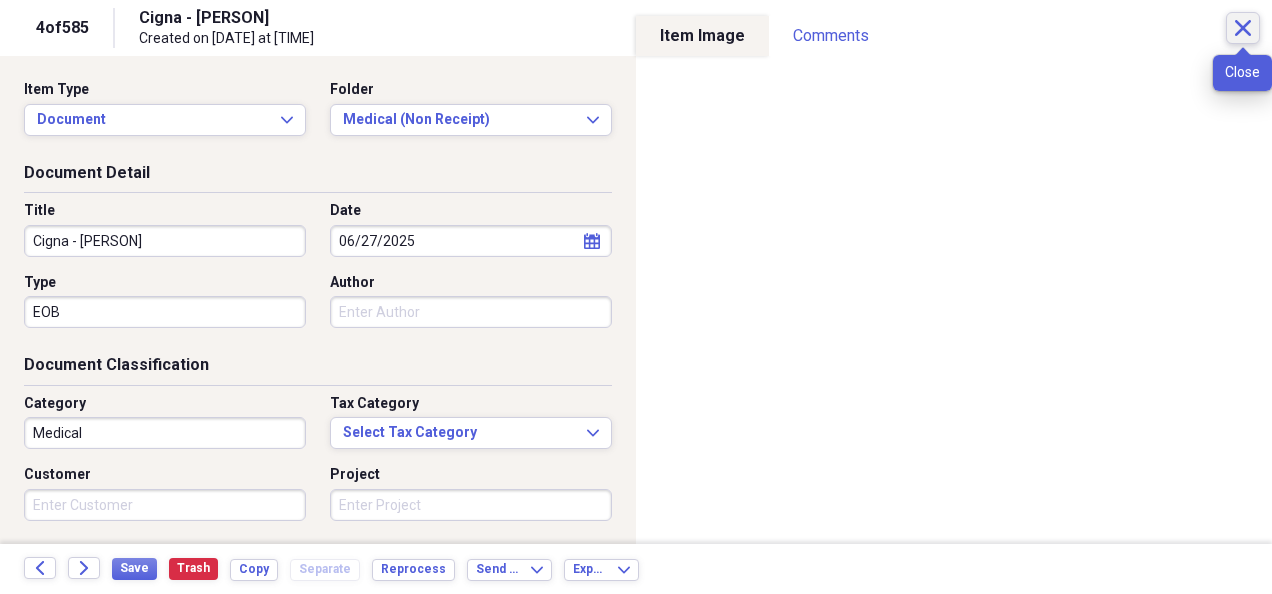 click 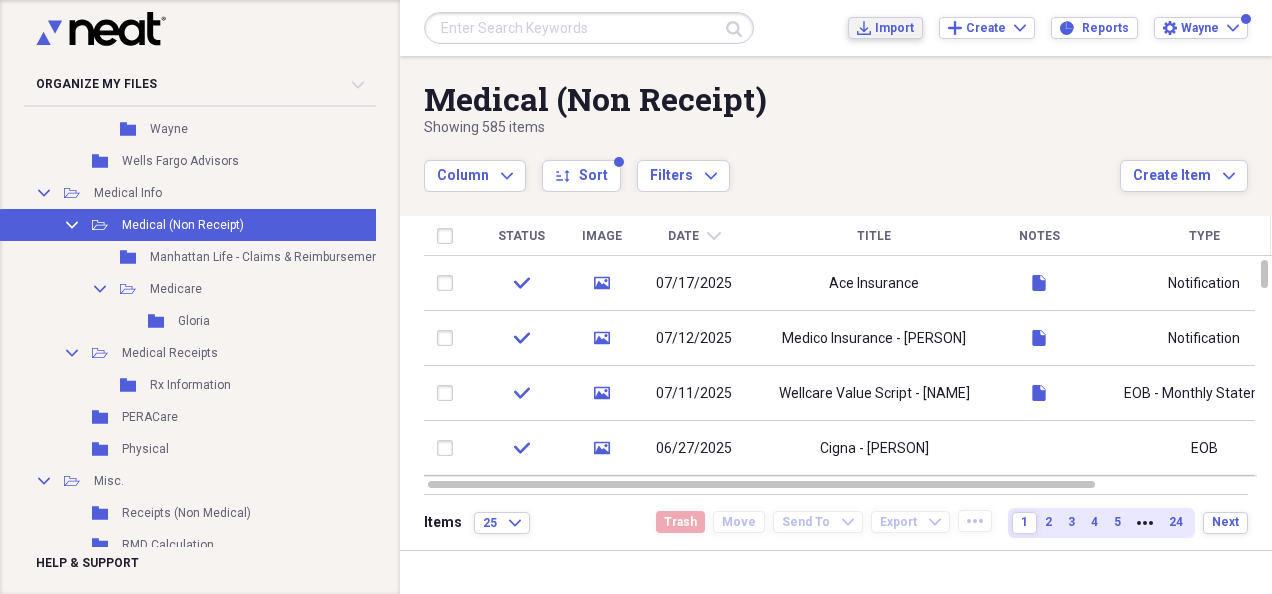 click on "Import" at bounding box center [894, 28] 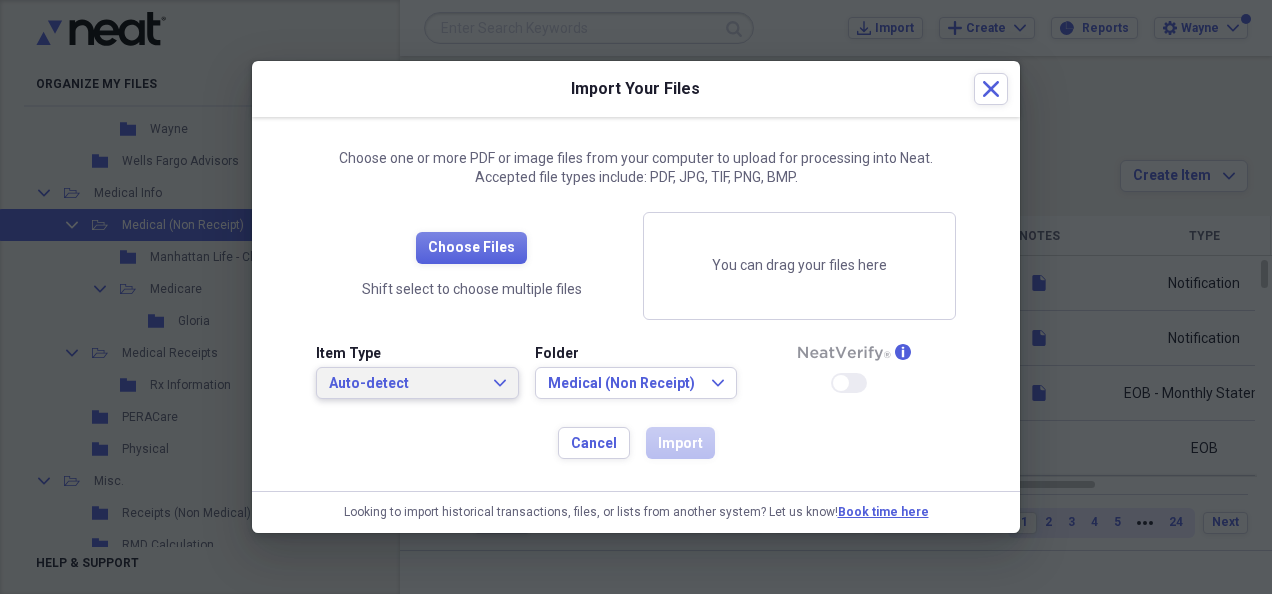 click on "Expand" 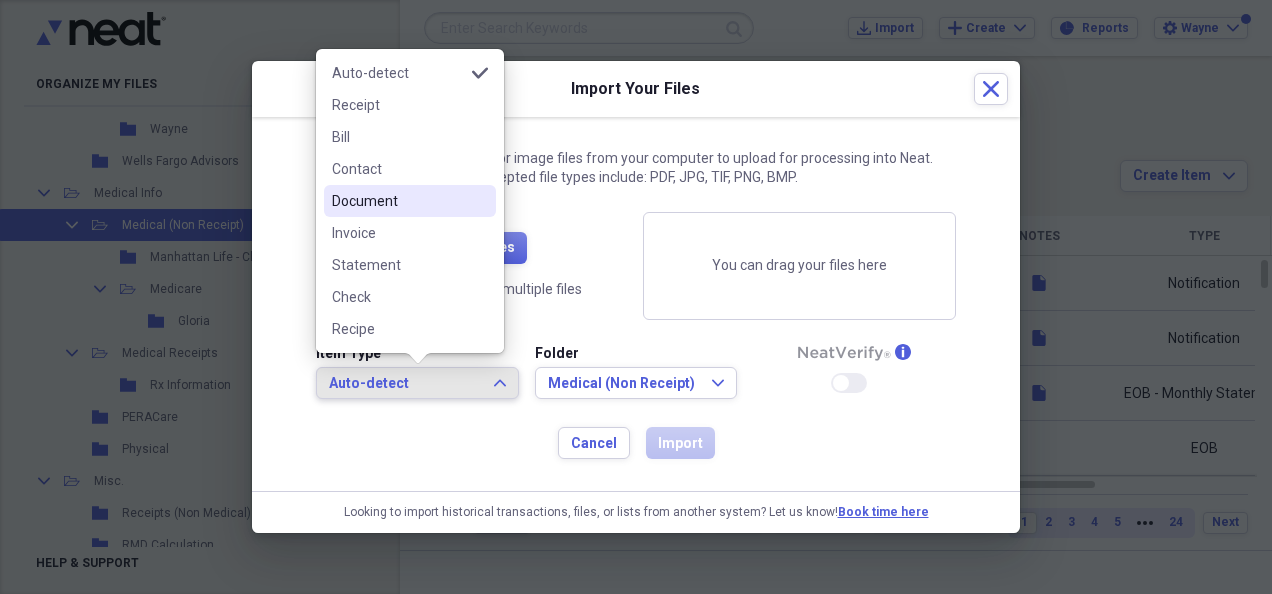 click on "Document" at bounding box center (398, 201) 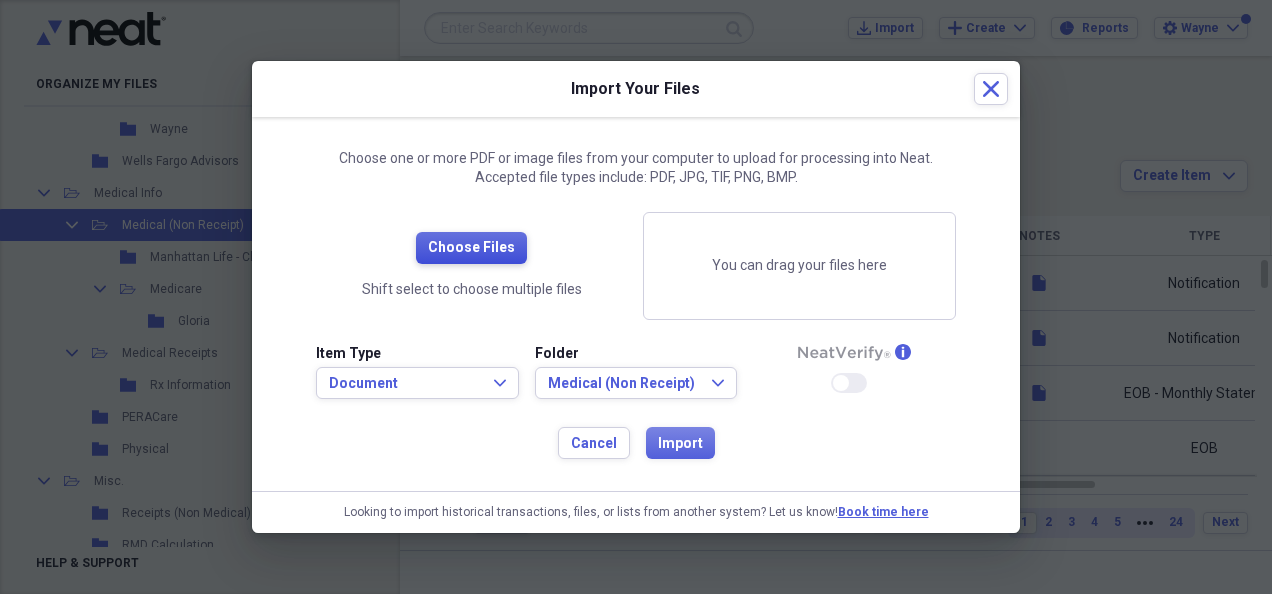 click on "Choose Files" at bounding box center (471, 248) 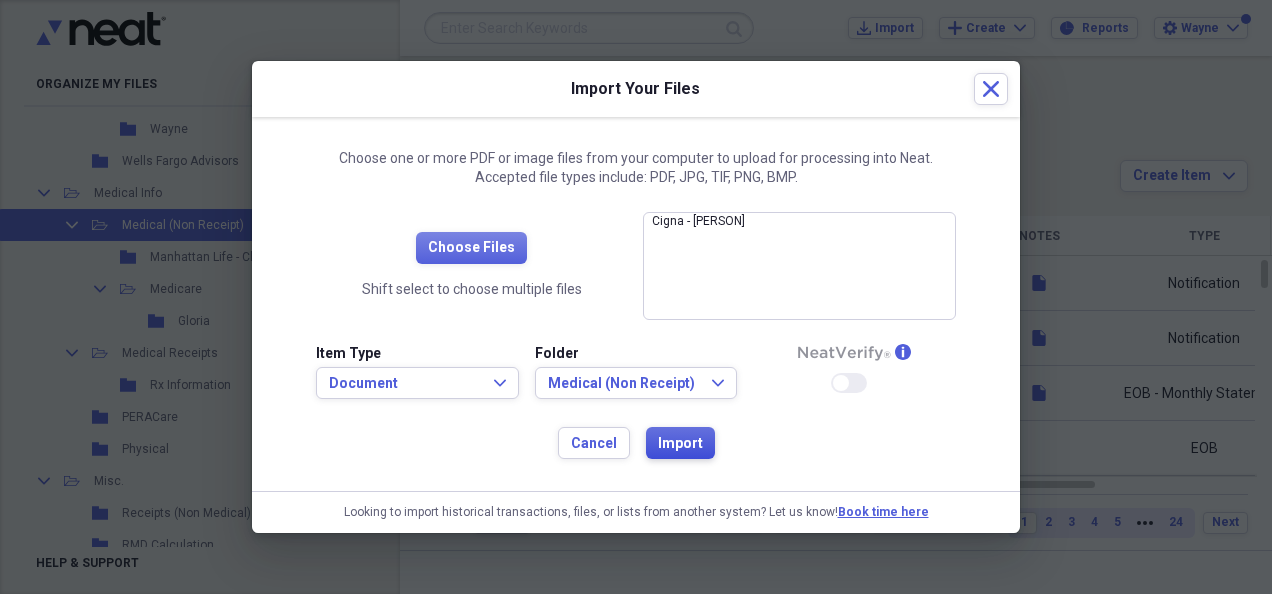 click on "Import" at bounding box center [680, 444] 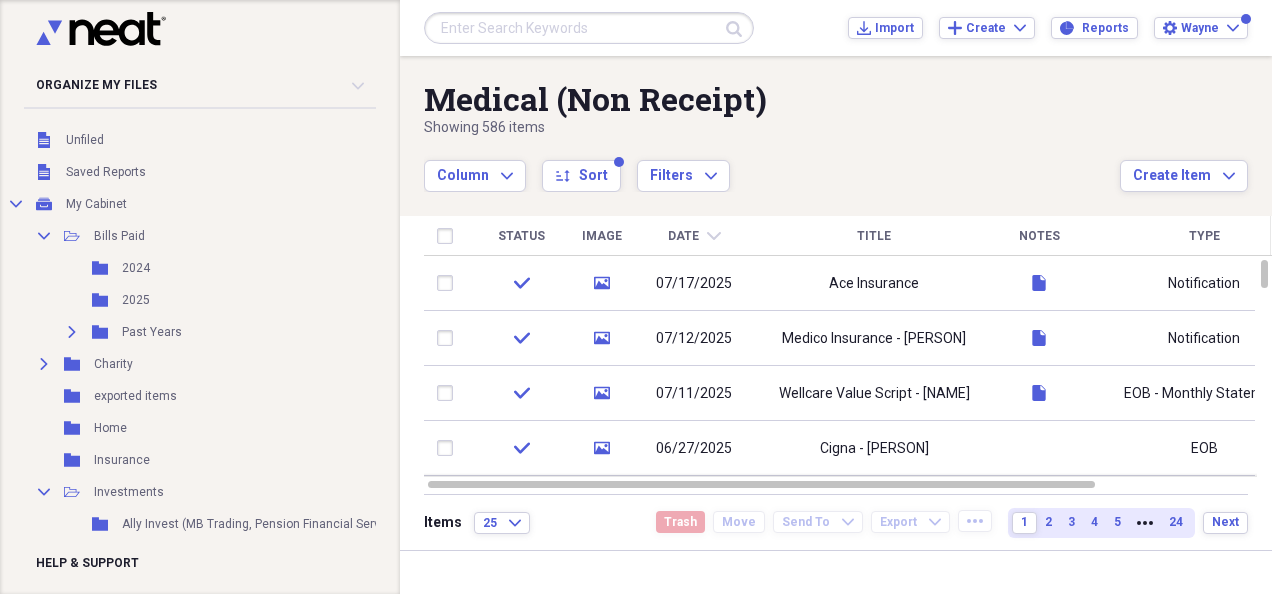 scroll, scrollTop: 0, scrollLeft: 0, axis: both 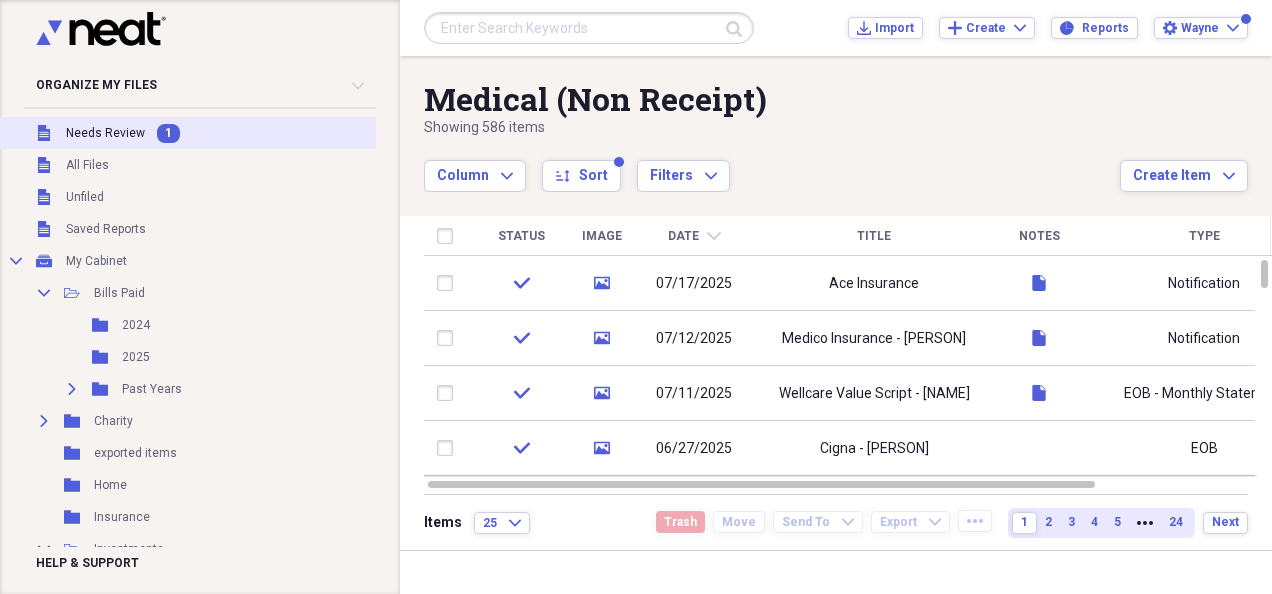 click on "Unfiled Needs Review 1" at bounding box center [281, 133] 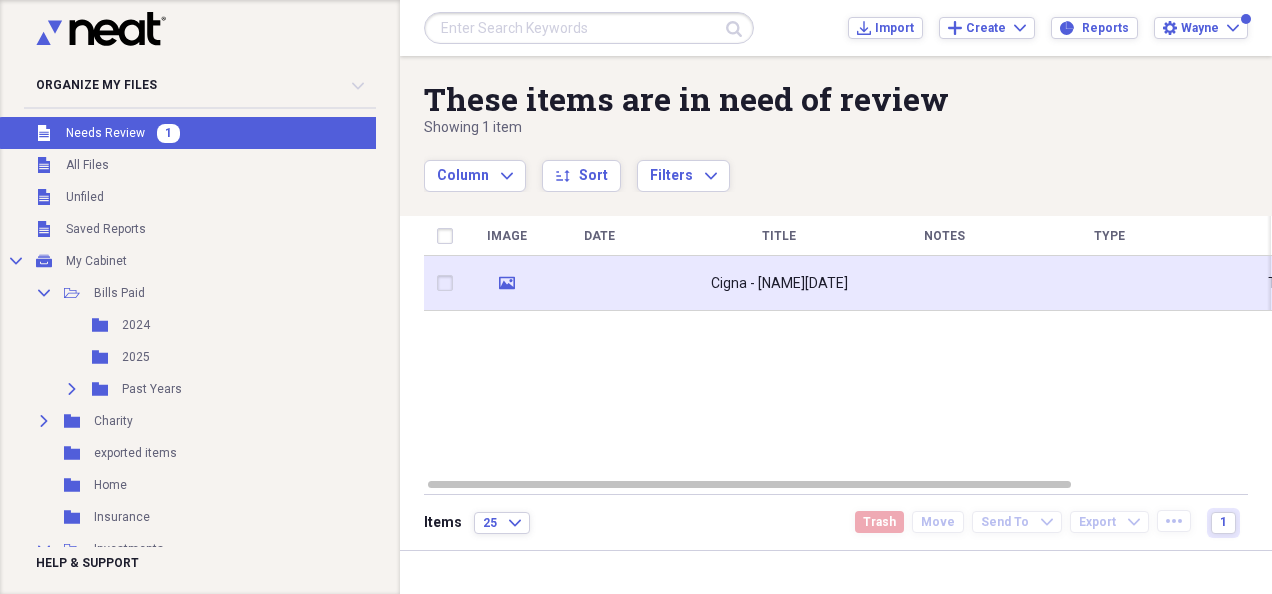 click at bounding box center [599, 283] 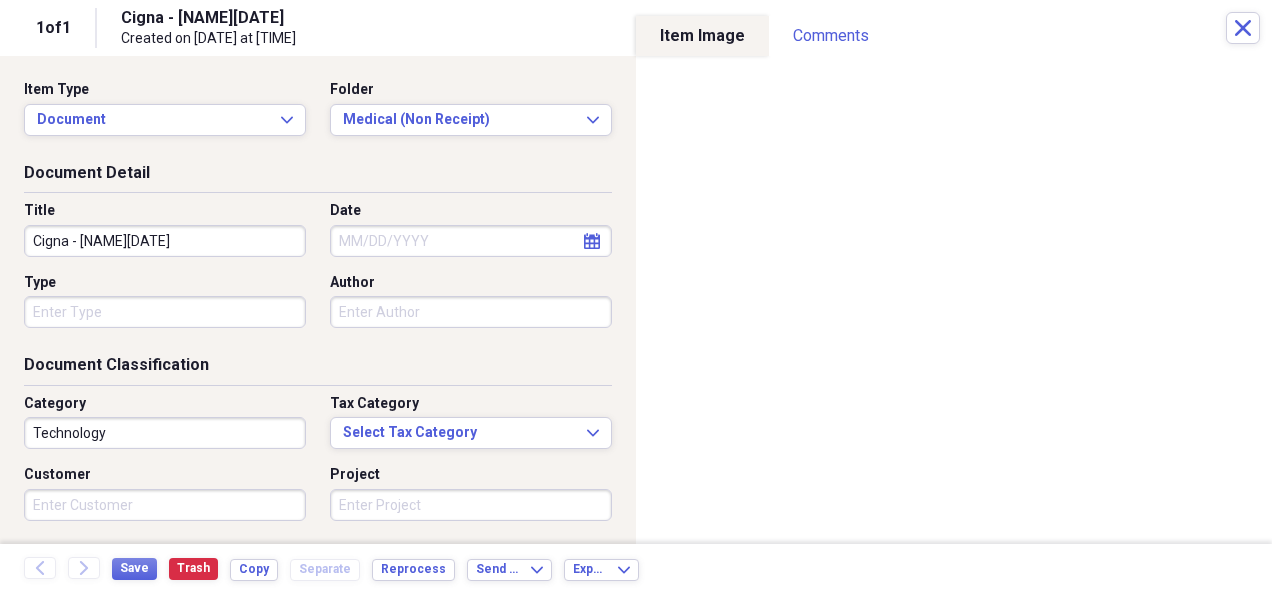 click on "Cigna - [NAME][DATE]" at bounding box center (165, 241) 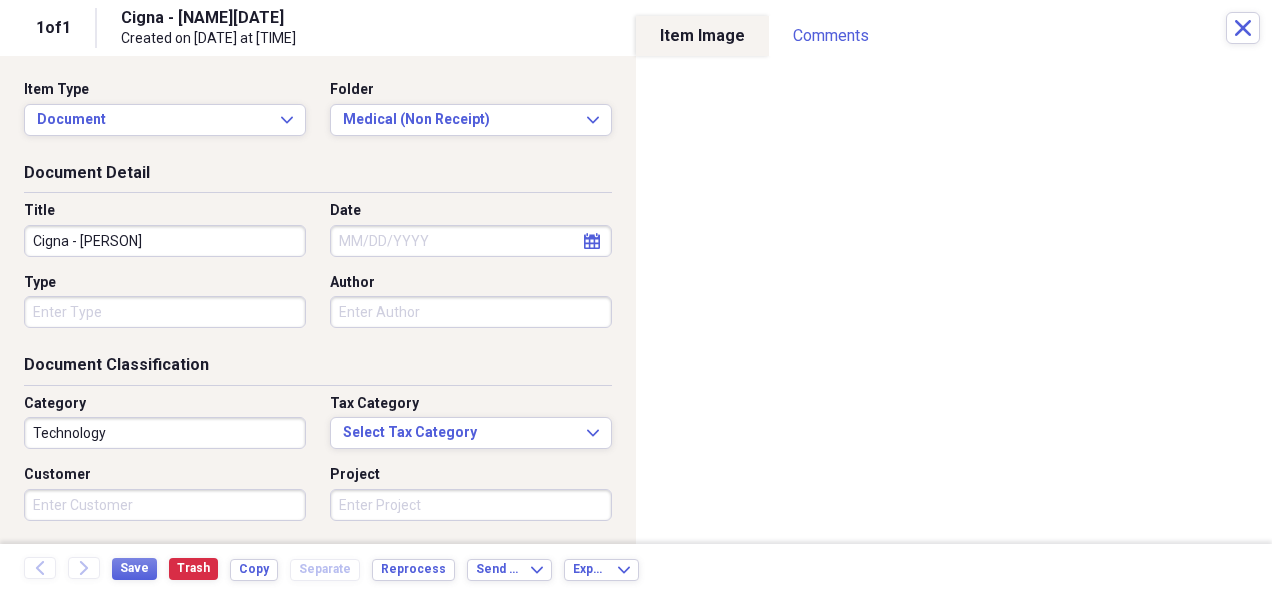 type on "Cigna - [PERSON]" 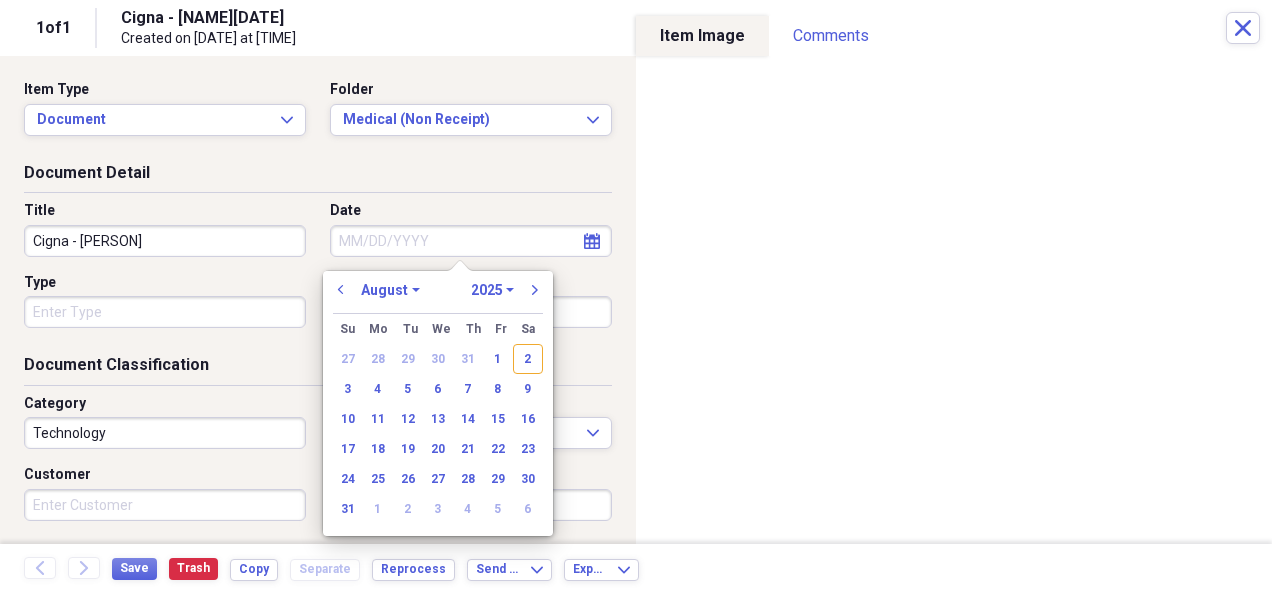 click on "Date" at bounding box center (471, 241) 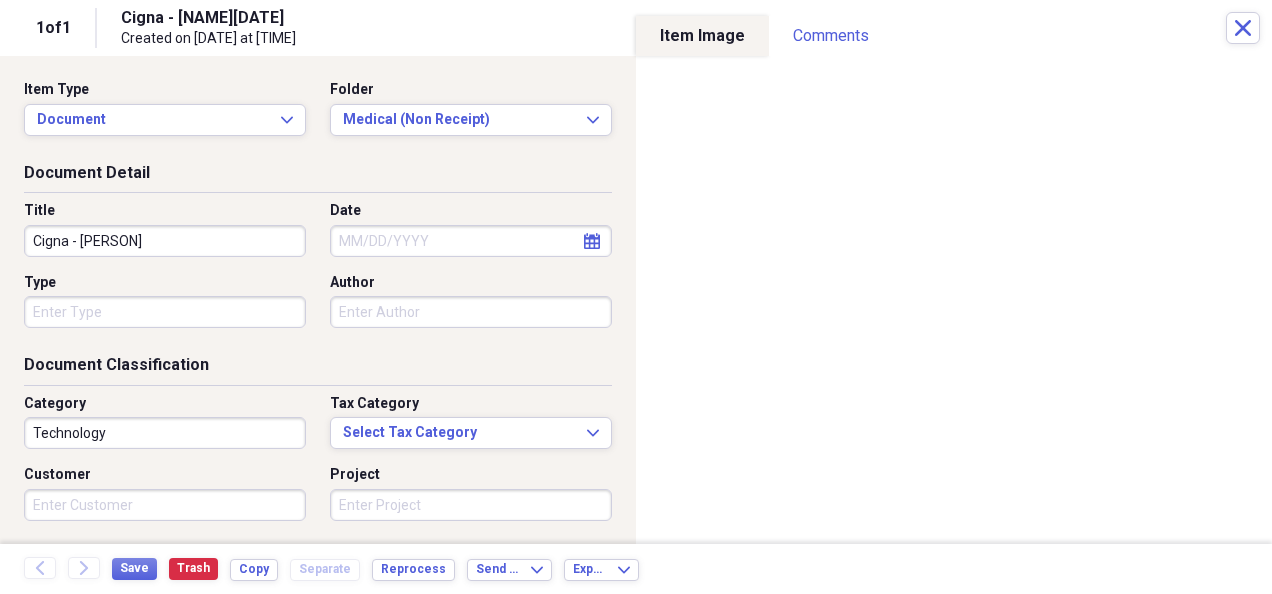 click 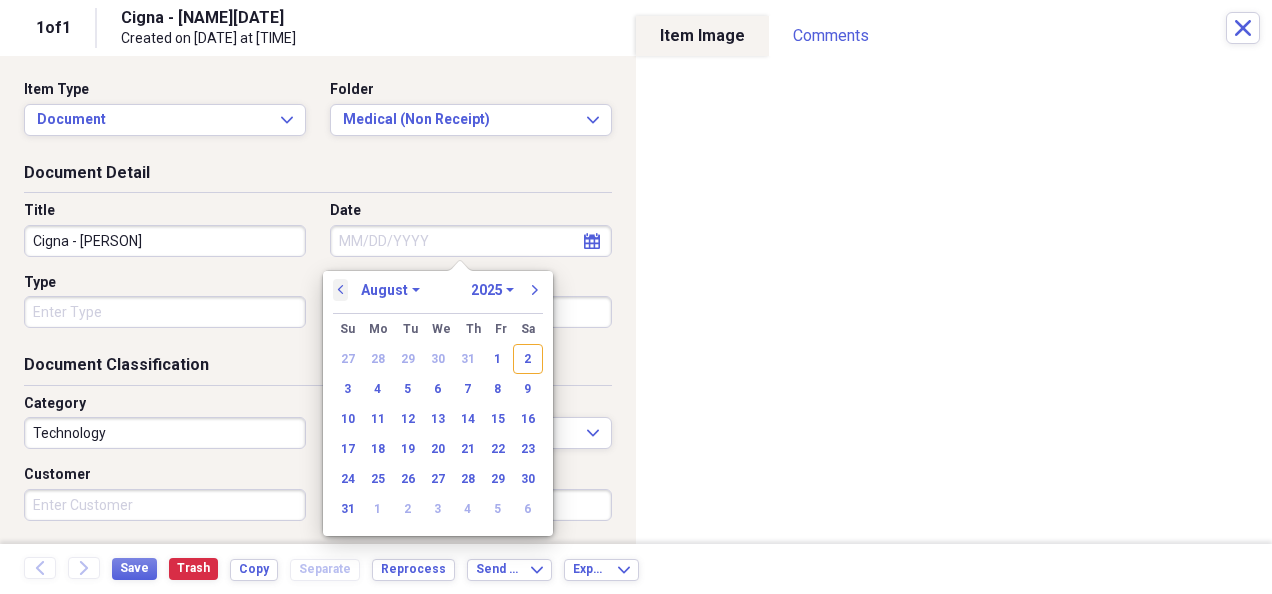 click on "previous" at bounding box center (341, 290) 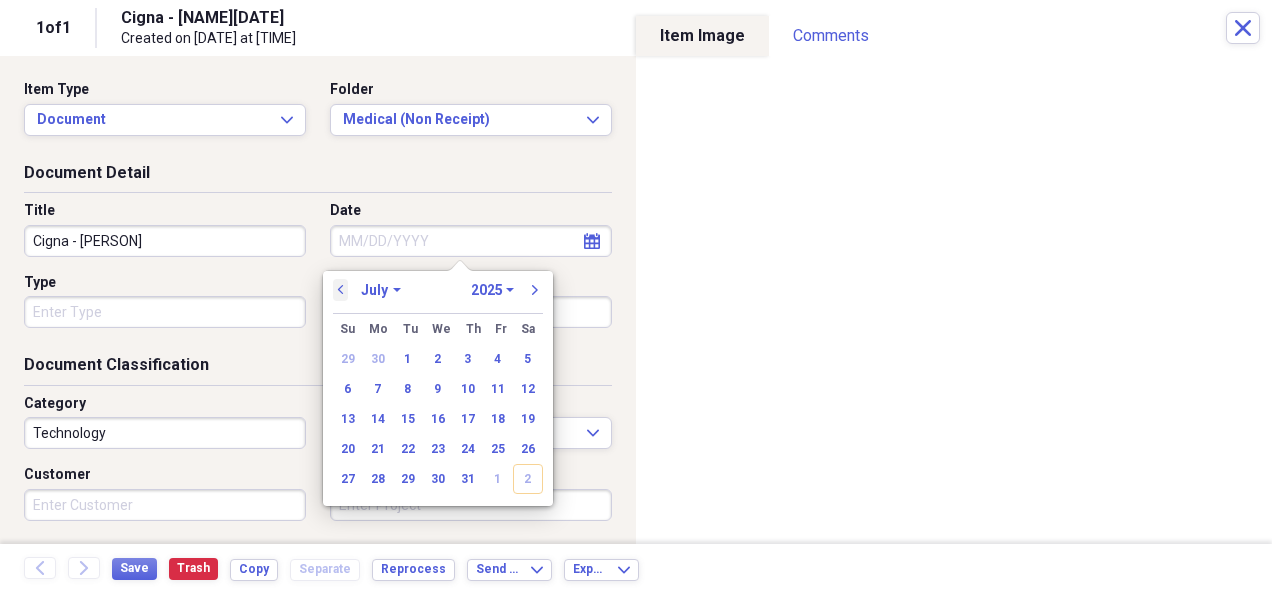 click on "previous" at bounding box center (341, 290) 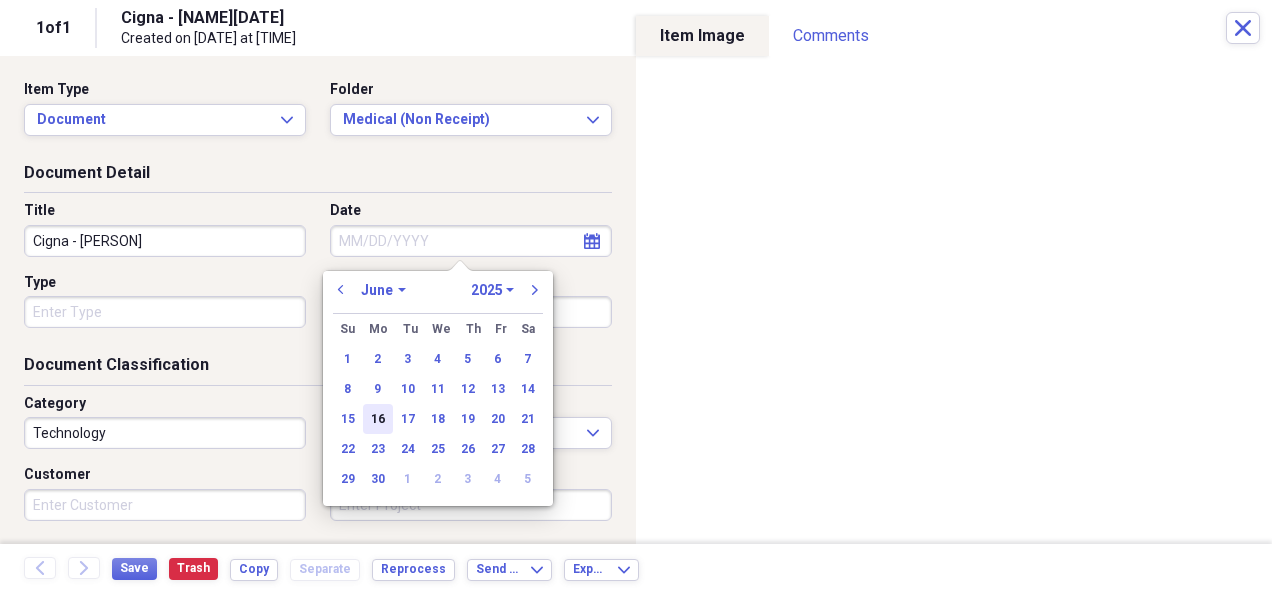 click on "16" at bounding box center [378, 419] 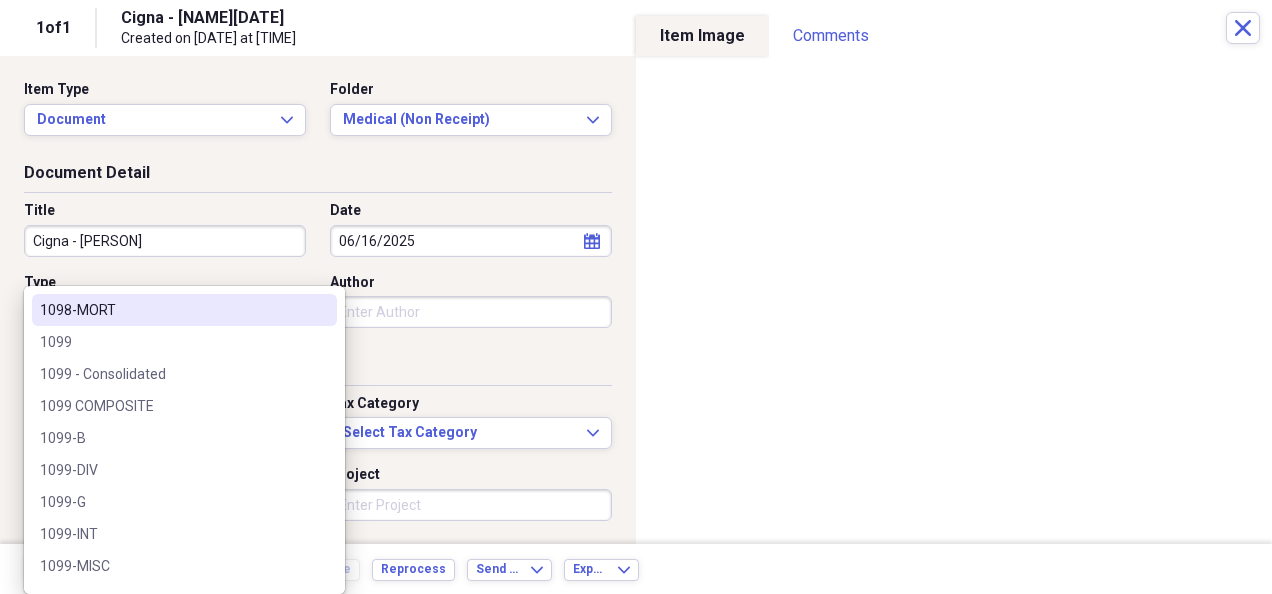 click on "Organize My Files Collapse Unfiled Needs Review Unfiled All Files Unfiled Unfiled Unfiled Saved Reports Collapse My Cabinet My Cabinet Add Folder Collapse Open Folder Bills Paid Add Folder Folder 2024 Add Folder Folder 2025 Add Folder Expand Folder Past Years Add Folder Expand Folder Charity Add Folder Folder exported items Add Folder Folder Home Add Folder Folder Insurance Add Folder Collapse Open Folder Investments Add Folder Folder Ally Invest (MB Trading, Pension Financial Services - #[ACCOUNT_ID]) Add Folder Collapse Open Folder Ameriprise Add Folder Folder [NAME] Add Folder Folder [NAME] Add Folder Folder Charles Schwab Add Folder Folder Columbine FCU Add Folder Folder ConocoPhillips Add Folder Folder Conseco Annuity (Washington National) Add Folder Folder Dominion Energy (SCANA) Add Folder Expand Folder Etrade Add Folder Collapse Open Folder Fidelity Add Folder Folder [NAME] & [NAME] Joint - [ACCOUNT_ID] Add Folder Folder [NAME] Bene IRA - [ACCOUNT_ID] Add Folder Folder [NAME] & [NAME] Joint - [ACCOUNT_ID] Add Folder HSA" at bounding box center [636, 297] 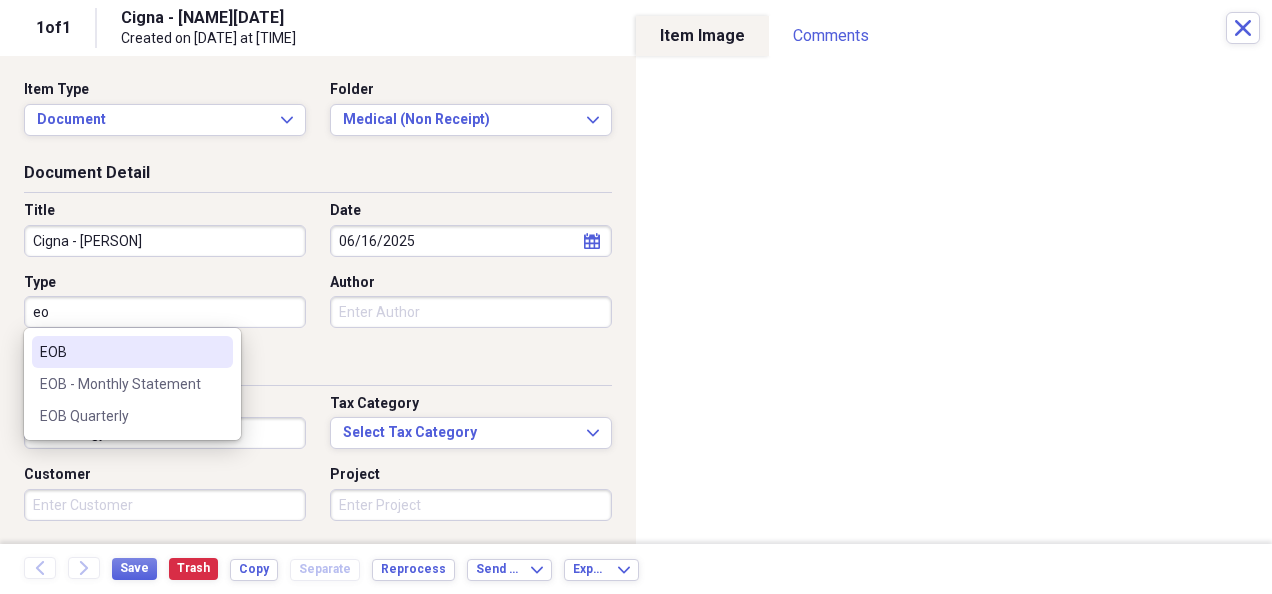 click on "EOB" at bounding box center (120, 352) 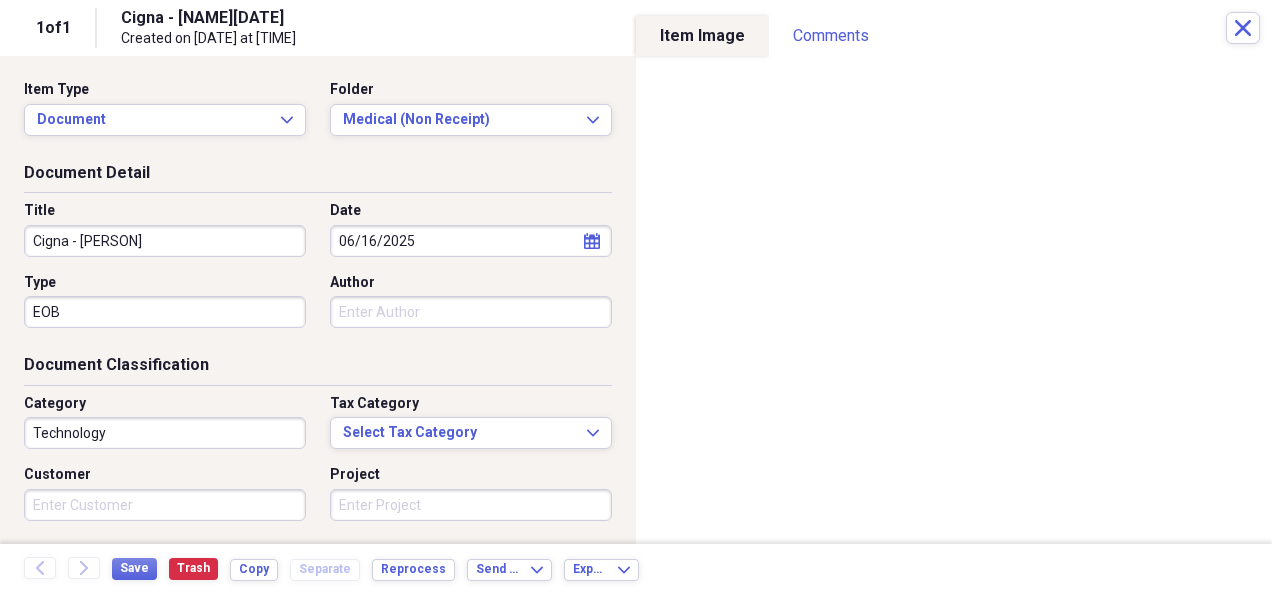 click on "Technology" at bounding box center [165, 433] 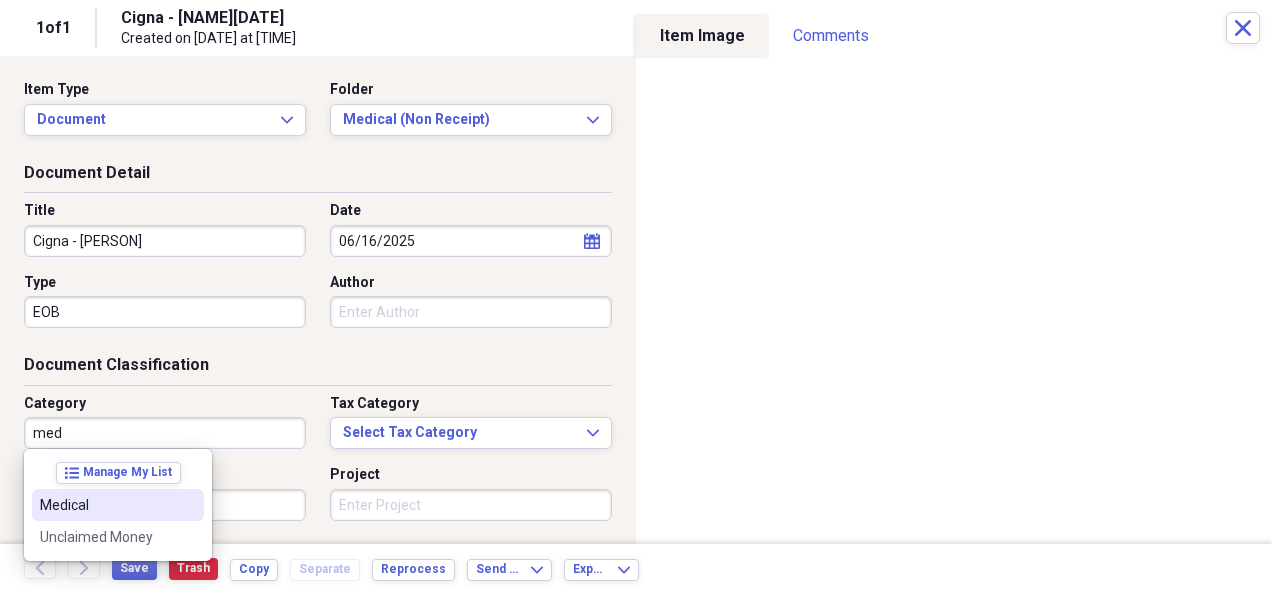 click on "Medical" at bounding box center (106, 505) 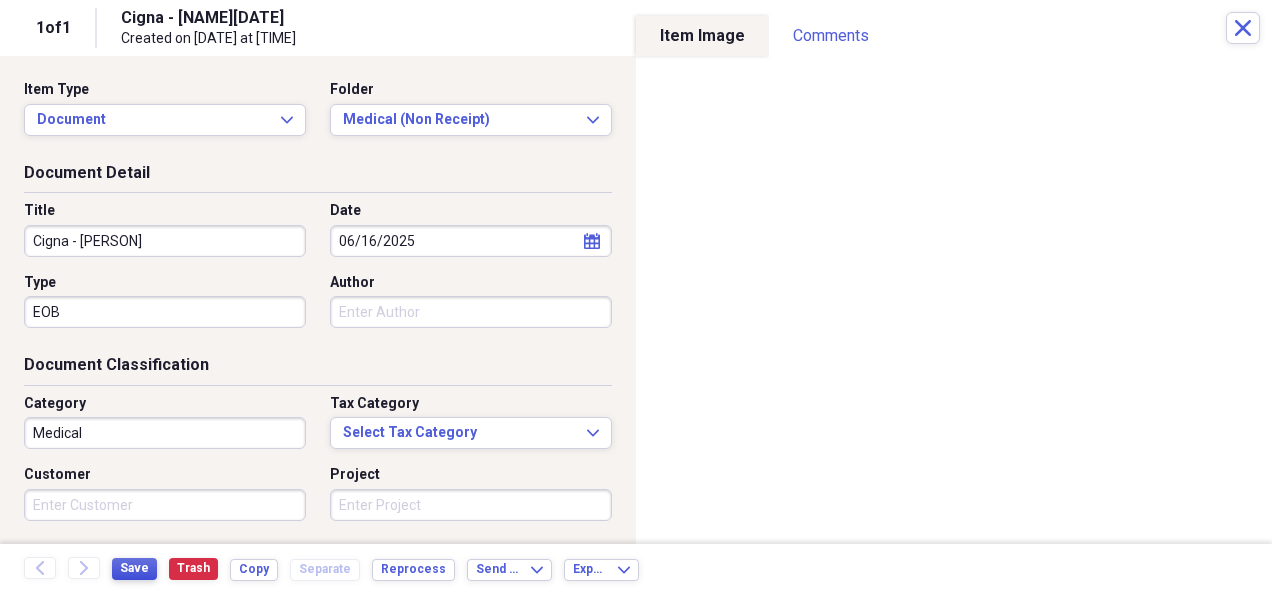 click on "Save" at bounding box center [134, 568] 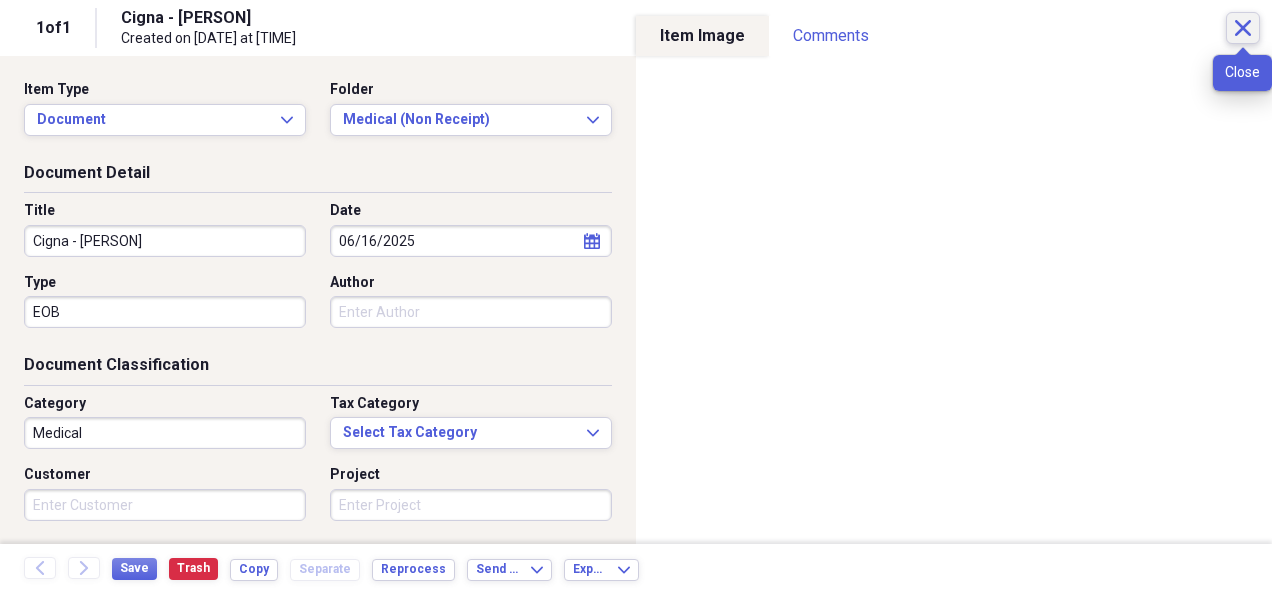 click 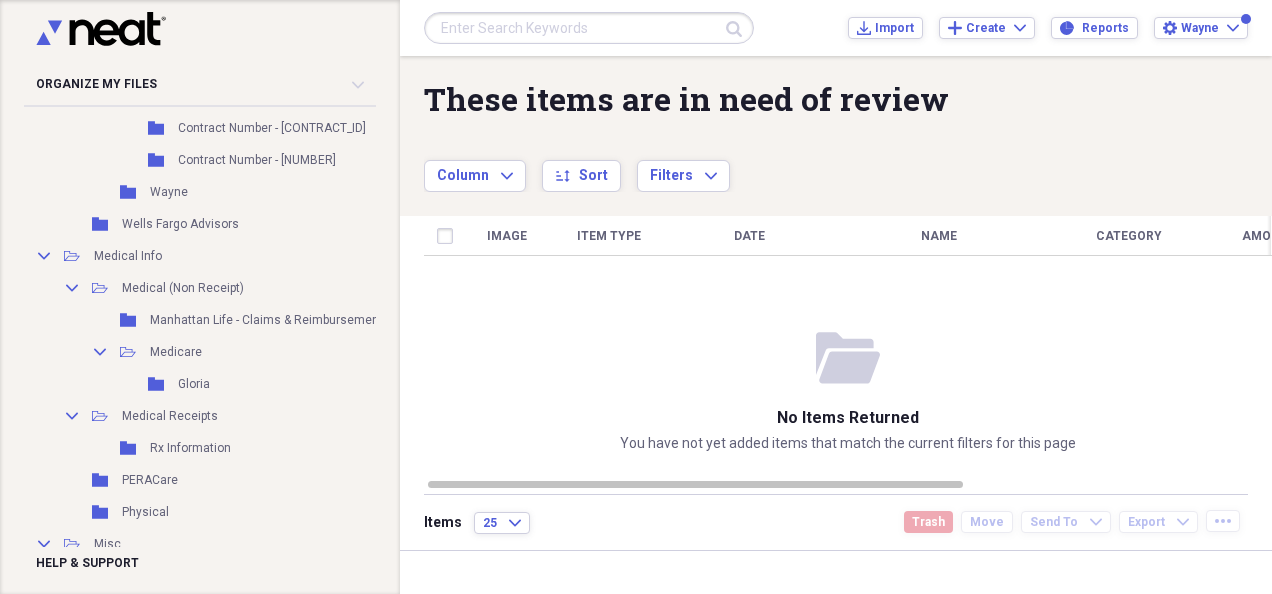 scroll, scrollTop: 1572, scrollLeft: 0, axis: vertical 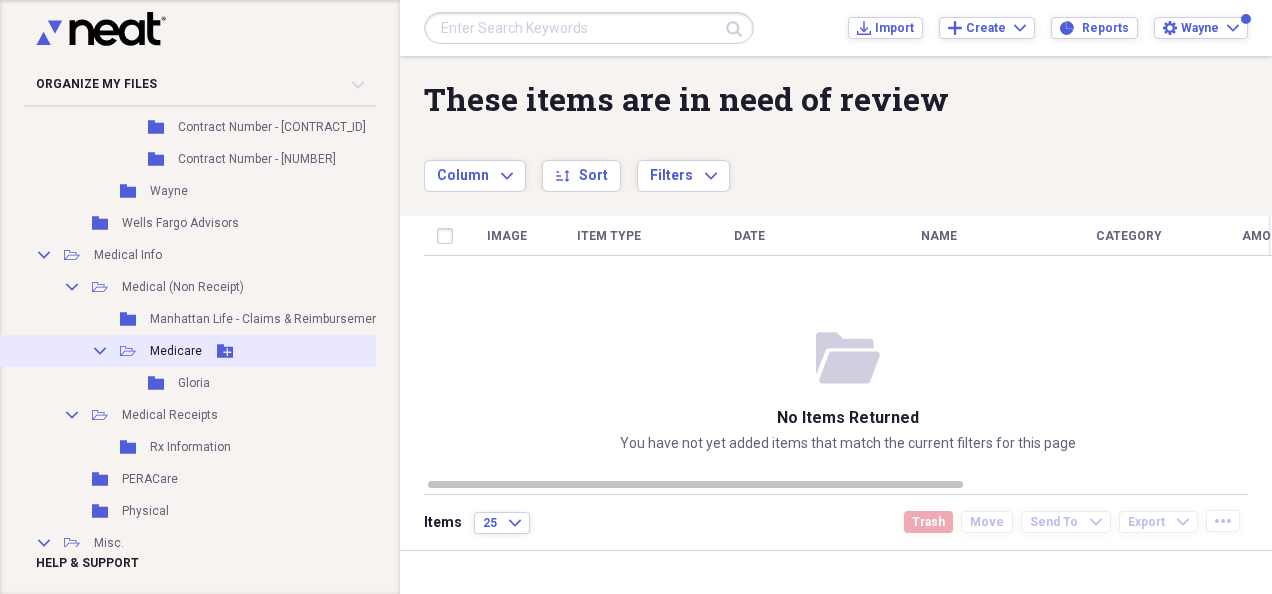 click on "Medicare" at bounding box center [176, 351] 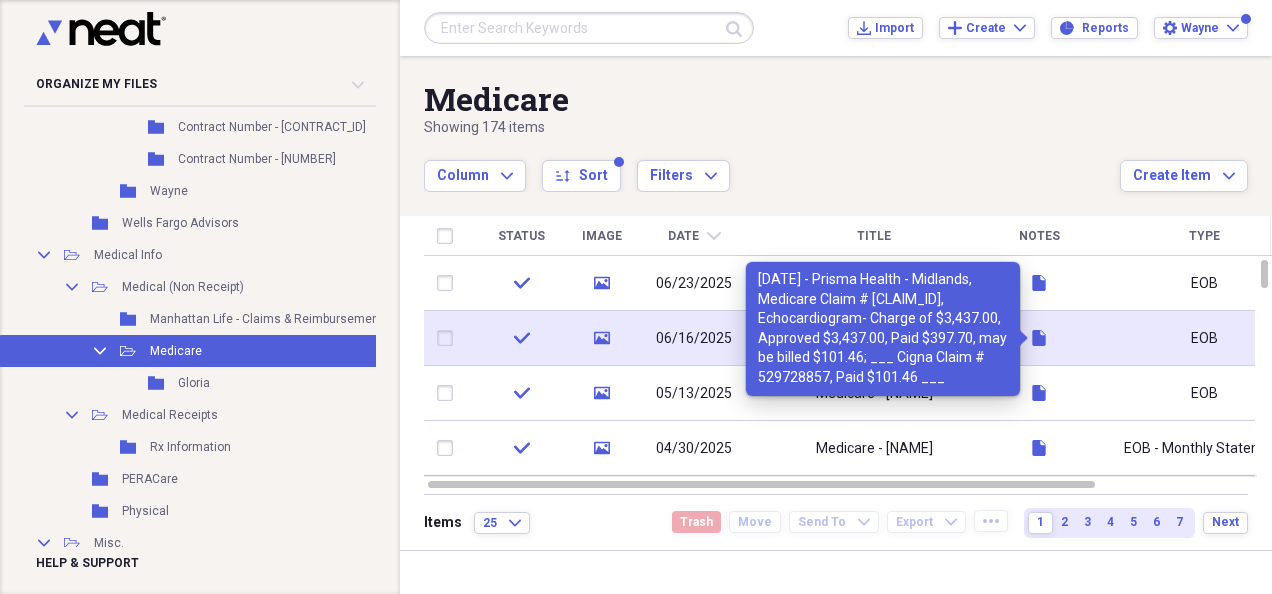 click 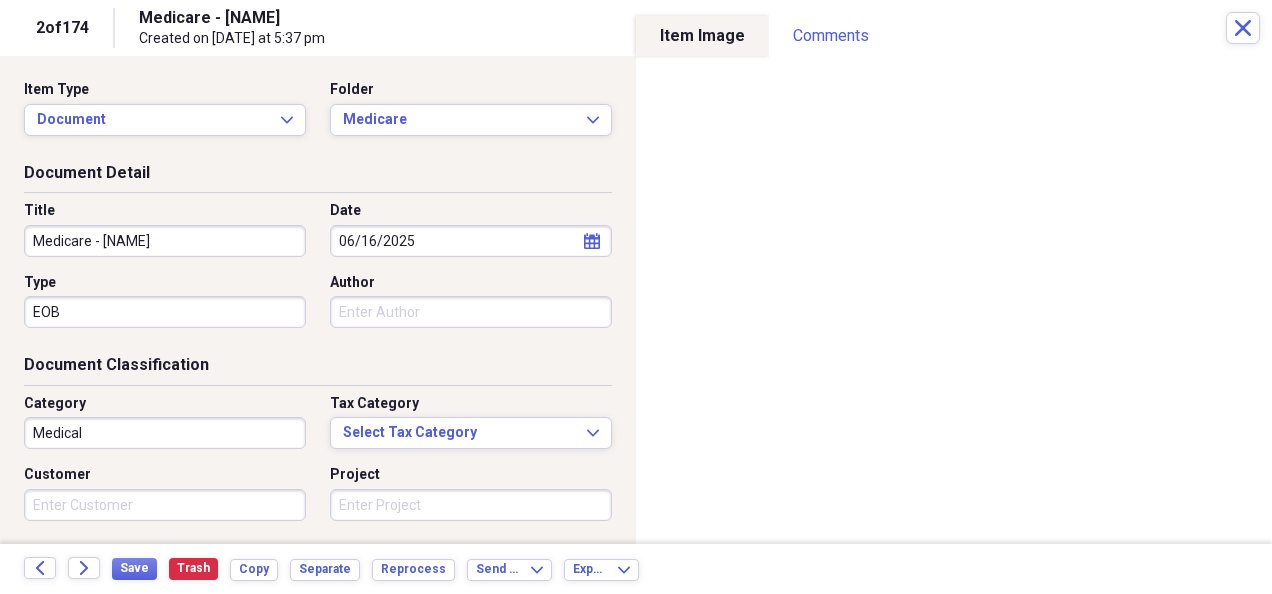 scroll, scrollTop: 245, scrollLeft: 0, axis: vertical 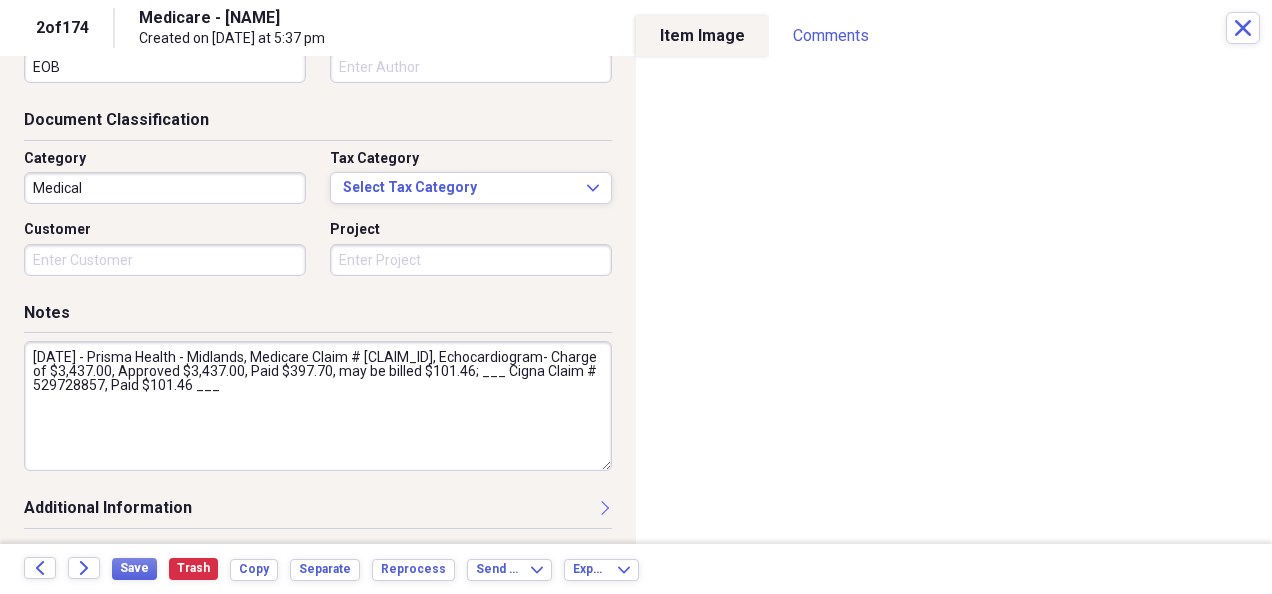 click on "[DATE] - Prisma Health - Midlands, Medicare Claim # [CLAIM_ID], Echocardiogram- Charge of $3,437.00, Approved $3,437.00, Paid $397.70, may be billed $101.46; ___ Cigna Claim # 529728857, Paid $101.46 ___" at bounding box center [318, 406] 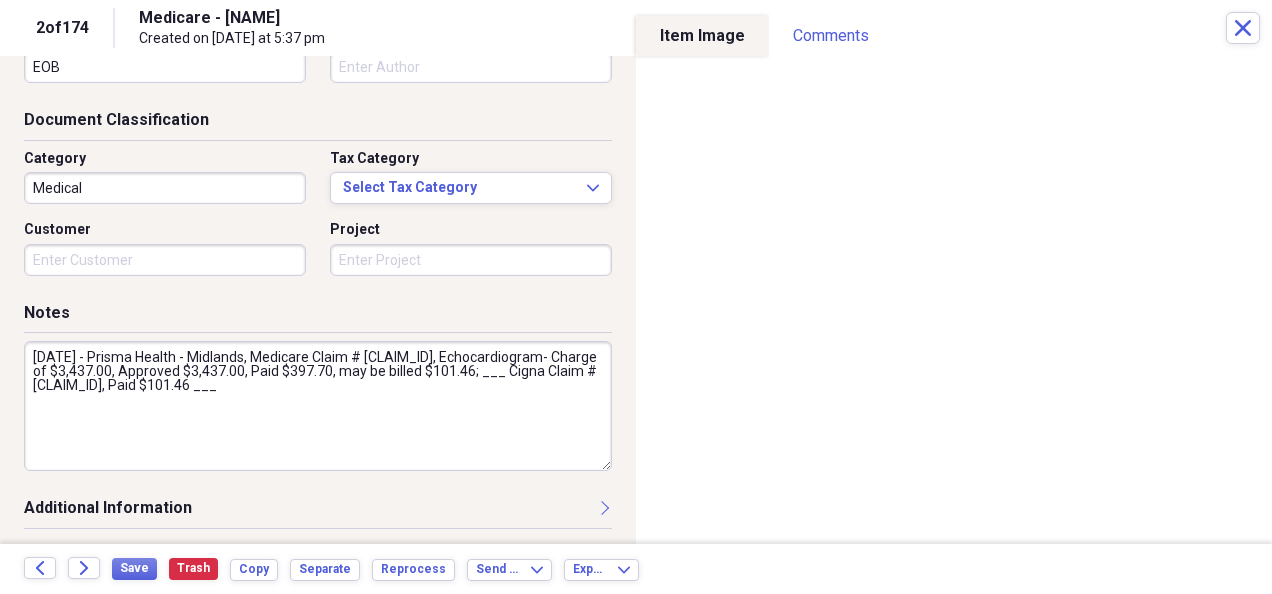click on "[DATE] - Prisma Health - Midlands, Medicare Claim # [CLAIM_ID], Echocardiogram- Charge of $3,437.00, Approved $3,437.00, Paid $397.70, may be billed $101.46; ___ Cigna Claim # [CLAIM_ID], Paid $101.46 ___" at bounding box center [318, 406] 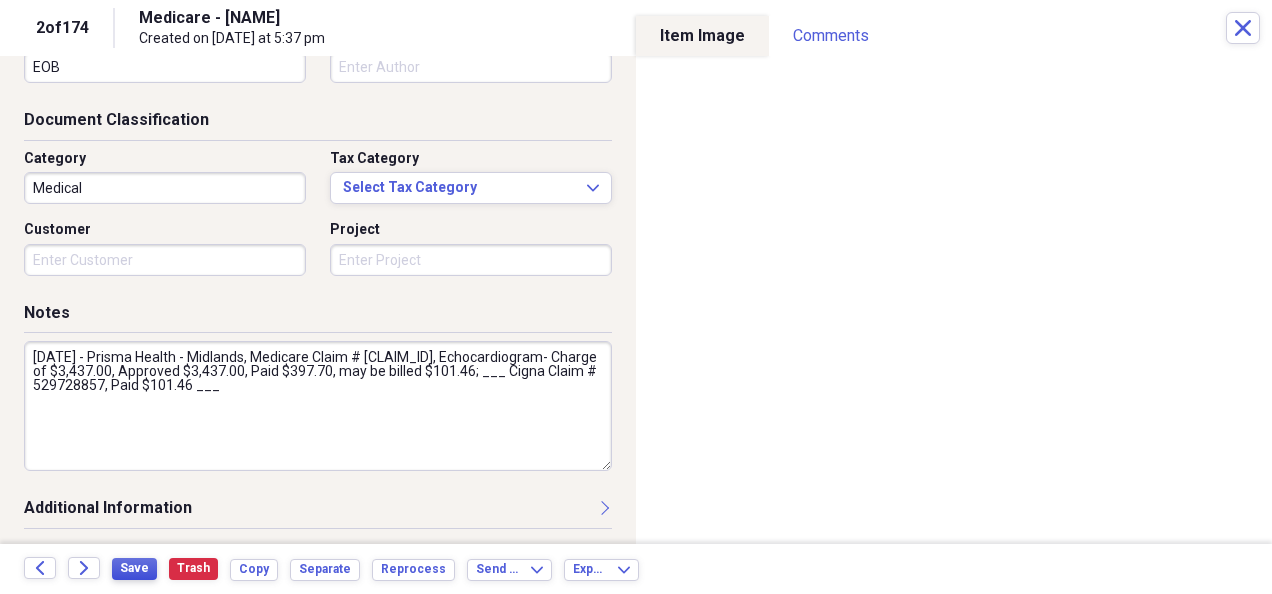 type on "[DATE] - Prisma Health - Midlands, Medicare Claim # [CLAIM_ID], Echocardiogram- Charge of $3,437.00, Approved $3,437.00, Paid $397.70, may be billed $101.46; ___ Cigna Claim # 529728857, Paid $101.46 ___" 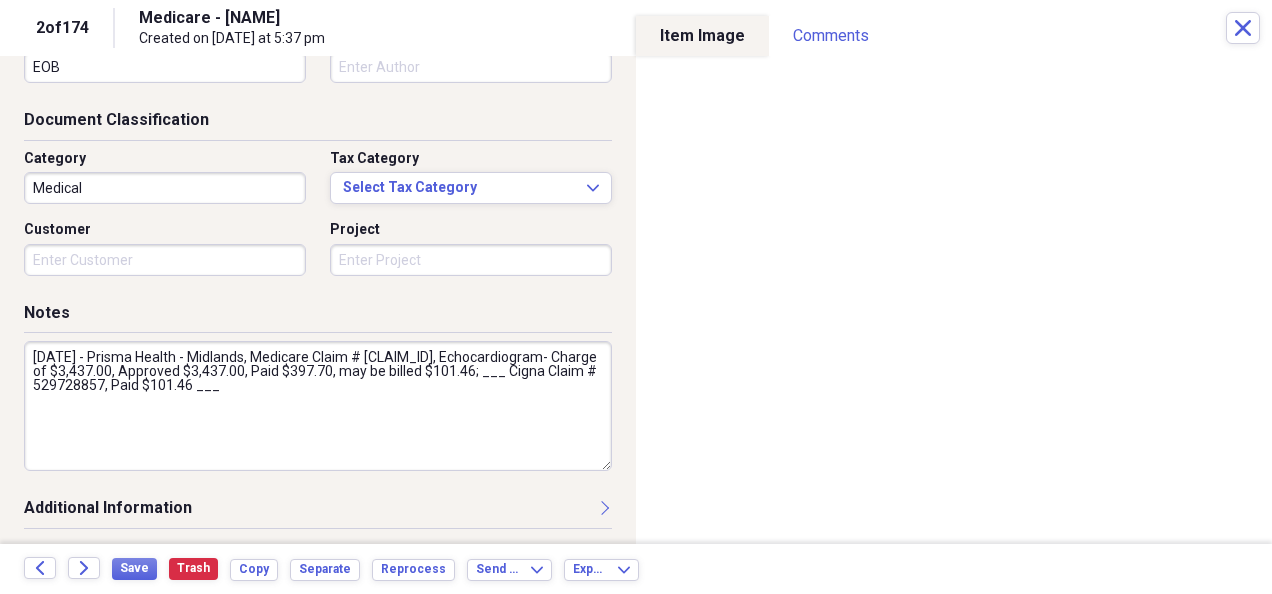 drag, startPoint x: 28, startPoint y: 357, endPoint x: 390, endPoint y: 390, distance: 363.50104 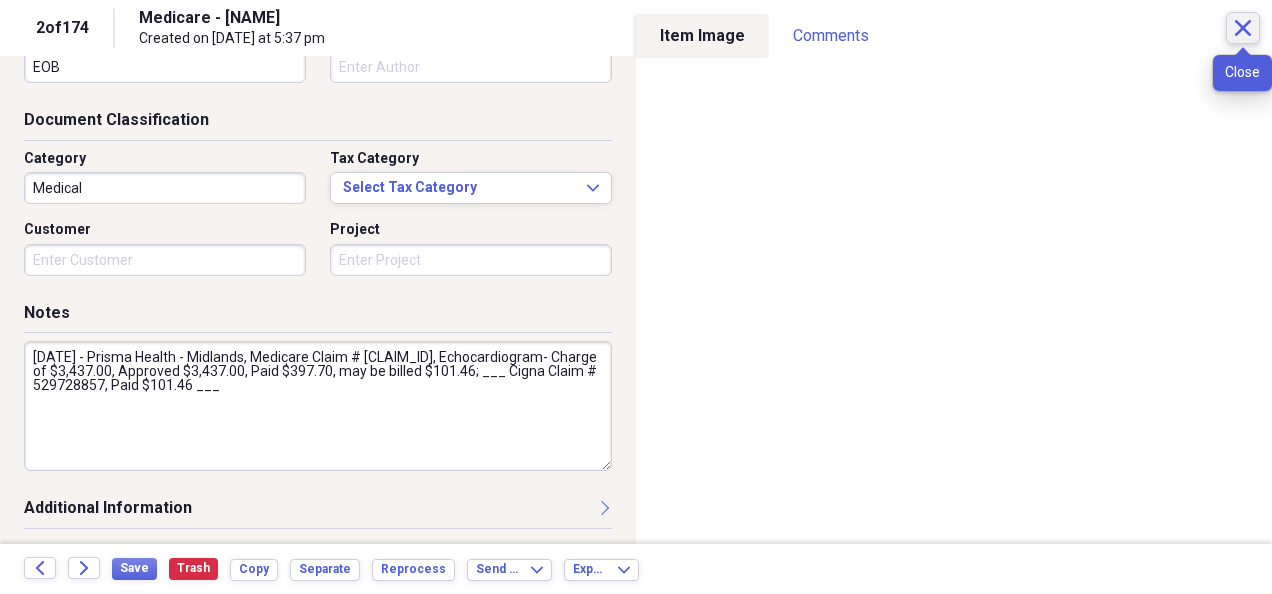 click on "Close" at bounding box center [1243, 28] 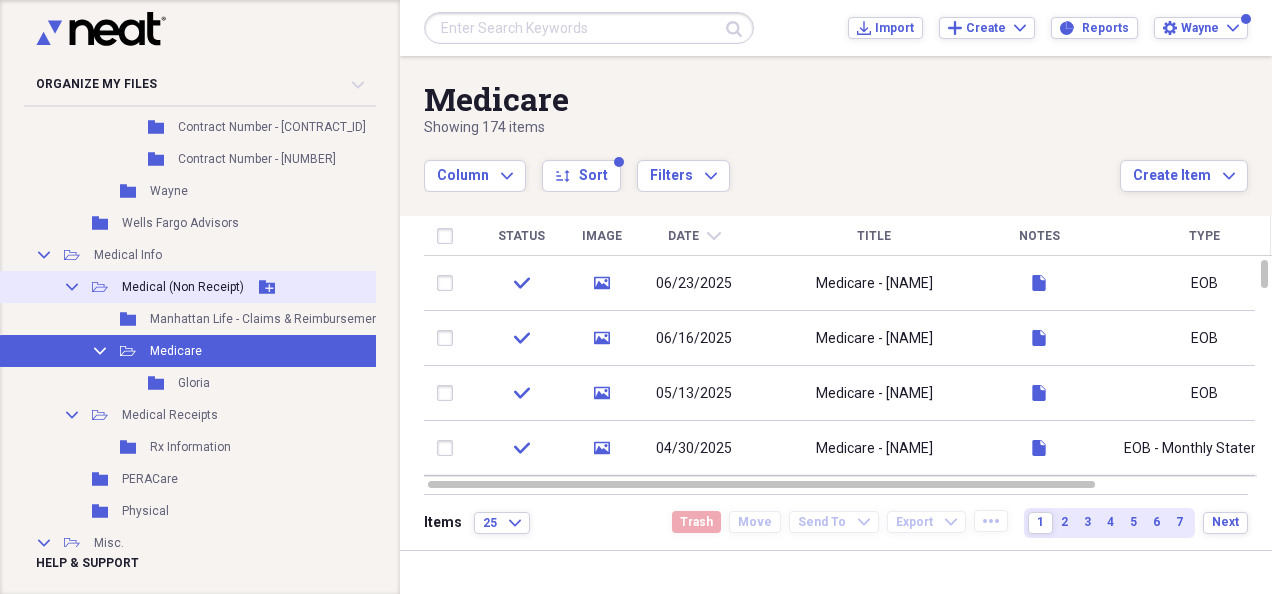 click on "Collapse Open Folder Medical (Non Receipt) Add Folder" at bounding box center [281, 287] 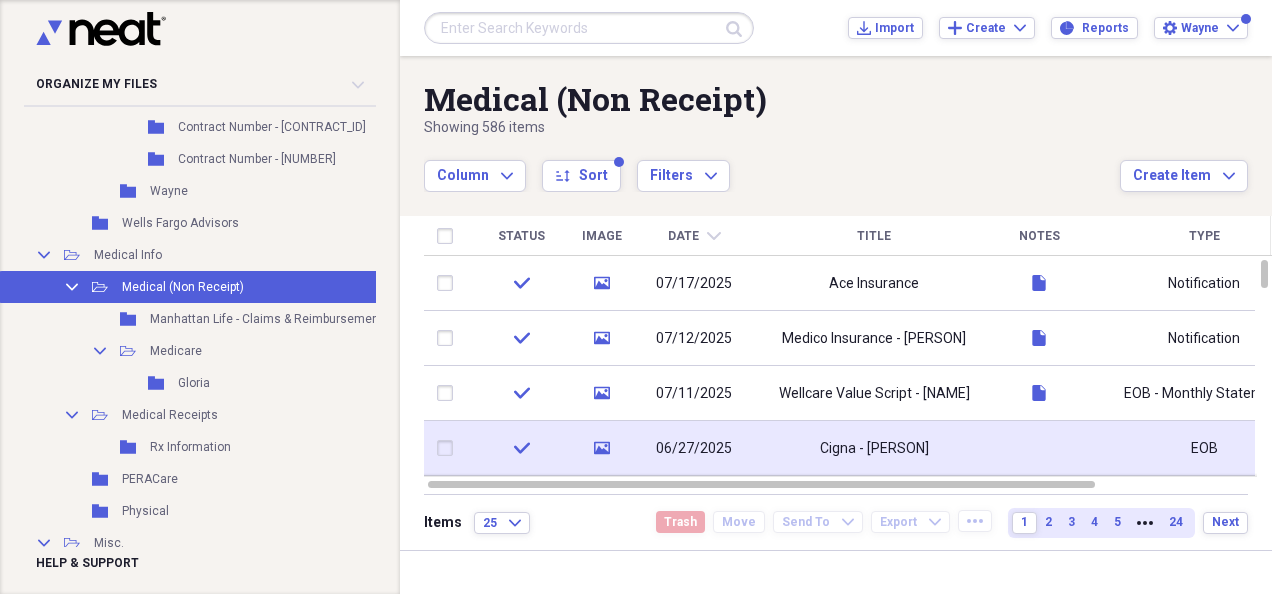 click on "Cigna - [PERSON]" at bounding box center [874, 448] 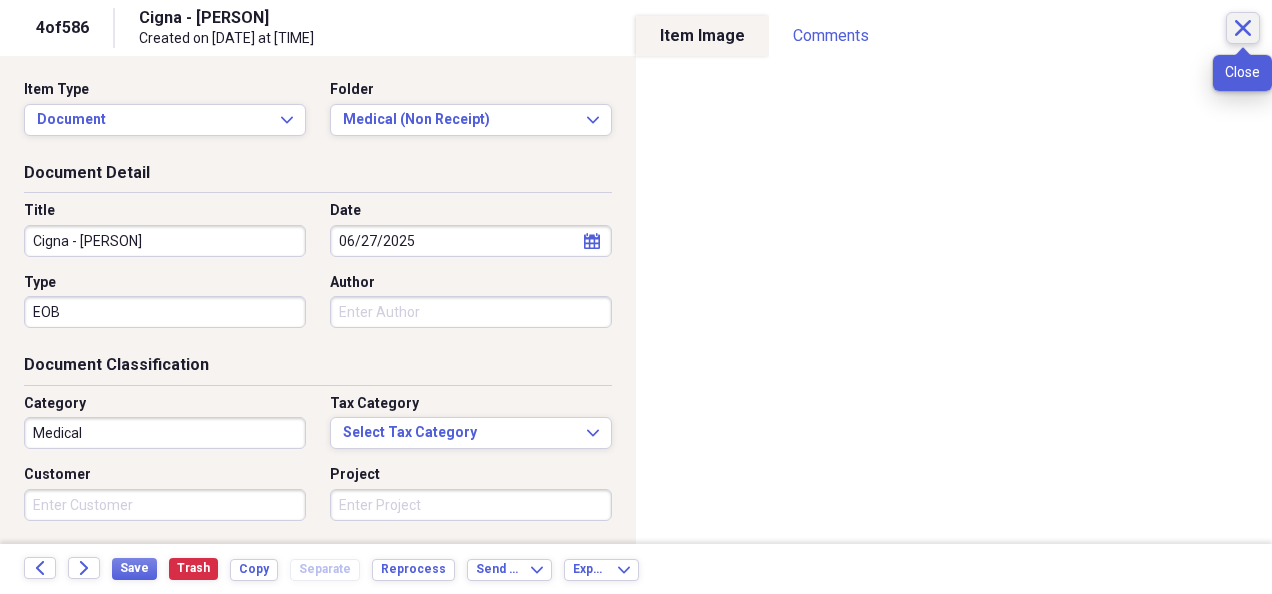 click 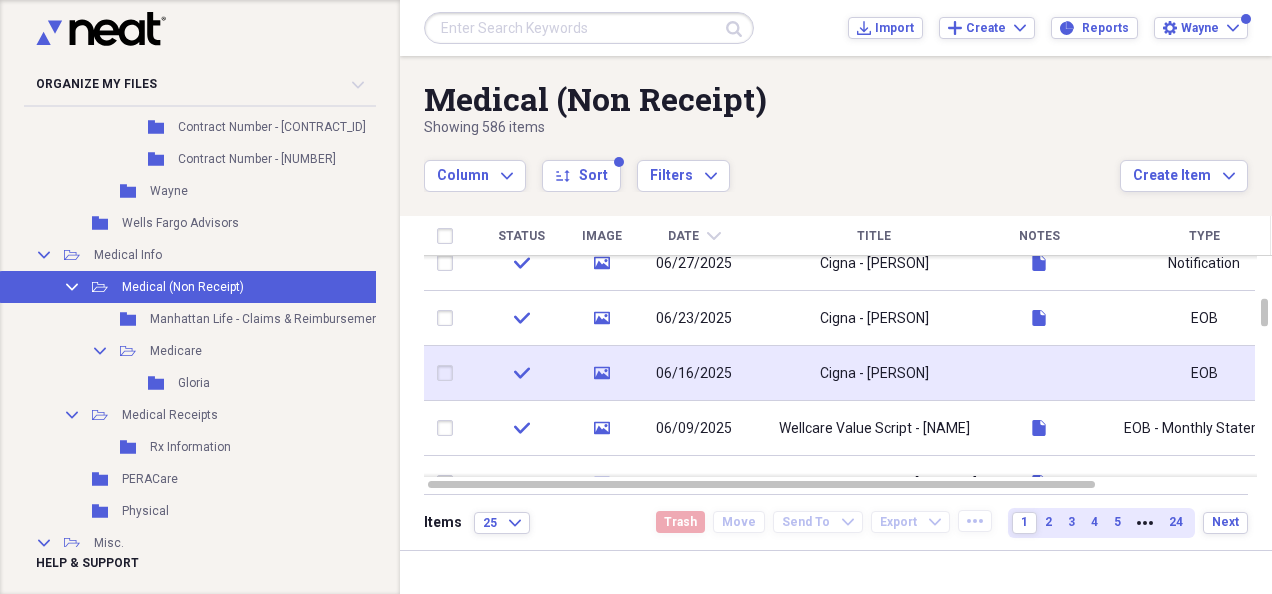 click on "Cigna - [PERSON]" at bounding box center (874, 374) 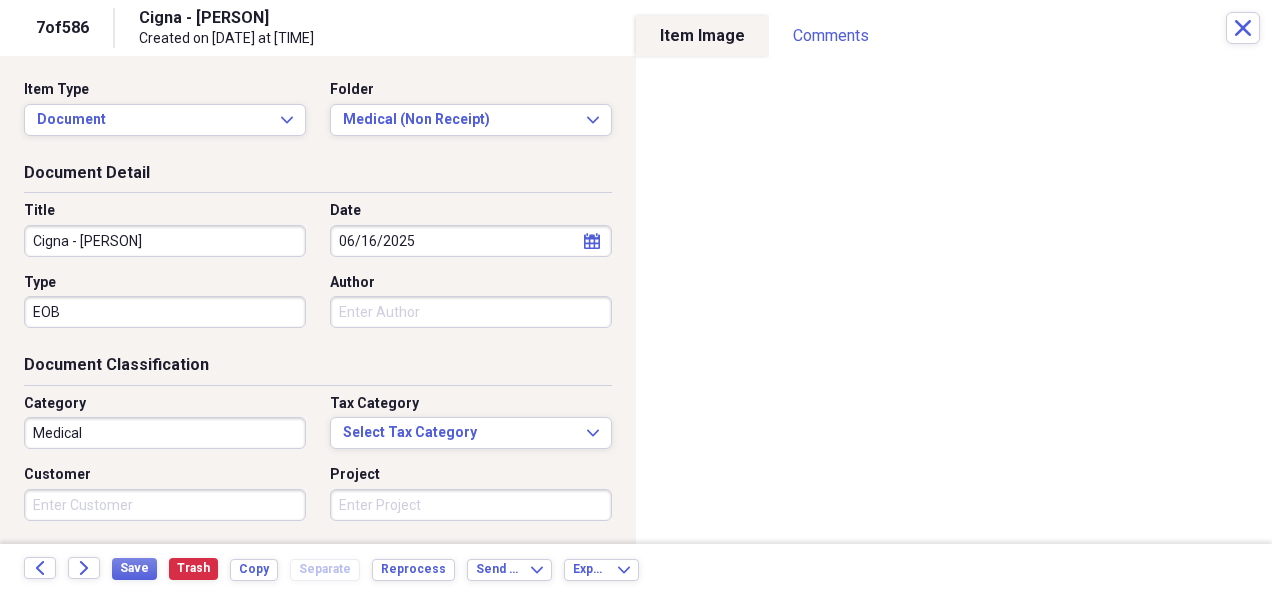 scroll, scrollTop: 245, scrollLeft: 0, axis: vertical 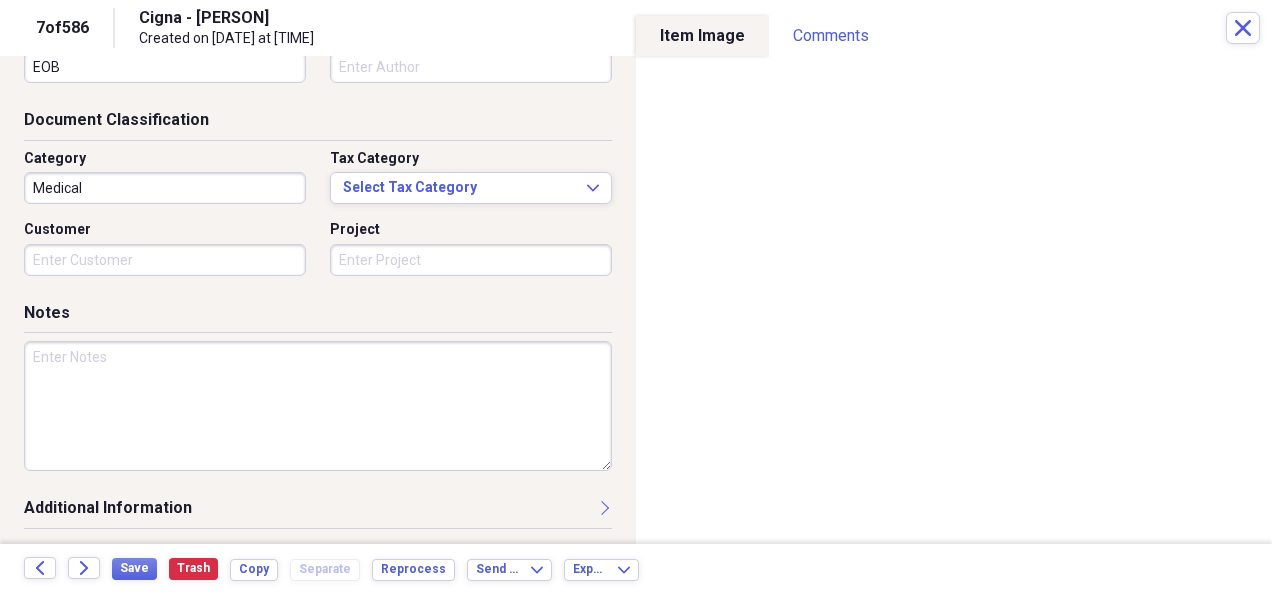 click at bounding box center (318, 406) 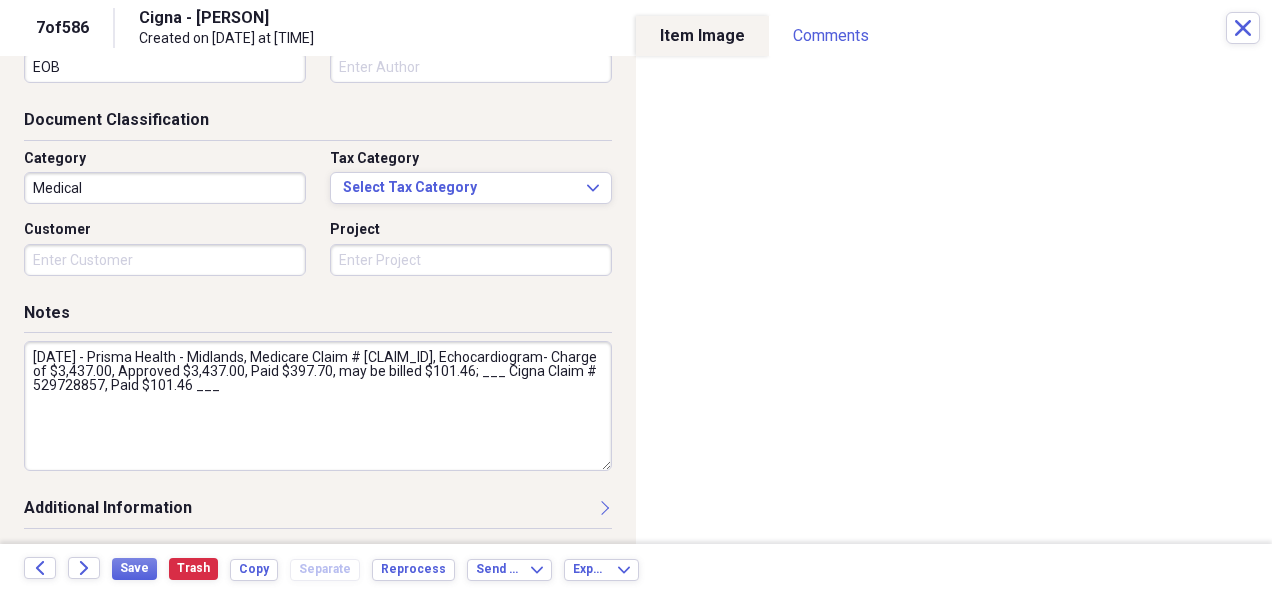 click on "[DATE] - Prisma Health - Midlands, Medicare Claim # [CLAIM_ID], Echocardiogram- Charge of $3,437.00, Approved $3,437.00, Paid $397.70, may be billed $101.46; ___ Cigna Claim # 529728857, Paid $101.46 ___" at bounding box center [318, 406] 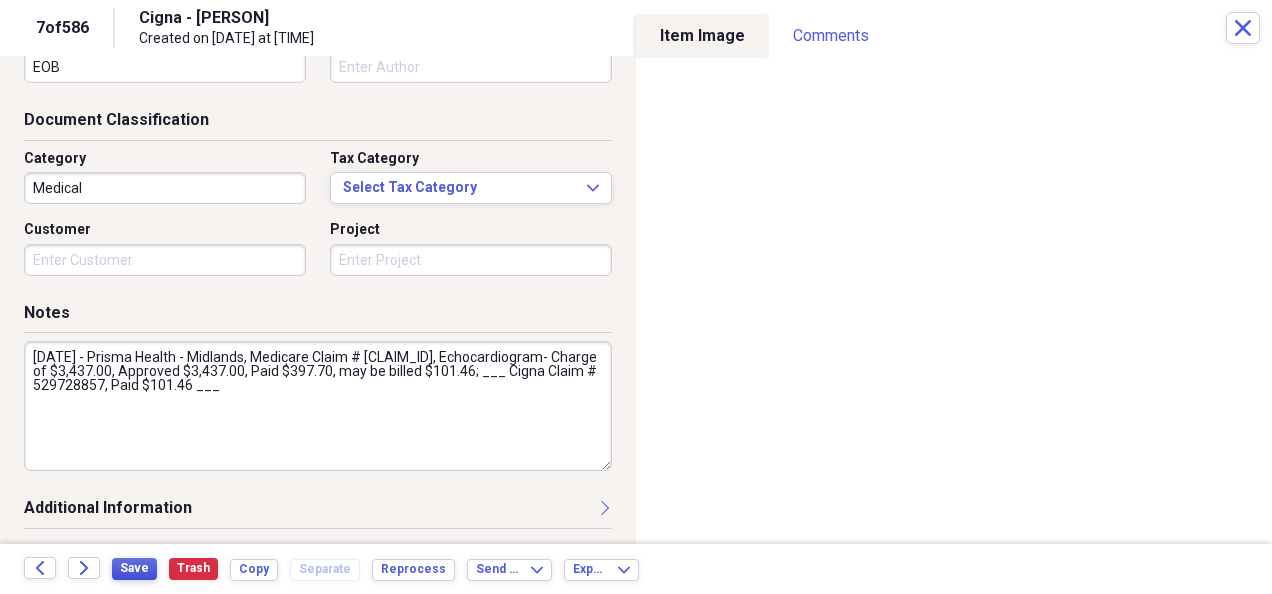 type on "[DATE] - Prisma Health - Midlands, Medicare Claim # [CLAIM_ID], Echocardiogram- Charge of $3,437.00, Approved $3,437.00, Paid $397.70, may be billed $101.46; ___ Cigna Claim # 529728857, Paid $101.46 ___" 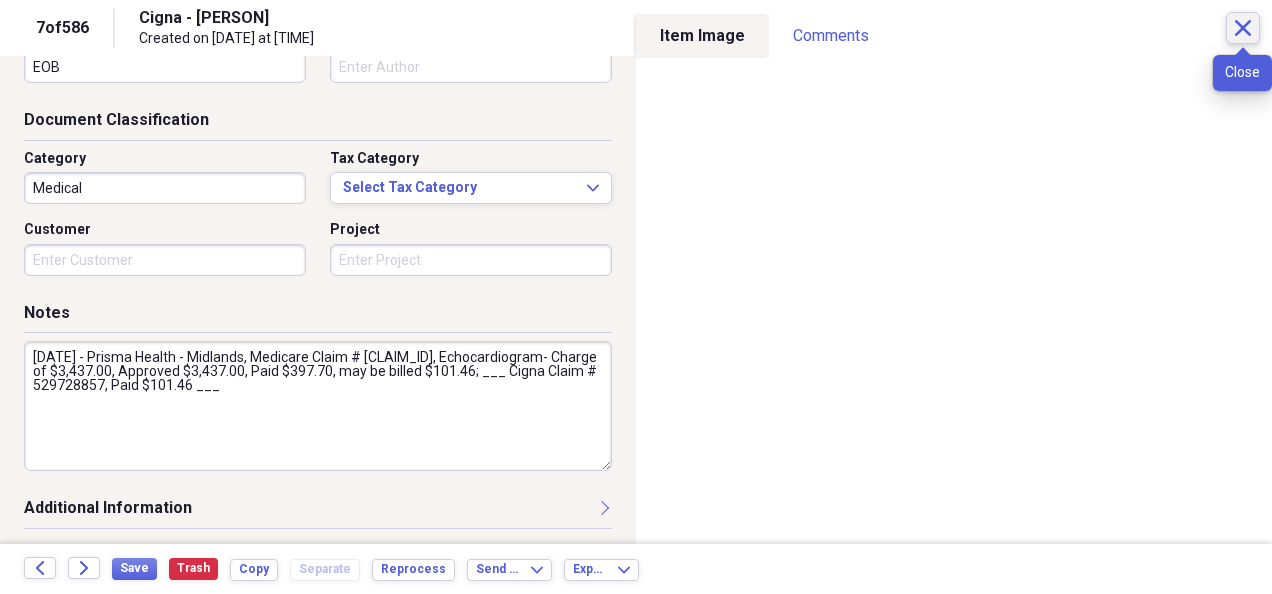 click on "Close" 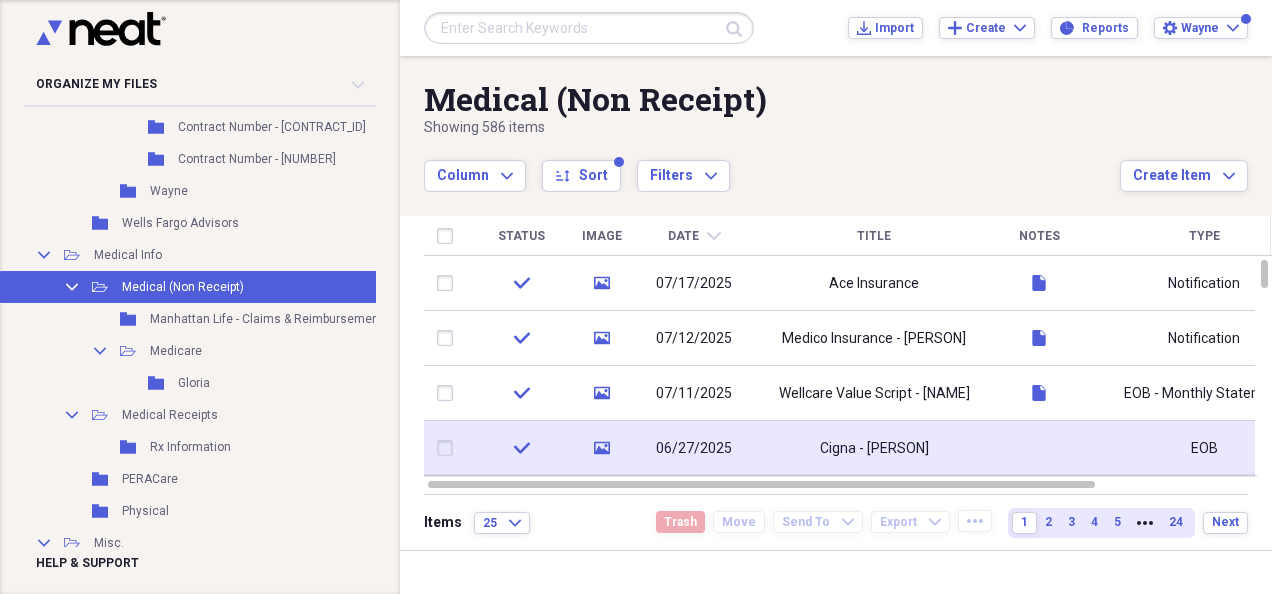 click on "Cigna - [PERSON]" at bounding box center (874, 448) 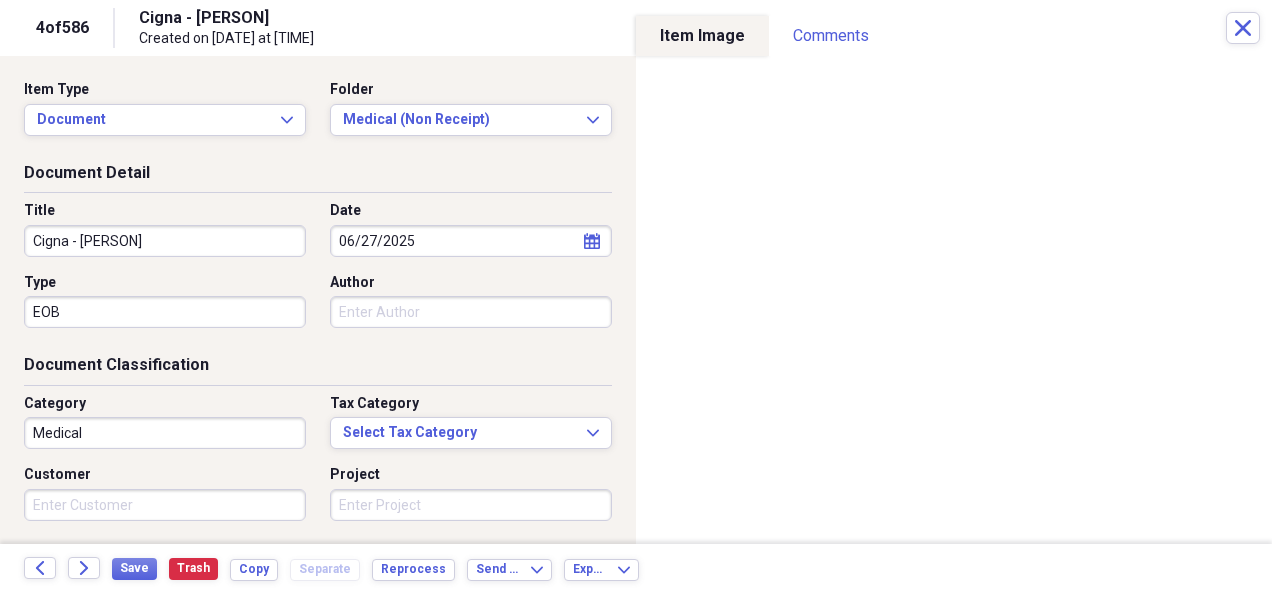 scroll, scrollTop: 245, scrollLeft: 0, axis: vertical 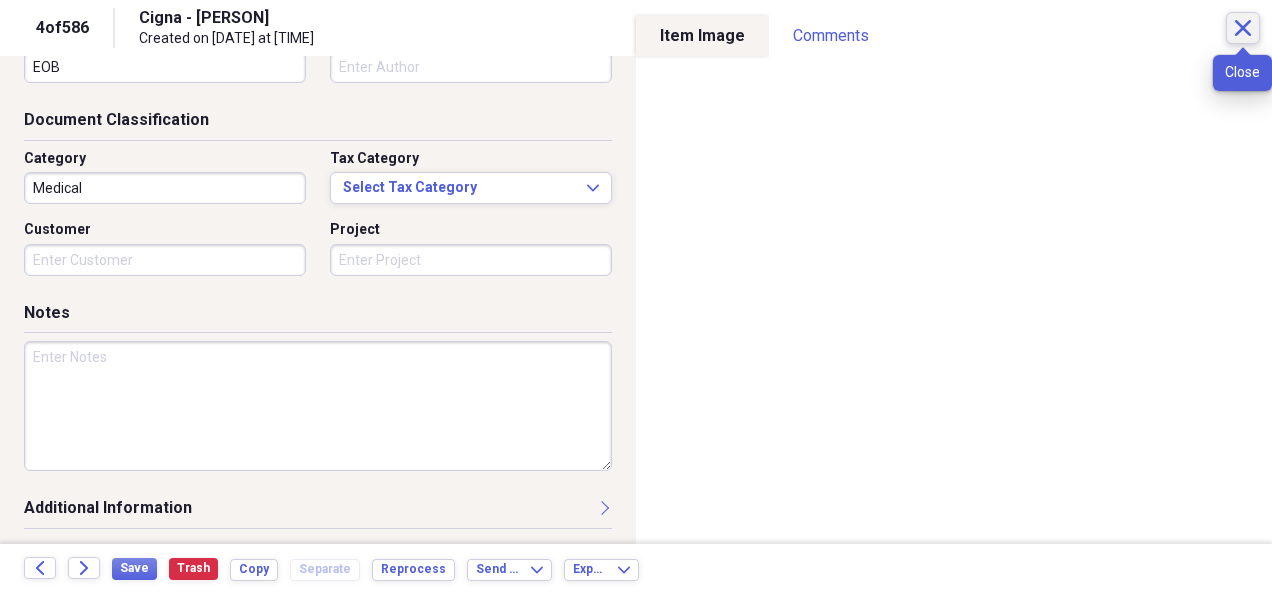 click on "Close" at bounding box center [1243, 28] 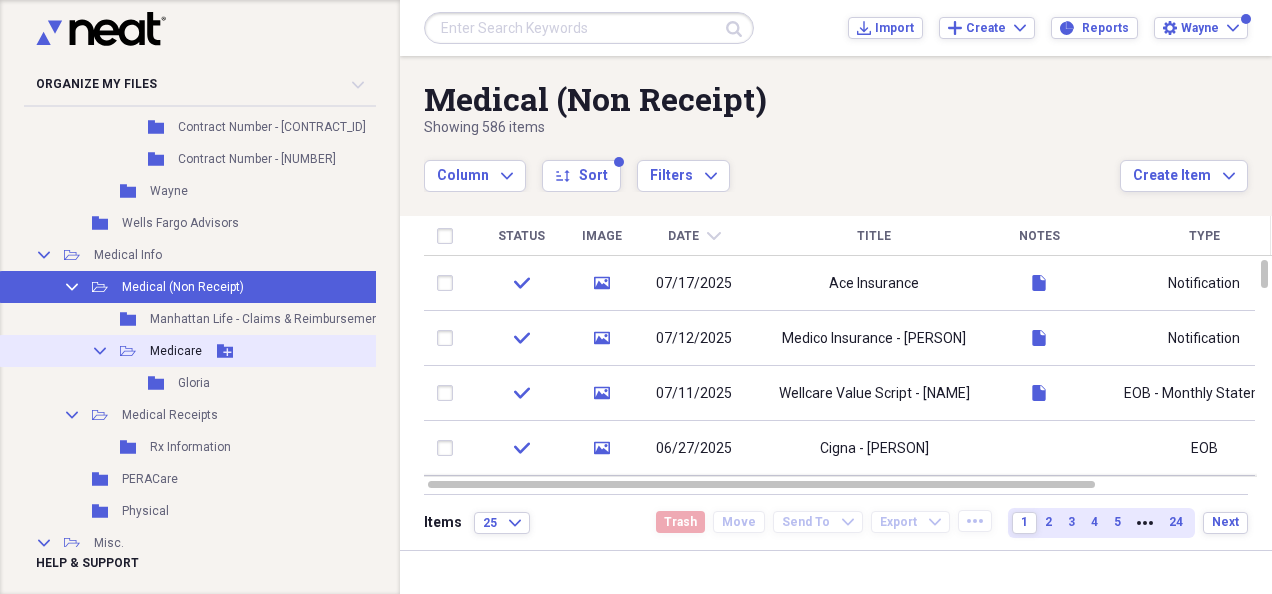 click on "Medicare" at bounding box center (176, 351) 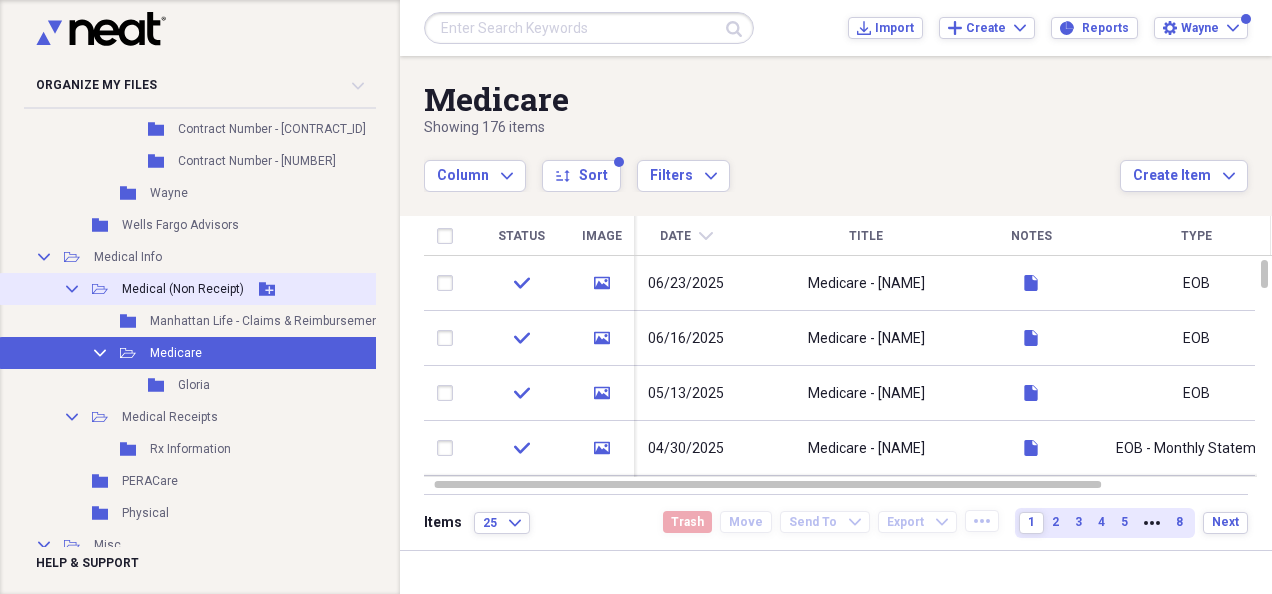click on "Medical (Non Receipt)" at bounding box center [183, 289] 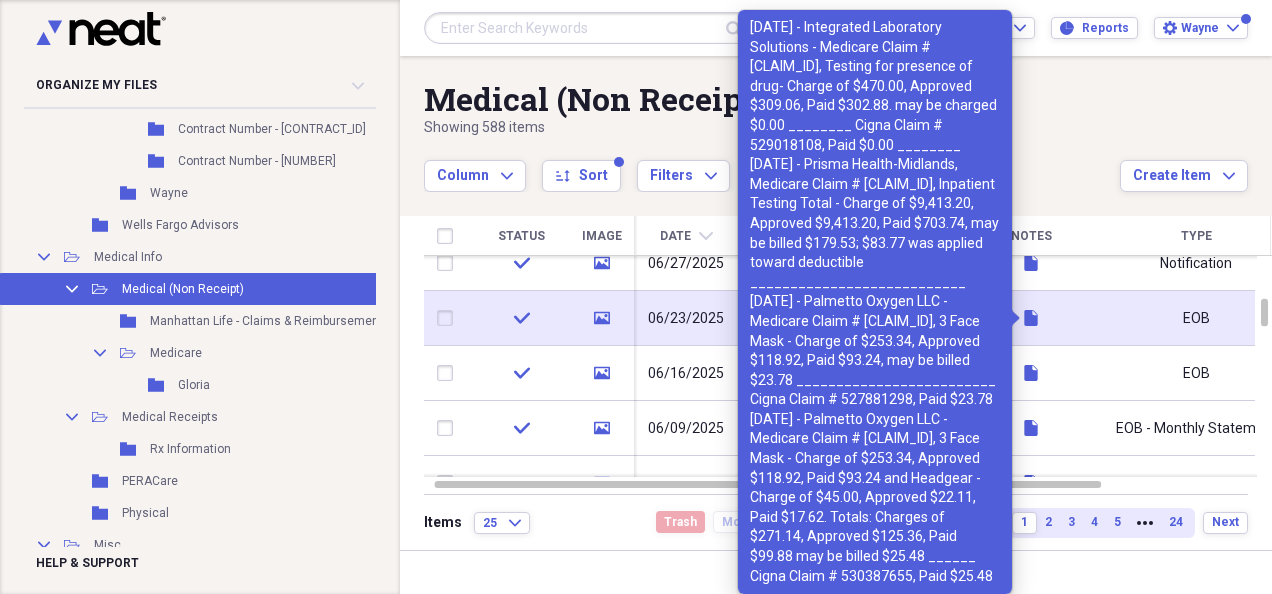 click on "document" 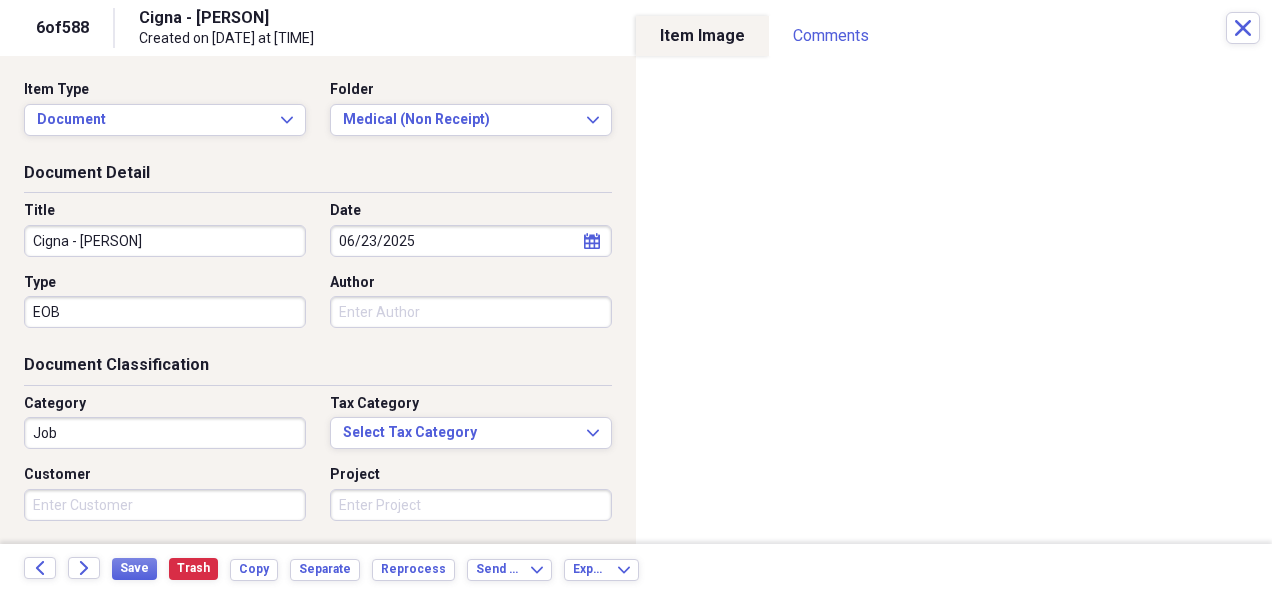 scroll, scrollTop: 245, scrollLeft: 0, axis: vertical 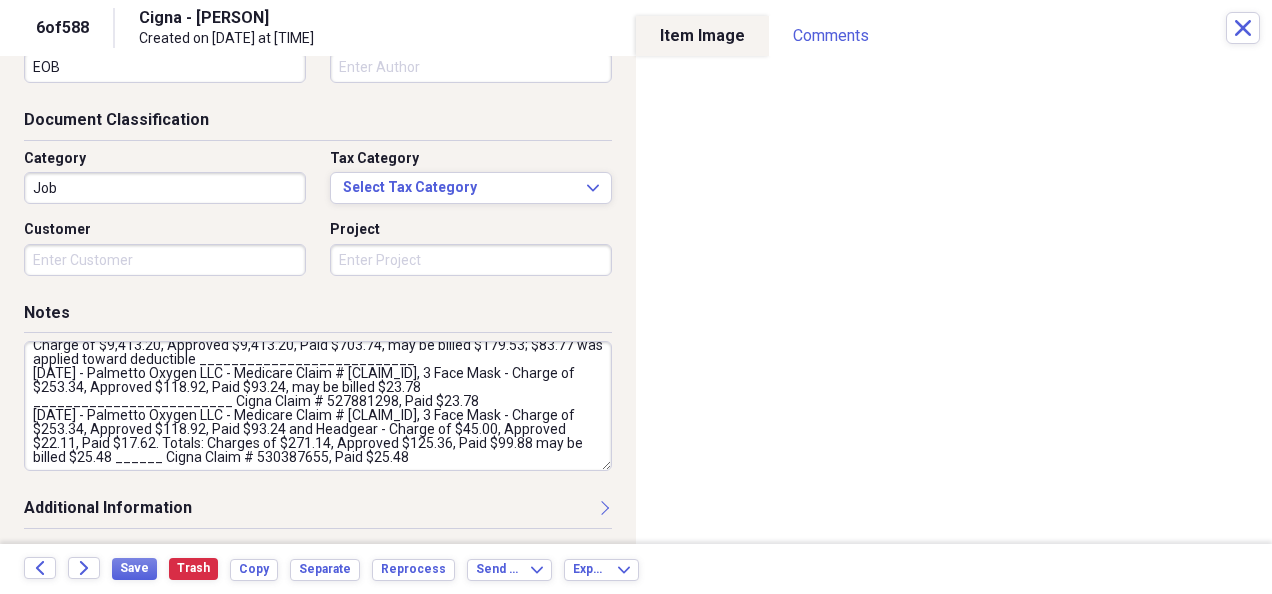 click on "[DATE] - Integrated Laboratory Solutions - Medicare Claim # [CLAIM_ID], Testing for presence of drug- Charge of $470.00, Approved $309.06, Paid $302.88. may be charged $0.00 ________ Cigna Claim # 529018108, Paid $0.00 ________
[DATE] - Prisma Health-Midlands, Medicare Claim # [CLAIM_ID], Inpatient Testing Total - Charge of $9,413.20, Approved $9,413.20, Paid $703.74, may be billed $179.53; $83.77 was applied toward deductible ___________________________
[DATE] - Palmetto Oxygen LLC - Medicare Claim # [CLAIM_ID], 3 Face Mask - Charge of $253.34, Approved $118.92, Paid $93.24, may be billed $23.78 _________________________ Cigna Claim # 527881298, Paid $23.78
[DATE] - Palmetto Oxygen LLC - Medicare Claim # [CLAIM_ID], 3 Face Mask - Charge of $253.34, Approved $118.92, Paid $93.24 and Headgear - Charge of $45.00, Approved $22.11, Paid $17.62. Totals: Charges of $271.14, Approved $125.36, Paid $99.88 may be billed $25.48 ______ Cigna Claim # 530387655, Paid $25.48" at bounding box center [318, 406] 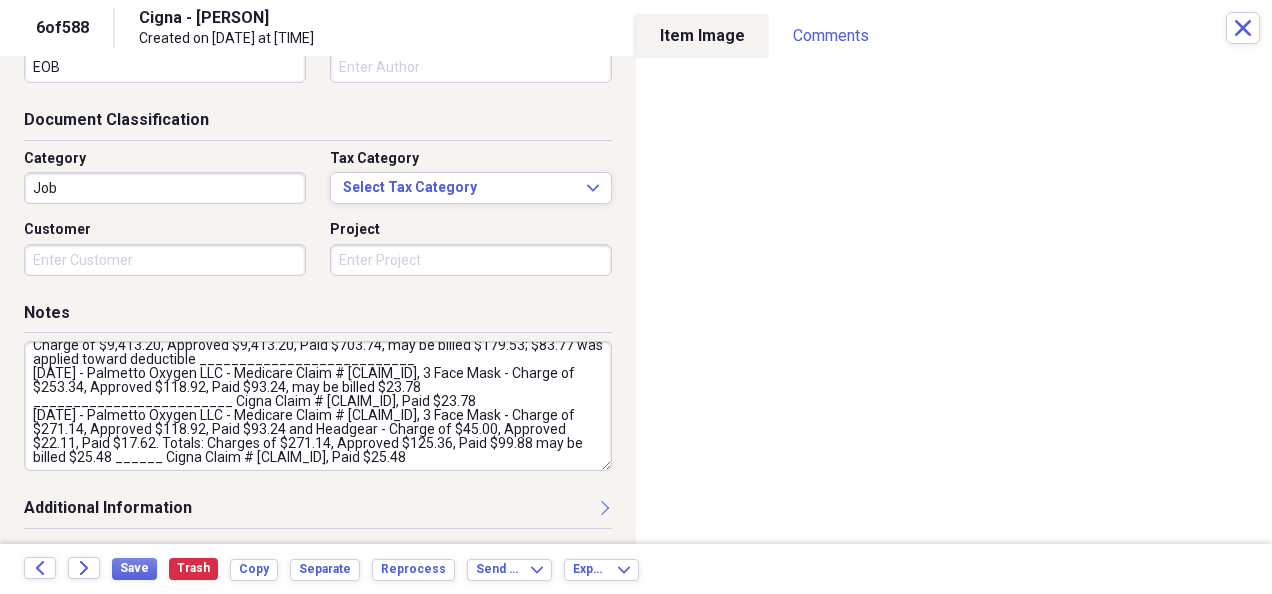 click on "[DATE] - Integrated Laboratory Solutions - Medicare Claim # [CLAIM_ID], Testing for presence of drug- Charge of $470.00, Approved $309.06, Paid $302.88. may be charged $0.00 ________ Cigna Claim # [CLAIM_ID], Paid $0.00 ________
[DATE] - Prisma Health-Midlands, Medicare Claim # [CLAIM_ID], Inpatient Testing Total - Charge of $9,413.20, Approved $9,413.20, Paid $703.74, may be billed $179.53; $83.77 was applied toward deductible ___________________________
[DATE] - Palmetto Oxygen LLC - Medicare Claim # [CLAIM_ID], 3 Face Mask - Charge of $253.34, Approved $118.92, Paid $93.24, may be billed $23.78 _________________________ Cigna Claim # [CLAIM_ID], Paid $23.78
[DATE] - Palmetto Oxygen LLC - Medicare Claim # [CLAIM_ID], 3 Face Mask - Charge of $271.14, Approved $118.92, Paid $93.24 and Headgear - Charge of $45.00, Approved $22.11, Paid $17.62. Totals: Charges of $271.14, Approved $125.36, Paid $99.88 may be billed $25.48 ______ Cigna Claim # [CLAIM_ID], Paid $25.48" at bounding box center (318, 406) 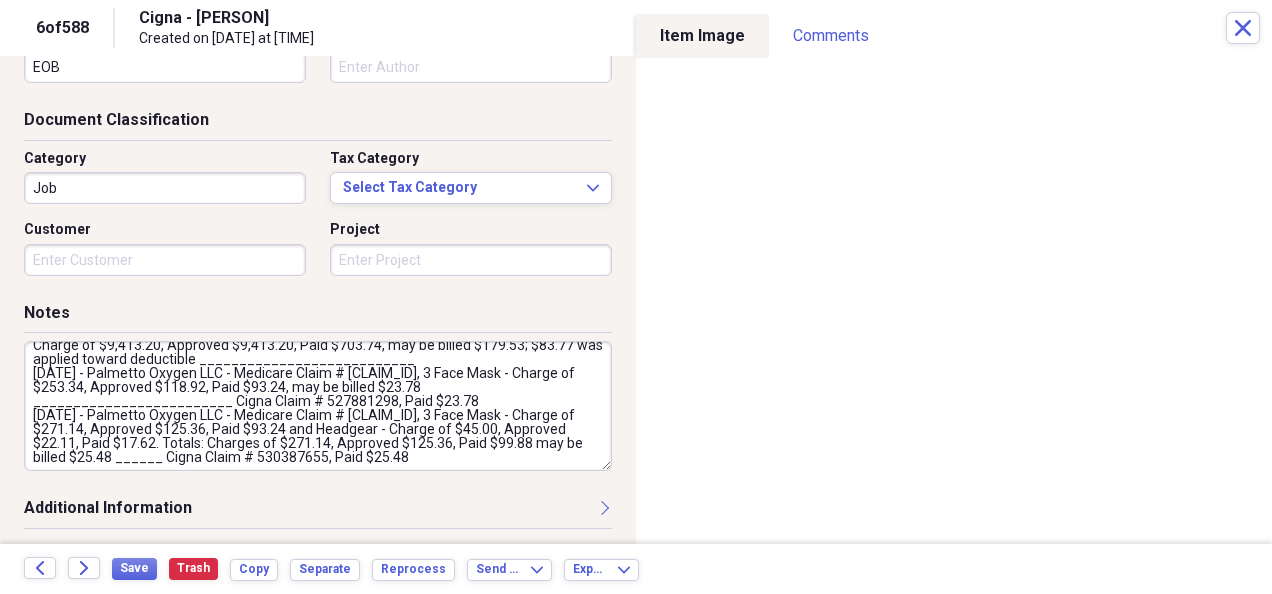 click on "[DATE] - Integrated Laboratory Solutions - Medicare Claim # [CLAIM_ID], Testing for presence of drug- Charge of $470.00, Approved $309.06, Paid $302.88. may be charged $0.00 ________ Cigna Claim # 529018108, Paid $0.00 ________
[DATE] - Prisma Health-Midlands, Medicare Claim # [CLAIM_ID], Inpatient Testing Total - Charge of $9,413.20, Approved $9,413.20, Paid $703.74, may be billed $179.53; $83.77 was applied toward deductible ___________________________
[DATE] - Palmetto Oxygen LLC - Medicare Claim # [CLAIM_ID], 3 Face Mask - Charge of $253.34, Approved $118.92, Paid $93.24, may be billed $23.78 _________________________ Cigna Claim # 527881298, Paid $23.78
[DATE] - Palmetto Oxygen LLC - Medicare Claim # [CLAIM_ID], 3 Face Mask - Charge of $271.14, Approved $125.36, Paid $93.24 and Headgear - Charge of $45.00, Approved $22.11, Paid $17.62. Totals: Charges of $271.14, Approved $125.36, Paid $99.88 may be billed $25.48 ______ Cigna Claim # 530387655, Paid $25.48" at bounding box center (318, 406) 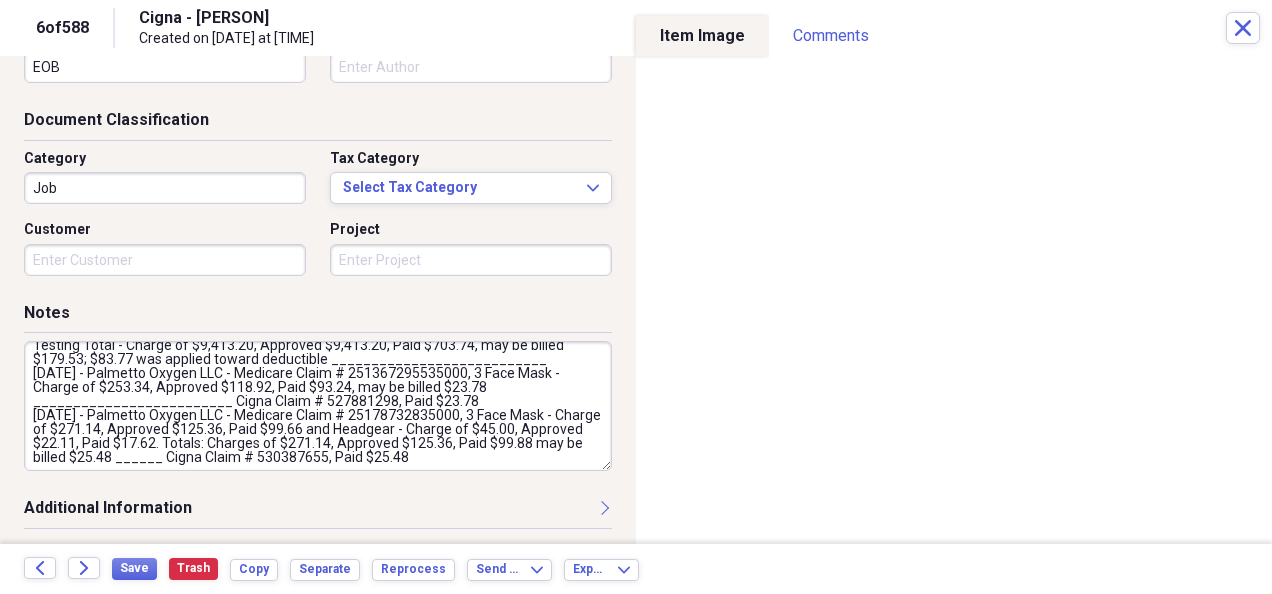 scroll, scrollTop: 70, scrollLeft: 0, axis: vertical 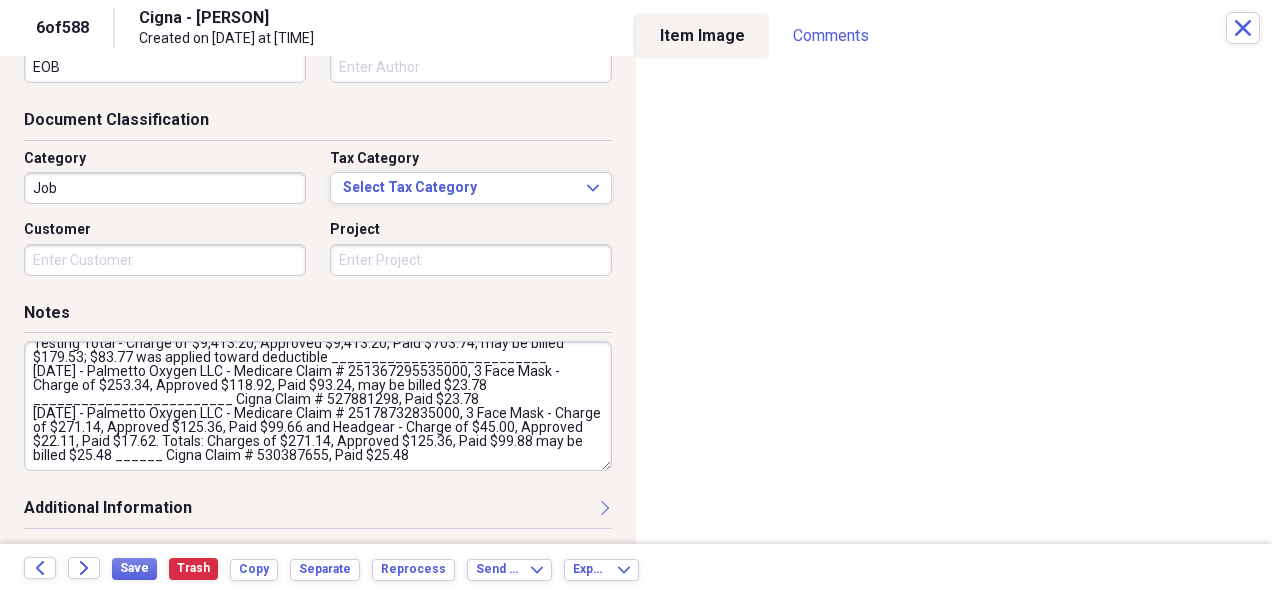 drag, startPoint x: 330, startPoint y: 429, endPoint x: 484, endPoint y: 512, distance: 174.94284 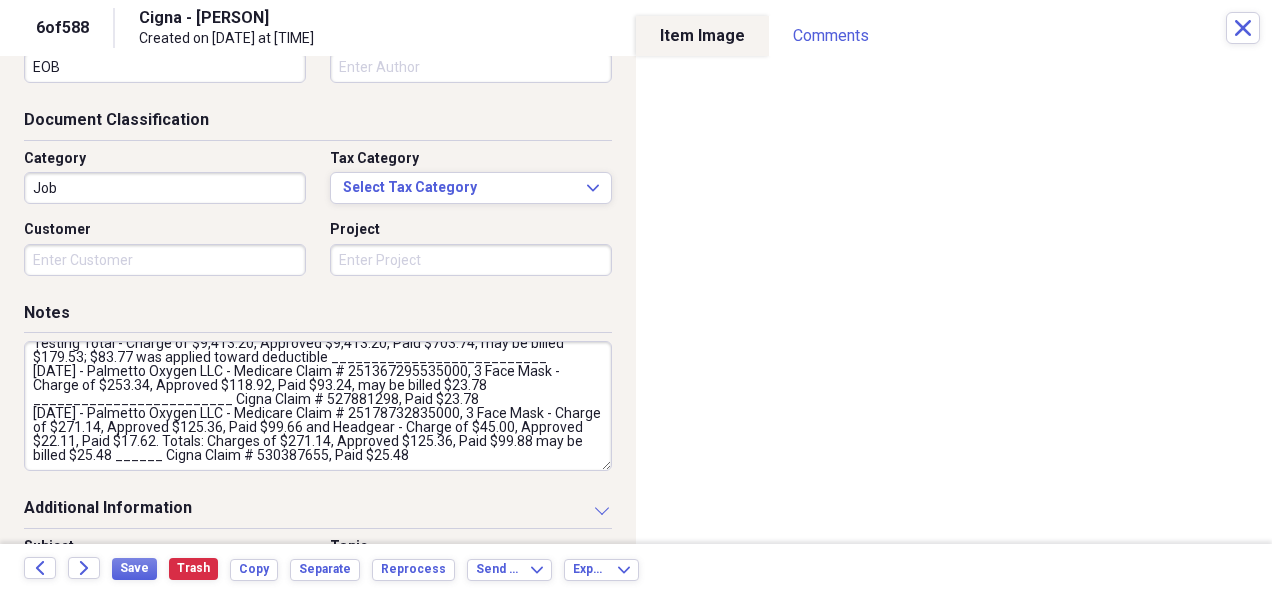 click on "[DATE] - Integrated Laboratory Solutions - Medicare Claim # 0225155033340, Testing for presence of drug- Charge of $470.00, Approved $309.06, Paid $302.88. may be charged $0.00 ________ Cigna Claim # 529018108, Paid $0.00 ________
[DATE] - Prisma Health-Midlands, Medicare Claim # 22510700673907SCA, Inpatient Testing Total - Charge of $9,413.20, Approved $9,413.20, Paid $703.74, may be billed $179.53; $83.77 was applied toward deductible ___________________________
[DATE] - Palmetto Oxygen LLC - Medicare Claim # 251367295535000, 3 Face Mask - Charge of $253.34, Approved $118.92, Paid $93.24, may be billed $23.78 _________________________ Cigna Claim # 527881298, Paid $23.78
[DATE] - Palmetto Oxygen LLC - Medicare Claim # 25178732835000, 3 Face Mask - Charge of $271.14, Approved $125.36, Paid $99.66 and Headgear - Charge of $45.00, Approved $22.11, Paid $17.62. Totals: Charges of $271.14, Approved $125.36, Paid $99.88 may be billed $25.48 ______ Cigna Claim # 530387655, Paid $25.48" at bounding box center [318, 406] 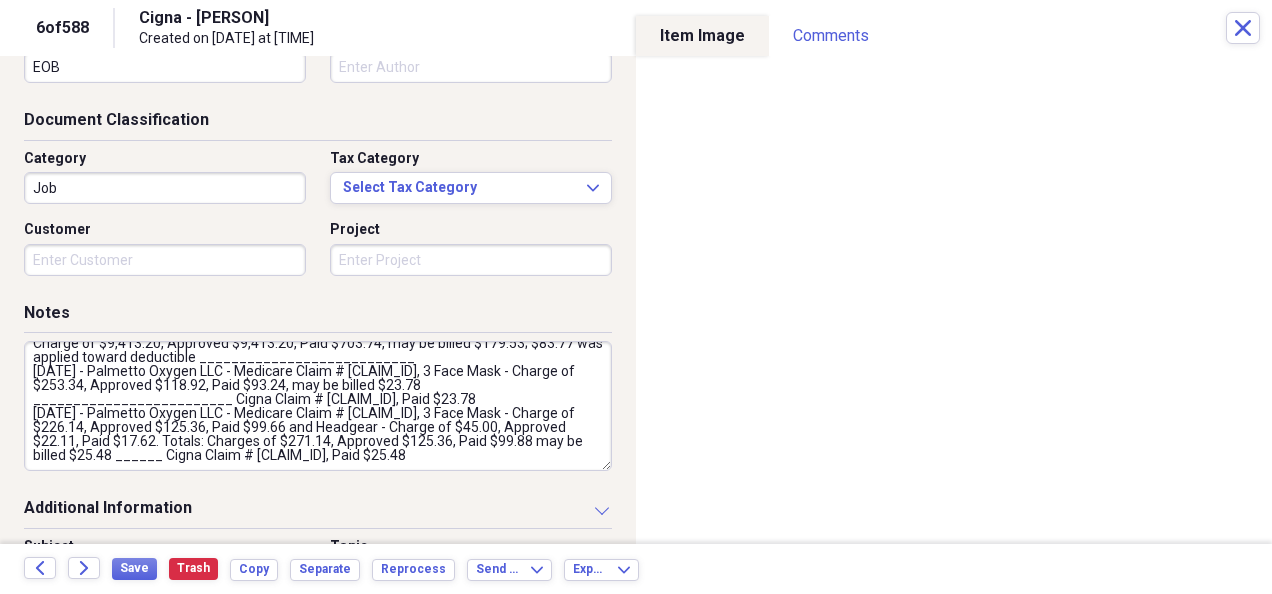 click on "[DATE] - Integrated Laboratory Solutions - Medicare Claim # [CLAIM_ID], Testing for presence of drug- Charge of $470.00, Approved $309.06, Paid $302.88. may be charged $0.00 ________ Cigna Claim # [CLAIM_ID], Paid $0.00 ________
[DATE] - Prisma Health-Midlands, Medicare Claim # [CLAIM_ID], Inpatient Testing Total - Charge of $9,413.20, Approved $9,413.20, Paid $703.74, may be billed $179.53; $83.77 was applied toward deductible ___________________________
[DATE] - Palmetto Oxygen LLC - Medicare Claim # [CLAIM_ID], 3 Face Mask - Charge of $253.34, Approved $118.92, Paid $93.24, may be billed $23.78 _________________________ Cigna Claim # [CLAIM_ID], Paid $23.78
[DATE] - Palmetto Oxygen LLC - Medicare Claim # [CLAIM_ID], 3 Face Mask - Charge of $226.14, Approved $125.36, Paid $99.66 and Headgear - Charge of $45.00, Approved $22.11, Paid $17.62. Totals: Charges of $271.14, Approved $125.36, Paid $99.88 may be billed $25.48 ______ Cigna Claim # [CLAIM_ID], Paid $25.48" at bounding box center (318, 406) 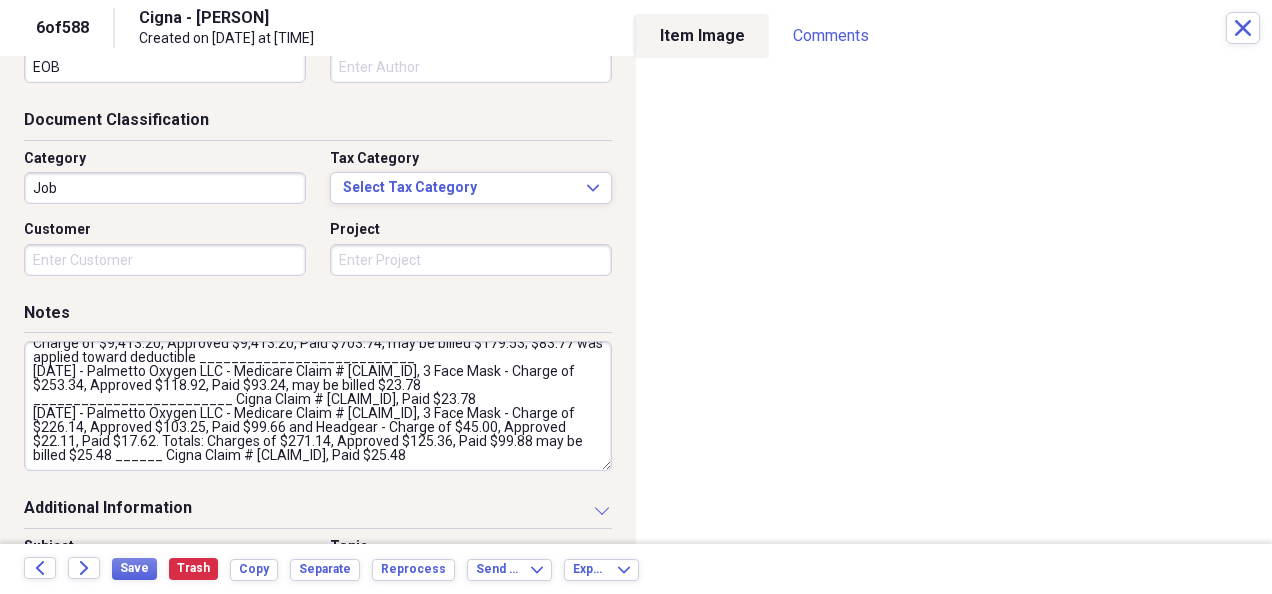 click on "[DATE] - Integrated Laboratory Solutions - Medicare Claim # [CLAIM_ID], Testing for presence of drug- Charge of $470.00, Approved $309.06, Paid $302.88. may be charged $0.00 ________ Cigna Claim # [CLAIM_ID], Paid $0.00 ________
[DATE] - Prisma Health-Midlands, Medicare Claim # [CLAIM_ID], Inpatient Testing Total - Charge of $9,413.20, Approved $9,413.20, Paid $703.74, may be billed $179.53; $83.77 was applied toward deductible ___________________________
[DATE] - Palmetto Oxygen LLC - Medicare Claim # [CLAIM_ID], 3 Face Mask - Charge of $253.34, Approved $118.92, Paid $93.24, may be billed $23.78 _________________________ Cigna Claim # [CLAIM_ID], Paid $23.78
[DATE] - Palmetto Oxygen LLC - Medicare Claim # [CLAIM_ID], 3 Face Mask - Charge of $226.14, Approved $103.25, Paid $99.66 and Headgear - Charge of $45.00, Approved $22.11, Paid $17.62. Totals: Charges of $271.14, Approved $125.36, Paid $99.88 may be billed $25.48 ______ Cigna Claim # [CLAIM_ID], Paid $25.48" at bounding box center [318, 406] 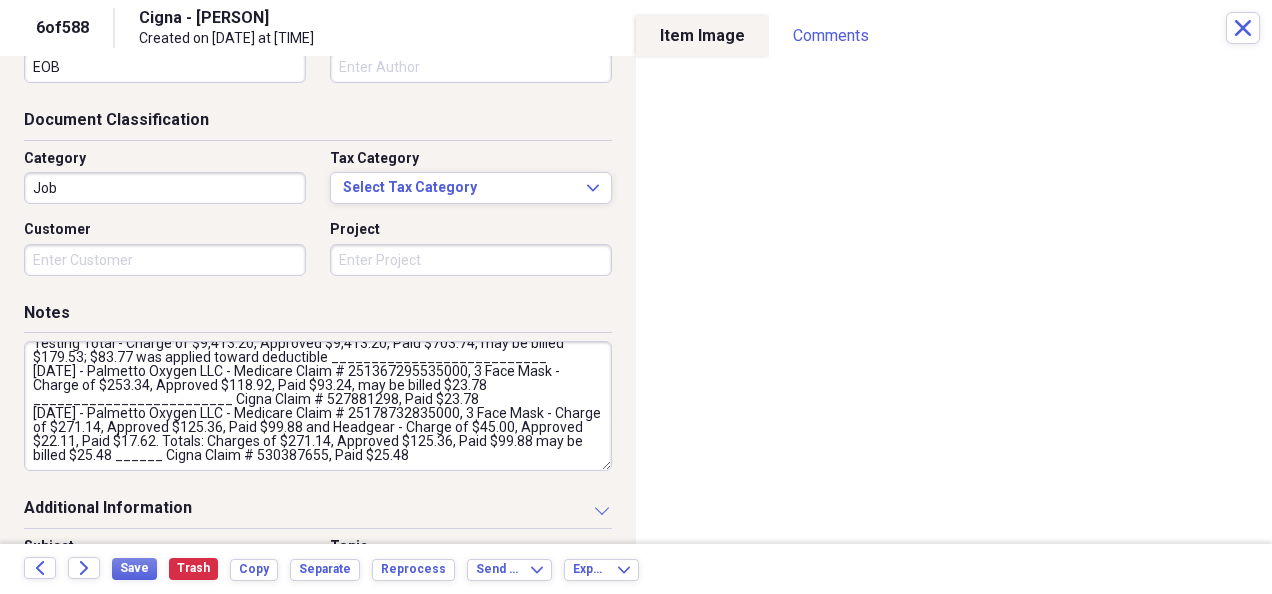 click on "[DATE] - Integrated Laboratory Solutions - Medicare Claim # 0225155033340, Testing for presence of drug- Charge of $470.00, Approved $309.06, Paid $302.88. may be charged $0.00 ________ Cigna Claim # 529018108, Paid $0.00 ________
[DATE] - Prisma Health-Midlands, Medicare Claim # 22510700673907SCA, Inpatient Testing Total - Charge of $9,413.20, Approved $9,413.20, Paid $703.74, may be billed $179.53; $83.77 was applied toward deductible ___________________________
[DATE] - Palmetto Oxygen LLC - Medicare Claim # 251367295535000, 3 Face Mask - Charge of $253.34, Approved $118.92, Paid $93.24, may be billed $23.78 _________________________ Cigna Claim # 527881298, Paid $23.78
[DATE] - Palmetto Oxygen LLC - Medicare Claim # 25178732835000, 3 Face Mask - Charge of $271.14, Approved $125.36, Paid $99.88 and Headgear - Charge of $45.00, Approved $22.11, Paid $17.62. Totals: Charges of $271.14, Approved $125.36, Paid $99.88 may be billed $25.48 ______ Cigna Claim # 530387655, Paid $25.48" at bounding box center [318, 406] 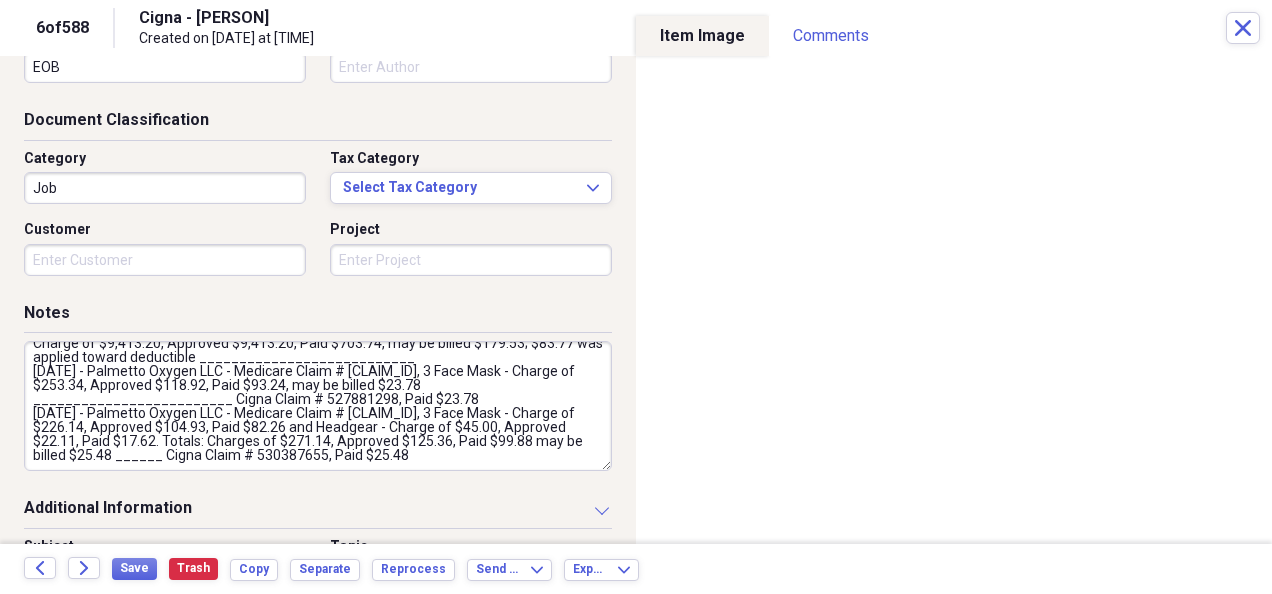 click on "[DATE] - Integrated Laboratory Solutions - Medicare Claim # [CLAIM_ID], Testing for presence of drug- Charge of $470.00, Approved $309.06, Paid $302.88. may be charged $0.00 ________ Cigna Claim # 529018108, Paid $0.00 ________
[DATE] - Prisma Health-Midlands, Medicare Claim # [CLAIM_ID], Inpatient Testing Total - Charge of $9,413.20, Approved $9,413.20, Paid $703.74, may be billed $179.53; $83.77 was applied toward deductible ___________________________
[DATE] - Palmetto Oxygen LLC - Medicare Claim # [CLAIM_ID], 3 Face Mask - Charge of $253.34, Approved $118.92, Paid $93.24, may be billed $23.78 _________________________ Cigna Claim # 527881298, Paid $23.78
[DATE] - Palmetto Oxygen LLC - Medicare Claim # [CLAIM_ID], 3 Face Mask - Charge of $226.14, Approved $104.93, Paid $82.26 and Headgear - Charge of $45.00, Approved $22.11, Paid $17.62. Totals: Charges of $271.14, Approved $125.36, Paid $99.88 may be billed $25.48 ______ Cigna Claim # 530387655, Paid $25.48" at bounding box center (318, 406) 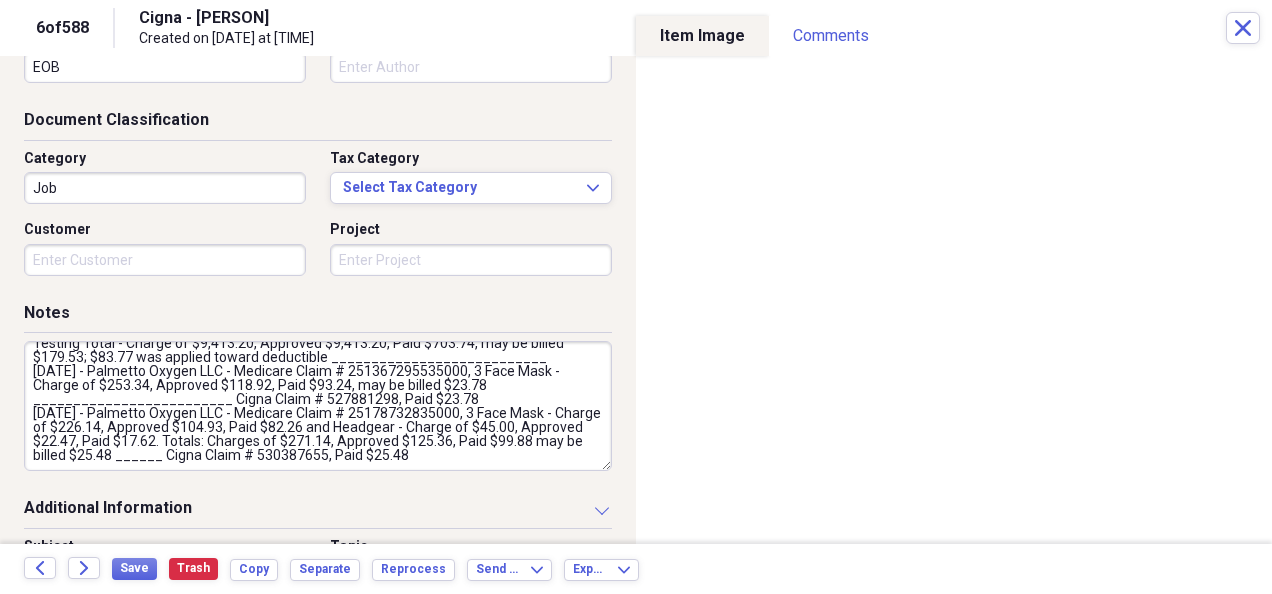 click on "[DATE] - Integrated Laboratory Solutions - Medicare Claim # 0225155033340, Testing for presence of drug- Charge of $470.00, Approved $309.06, Paid $302.88. may be charged $0.00 ________ Cigna Claim # 529018108, Paid $0.00 ________
[DATE] - Prisma Health-Midlands, Medicare Claim # 22510700673907SCA, Inpatient Testing Total - Charge of $9,413.20, Approved $9,413.20, Paid $703.74, may be billed $179.53; $83.77 was applied toward deductible ___________________________
[DATE] - Palmetto Oxygen LLC - Medicare Claim # 251367295535000, 3 Face Mask - Charge of $253.34, Approved $118.92, Paid $93.24, may be billed $23.78 _________________________ Cigna Claim # 527881298, Paid $23.78
[DATE] - Palmetto Oxygen LLC - Medicare Claim # 25178732835000, 3 Face Mask - Charge of $226.14, Approved $104.93, Paid $82.26 and Headgear - Charge of $45.00, Approved $22.47, Paid $17.62. Totals: Charges of $271.14, Approved $125.36, Paid $99.88 may be billed $25.48 ______ Cigna Claim # 530387655, Paid $25.48" at bounding box center (318, 406) 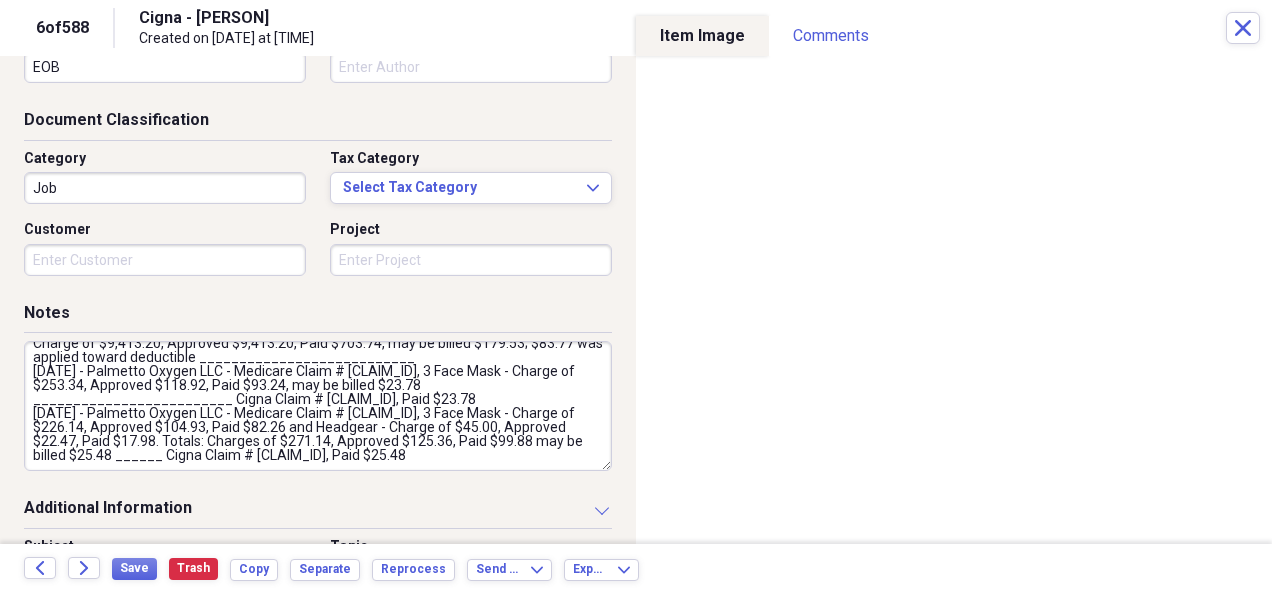 click on "[DATE] - Integrated Laboratory Solutions - Medicare Claim # [CLAIM_ID], Testing for presence of drug- Charge of $470.00, Approved $309.06, Paid $302.88. may be charged $0.00 ________ Cigna Claim # [CLAIM_ID], Paid $0.00 ________
[DATE] - Prisma Health-Midlands, Medicare Claim # [CLAIM_ID], Inpatient Testing Total - Charge of $9,413.20, Approved $9,413.20, Paid $703.74, may be billed $179.53; $83.77 was applied toward deductible ___________________________
[DATE] - Palmetto Oxygen LLC - Medicare Claim # [CLAIM_ID], 3 Face Mask - Charge of $253.34, Approved $118.92, Paid $93.24, may be billed $23.78 _________________________ Cigna Claim # [CLAIM_ID], Paid $23.78
[DATE] - Palmetto Oxygen LLC - Medicare Claim # [CLAIM_ID], 3 Face Mask - Charge of $226.14, Approved $104.93, Paid $82.26 and Headgear - Charge of $45.00, Approved $22.47, Paid $17.98. Totals: Charges of $271.14, Approved $125.36, Paid $99.88 may be billed $25.48 ______ Cigna Claim # [CLAIM_ID], Paid $25.48" at bounding box center (318, 406) 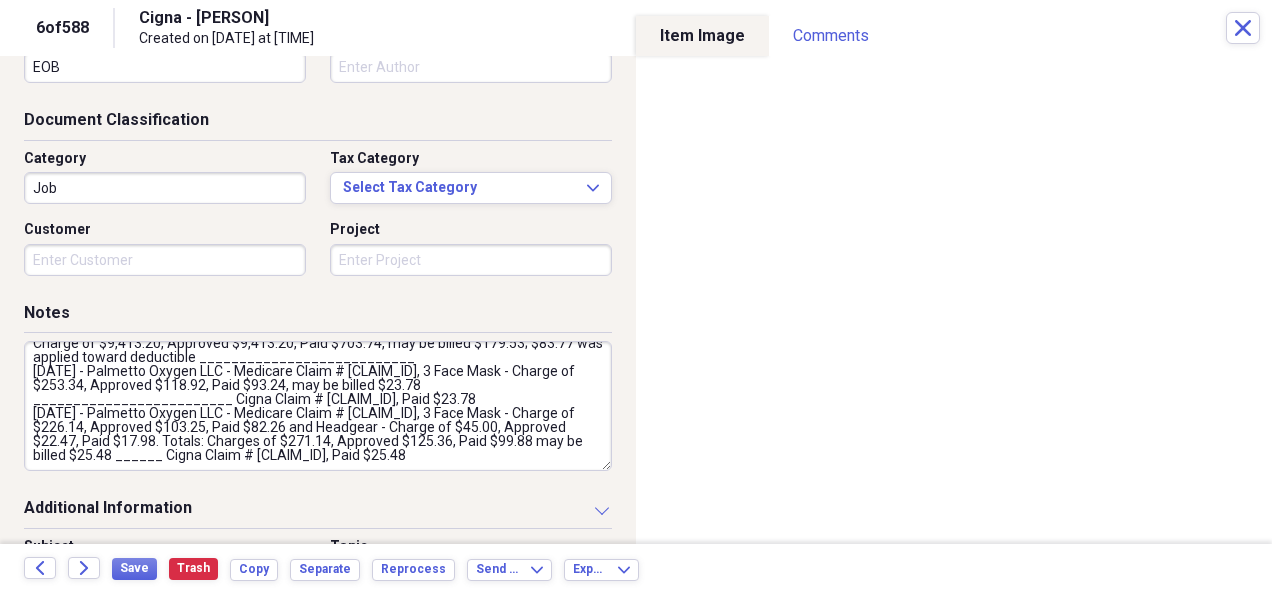 click on "[DATE] - Integrated Laboratory Solutions - Medicare Claim # [CLAIM_ID], Testing for presence of drug- Charge of $470.00, Approved $309.06, Paid $302.88. may be charged $0.00 ________ Cigna Claim # [CLAIM_ID], Paid $0.00 ________
[DATE] - Prisma Health-Midlands, Medicare Claim # [CLAIM_ID], Inpatient Testing Total - Charge of $9,413.20, Approved $9,413.20, Paid $703.74, may be billed $179.53; $83.77 was applied toward deductible ___________________________
[DATE] - Palmetto Oxygen LLC - Medicare Claim # [CLAIM_ID], 3 Face Mask - Charge of $253.34, Approved $118.92, Paid $93.24, may be billed $23.78 _________________________ Cigna Claim # [CLAIM_ID], Paid $23.78
[DATE] - Palmetto Oxygen LLC - Medicare Claim # [CLAIM_ID], 3 Face Mask - Charge of $226.14, Approved $103.25, Paid $82.26 and Headgear - Charge of $45.00, Approved $22.47, Paid $17.98. Totals: Charges of $271.14, Approved $125.36, Paid $99.88 may be billed $25.48 ______ Cigna Claim # [CLAIM_ID], Paid $25.48" at bounding box center [318, 406] 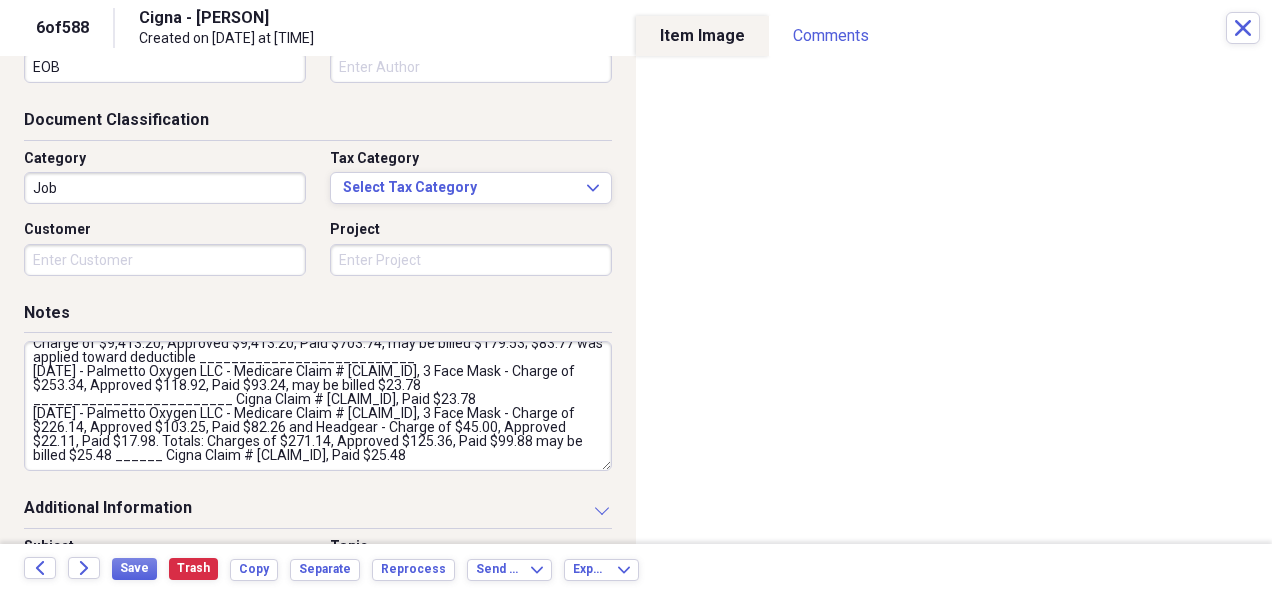 click on "[DATE] - Integrated Laboratory Solutions - Medicare Claim # [CLAIM_ID], Testing for presence of drug- Charge of $470.00, Approved $309.06, Paid $302.88. may be charged $0.00 ________ Cigna Claim # [CLAIM_ID], Paid $0.00 ________
[DATE] - Prisma Health-Midlands, Medicare Claim # [CLAIM_ID], Inpatient Testing Total - Charge of $9,413.20, Approved $9,413.20, Paid $703.74, may be billed $179.53; $83.77 was applied toward deductible ___________________________
[DATE] - Palmetto Oxygen LLC - Medicare Claim # [CLAIM_ID], 3 Face Mask - Charge of $253.34, Approved $118.92, Paid $93.24, may be billed $23.78 _________________________ Cigna Claim # [CLAIM_ID], Paid $23.78
[DATE] - Palmetto Oxygen LLC - Medicare Claim # [CLAIM_ID], 3 Face Mask - Charge of $226.14, Approved $103.25, Paid $82.26 and Headgear - Charge of $45.00, Approved $22.11, Paid $17.98. Totals: Charges of $271.14, Approved $125.36, Paid $99.88 may be billed $25.48 ______ Cigna Claim # [CLAIM_ID], Paid $25.48" at bounding box center [318, 406] 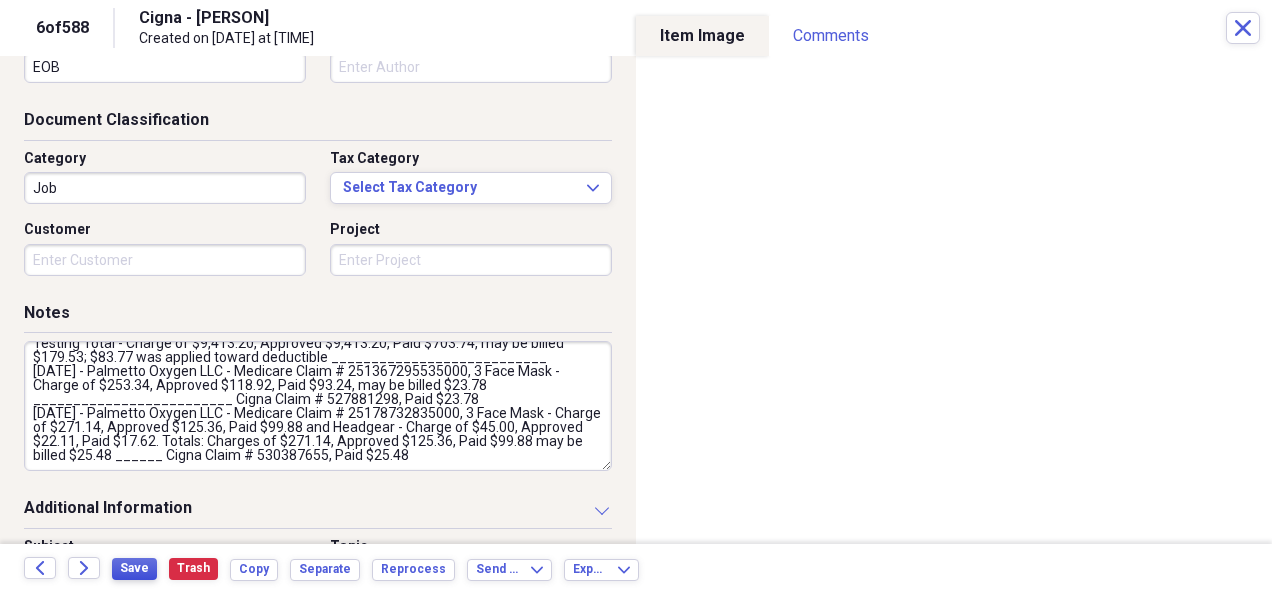 type on "[DATE] - Integrated Laboratory Solutions - Medicare Claim # 0225155033340, Testing for presence of drug- Charge of $470.00, Approved $309.06, Paid $302.88. may be charged $0.00 ________ Cigna Claim # 529018108, Paid $0.00 ________
[DATE] - Prisma Health-Midlands, Medicare Claim # 22510700673907SCA, Inpatient Testing Total - Charge of $9,413.20, Approved $9,413.20, Paid $703.74, may be billed $179.53; $83.77 was applied toward deductible ___________________________
[DATE] - Palmetto Oxygen LLC - Medicare Claim # 251367295535000, 3 Face Mask - Charge of $253.34, Approved $118.92, Paid $93.24, may be billed $23.78 _________________________ Cigna Claim # 527881298, Paid $23.78
[DATE] - Palmetto Oxygen LLC - Medicare Claim # 25178732835000, 3 Face Mask - Charge of $271.14, Approved $125.36, Paid $99.88 and Headgear - Charge of $45.00, Approved $22.11, Paid $17.62. Totals: Charges of $271.14, Approved $125.36, Paid $99.88 may be billed $25.48 ______ Cigna Claim # 530387655, Paid $25.48" 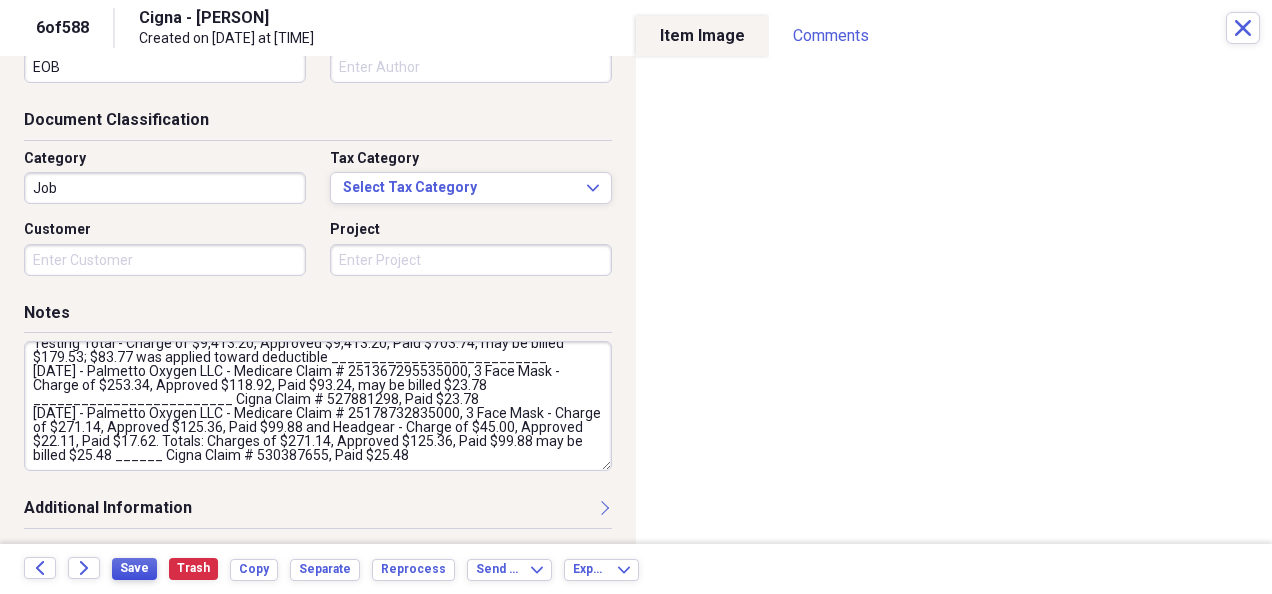 click on "Save" at bounding box center (134, 568) 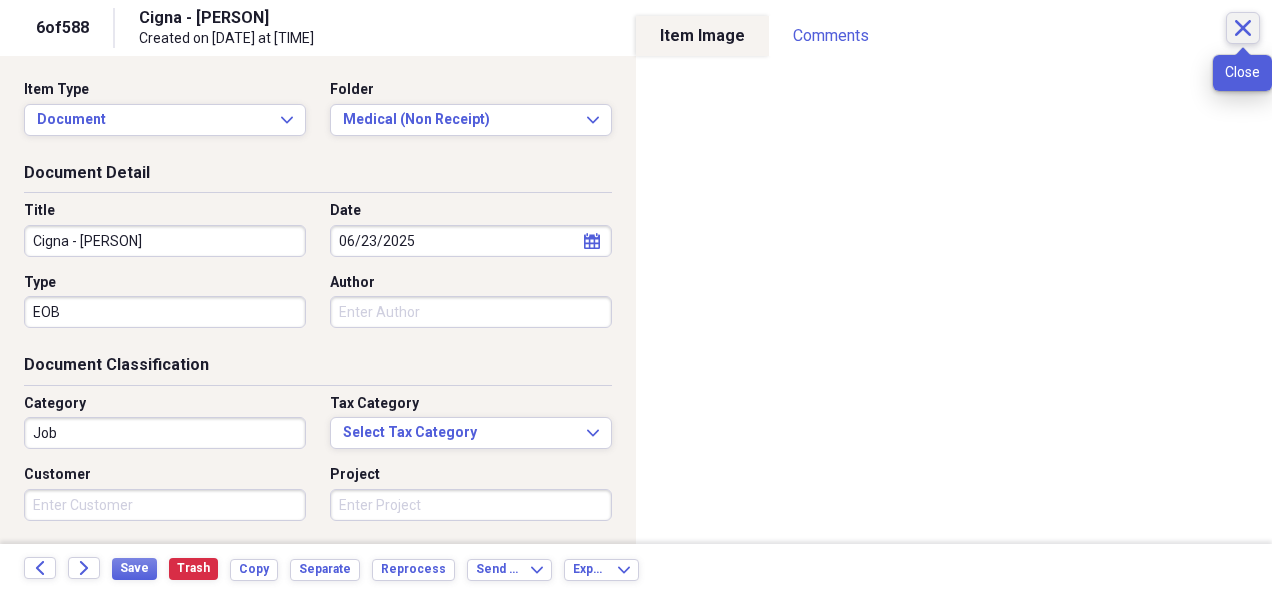 click on "Close" 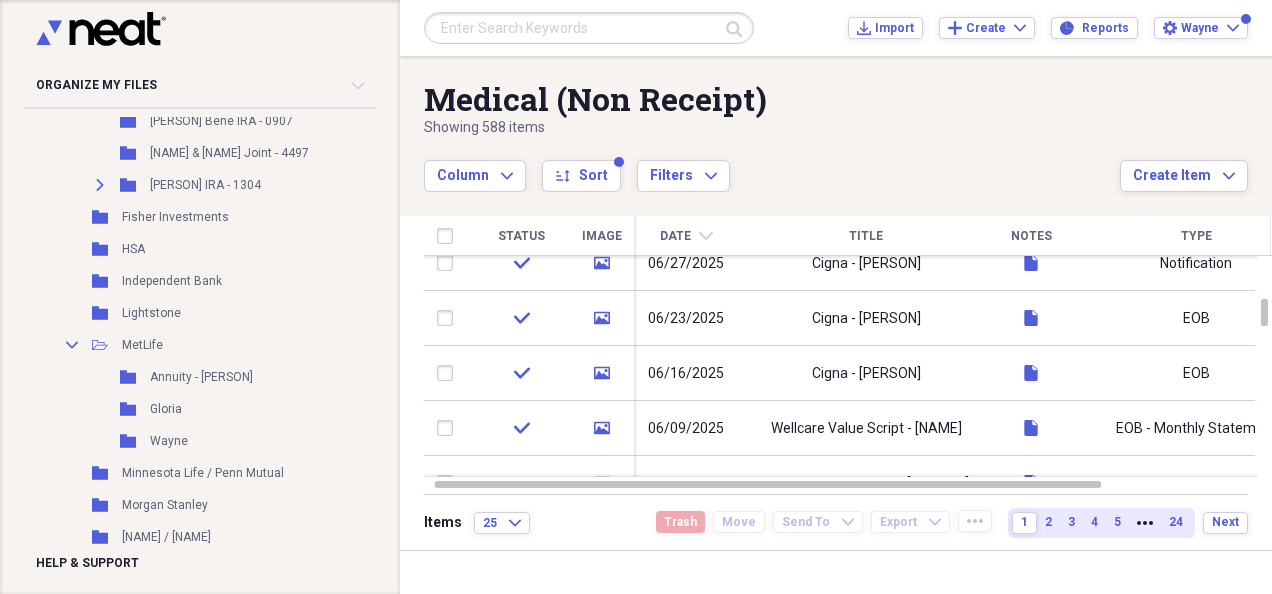 scroll, scrollTop: 0, scrollLeft: 0, axis: both 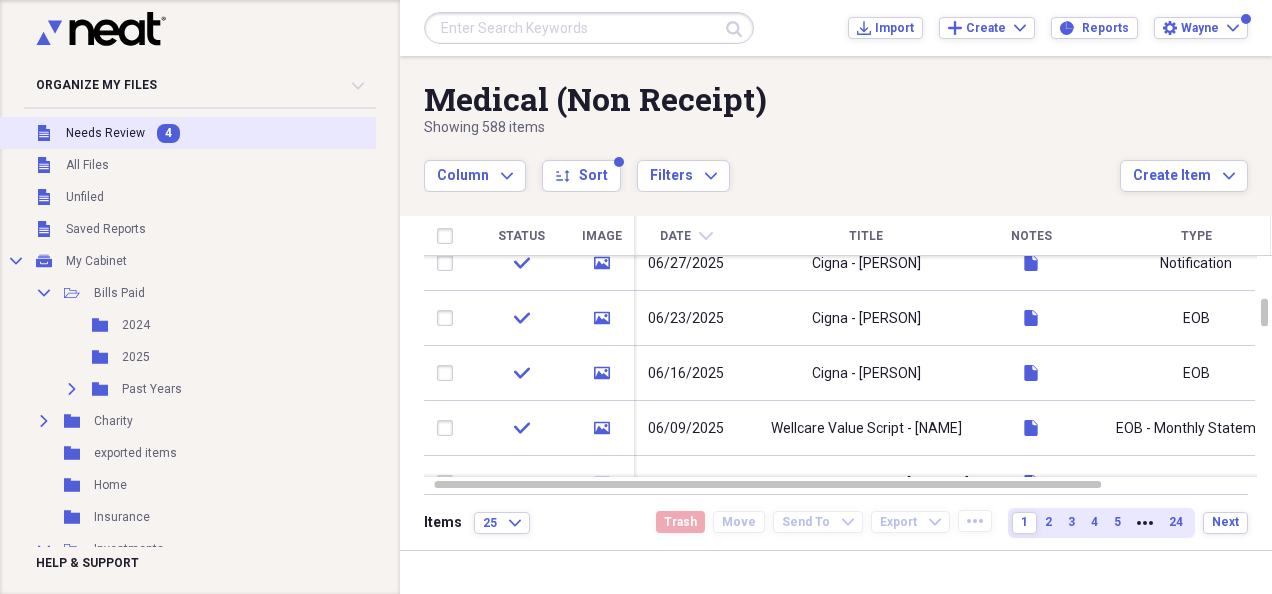 click on "Unfiled Needs Review 4" at bounding box center [281, 133] 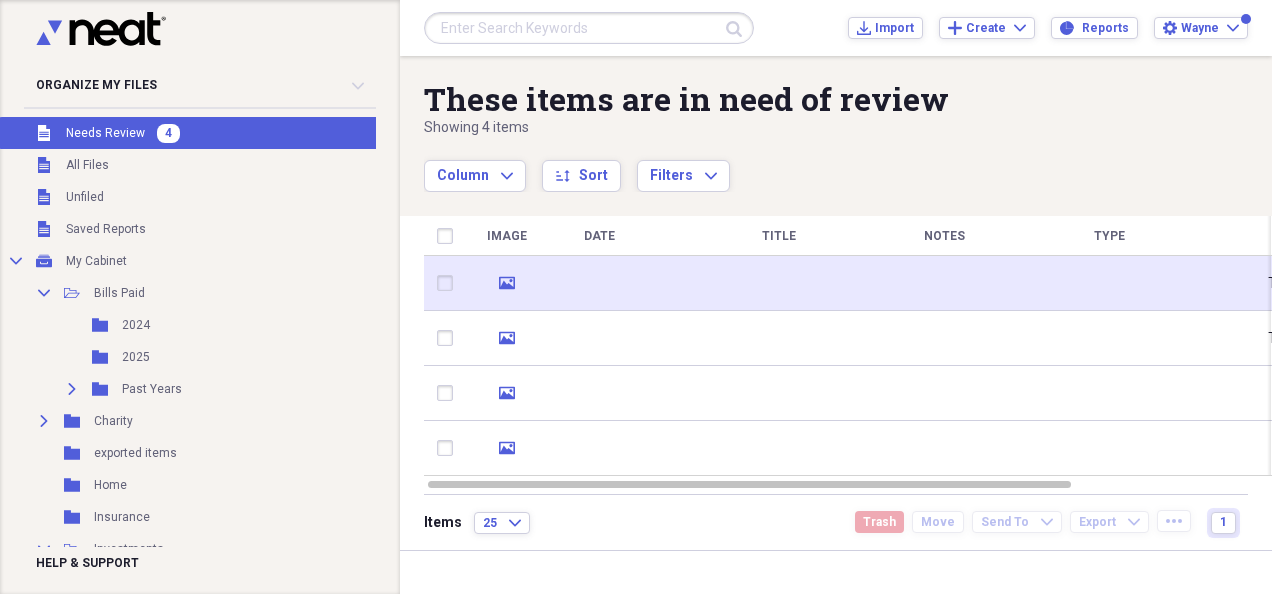 click on "media" at bounding box center [507, 283] 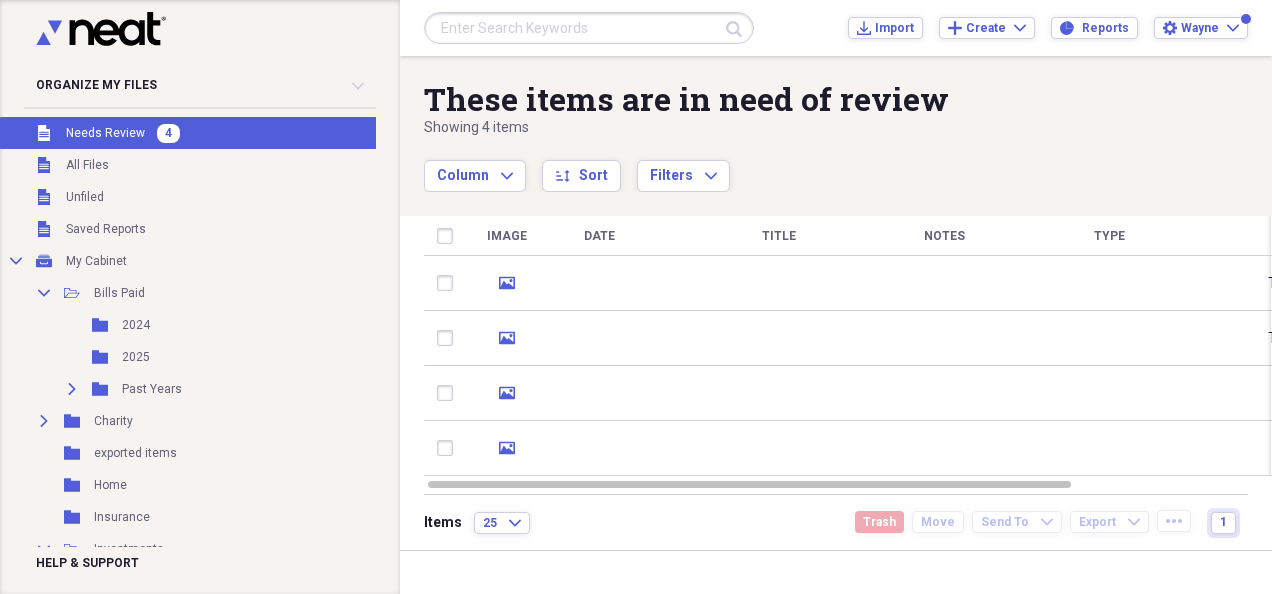 click on "Image Date Title Notes Type Category Folder media Technology Medical (Non Receipt) media Technology Medical (Non Receipt) media Legal Medicare media Health Medicare" at bounding box center (836, 355) 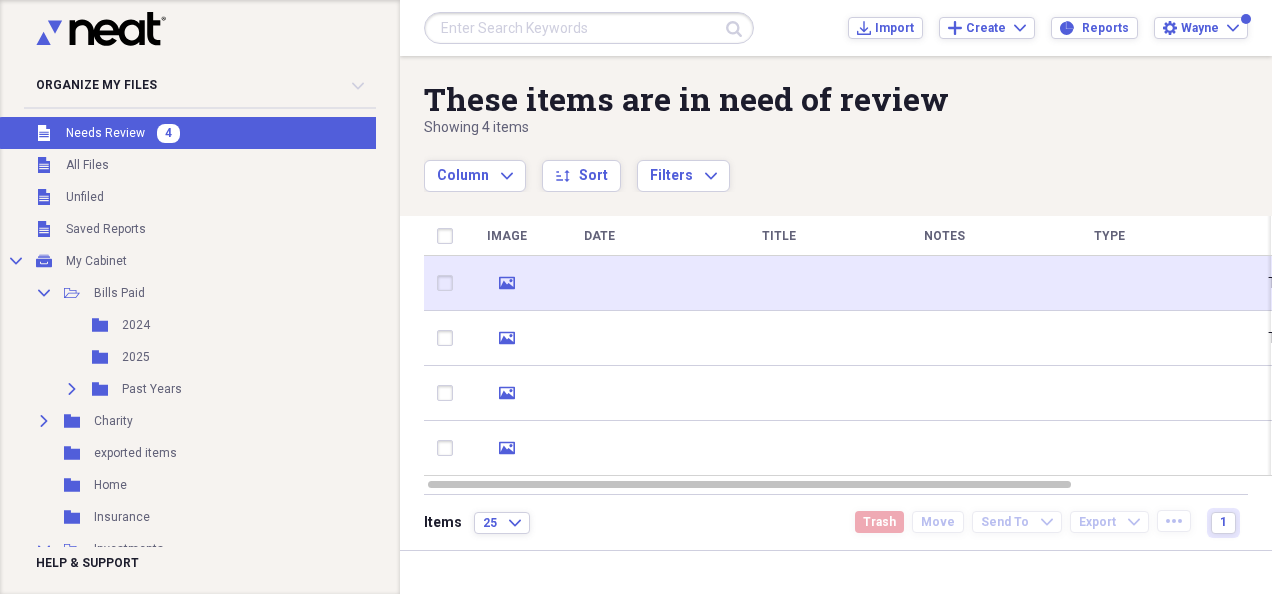 click at bounding box center [599, 283] 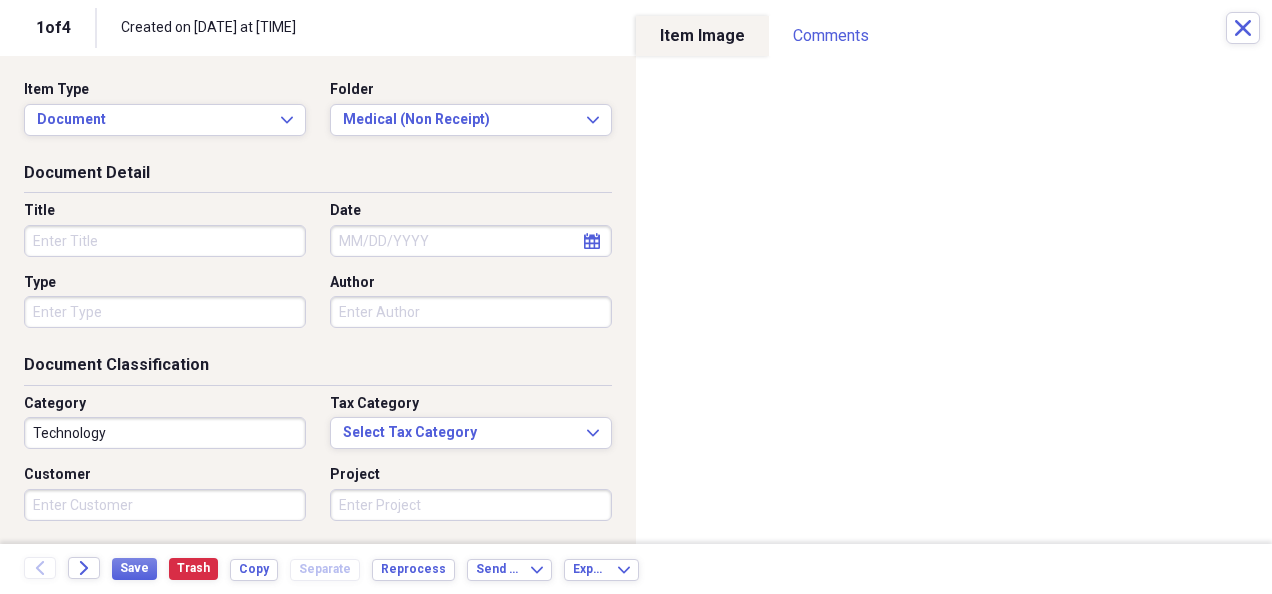 click on "Title" at bounding box center (165, 241) 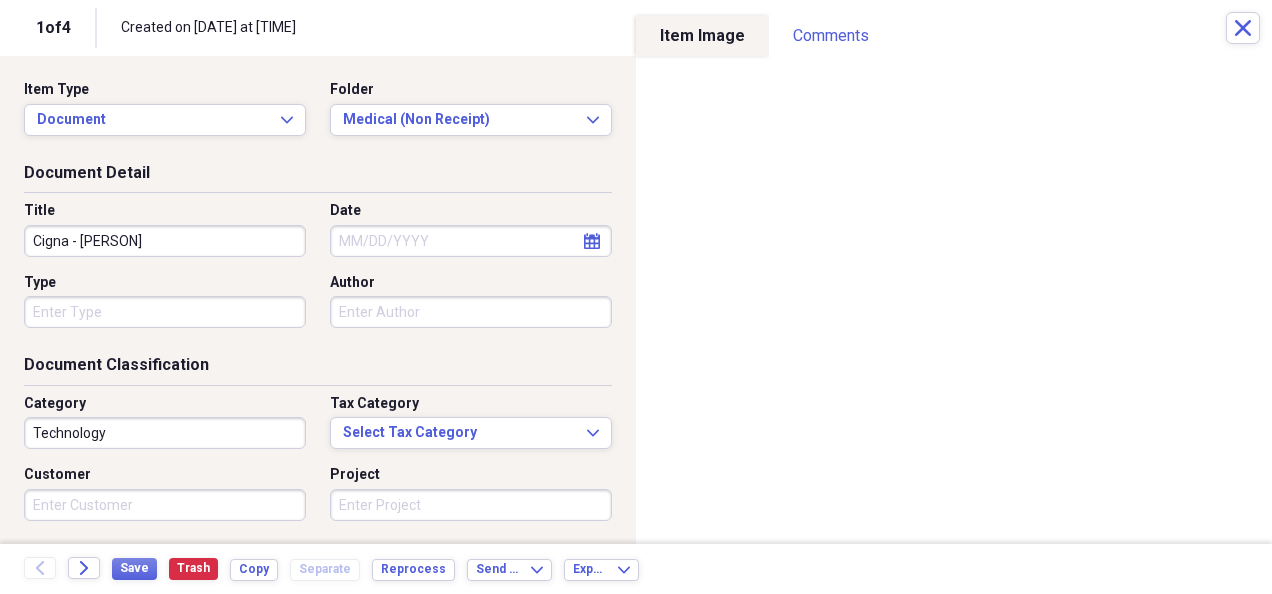 type on "Cigna - [PERSON]" 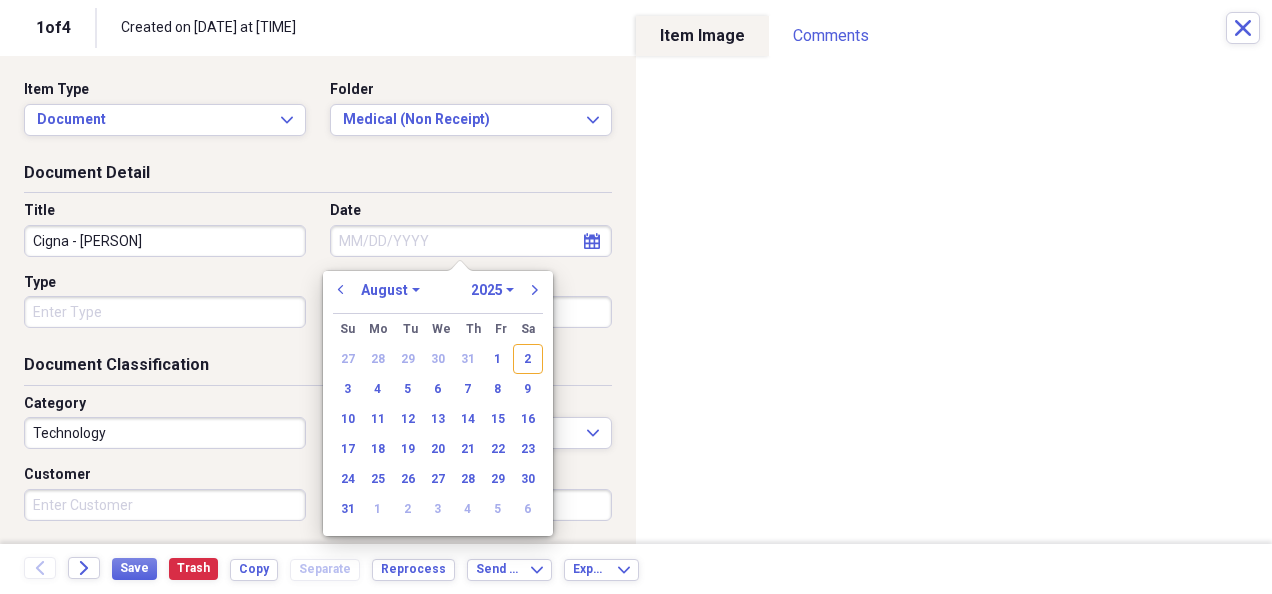 click on "Date" at bounding box center (471, 241) 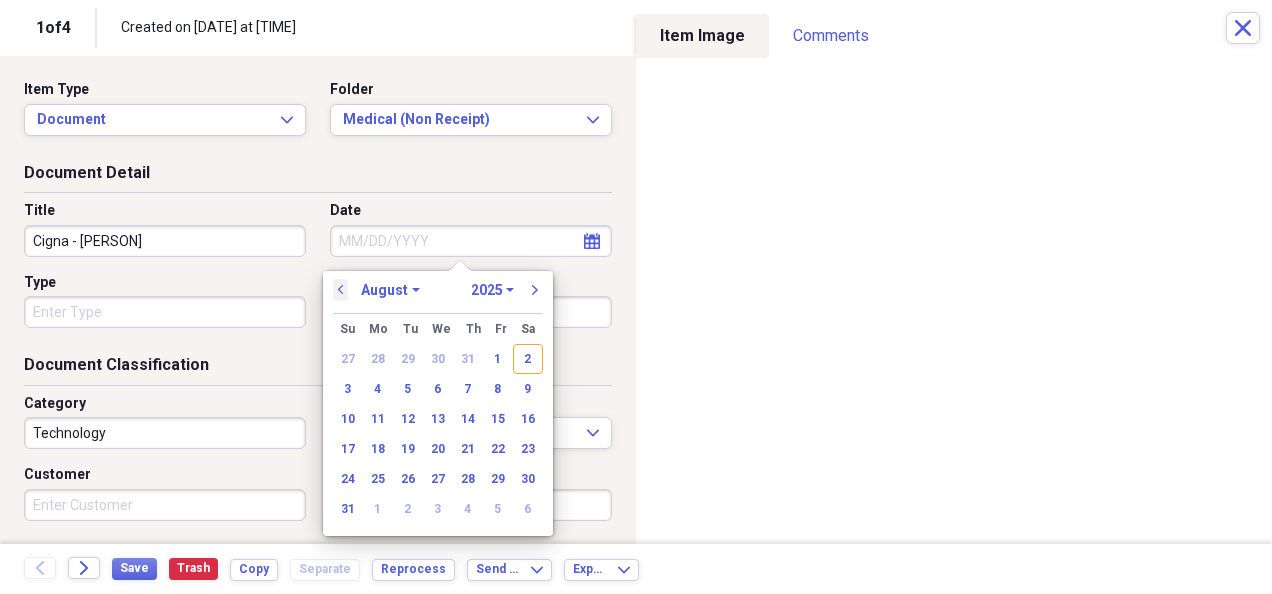 click on "previous" at bounding box center [341, 290] 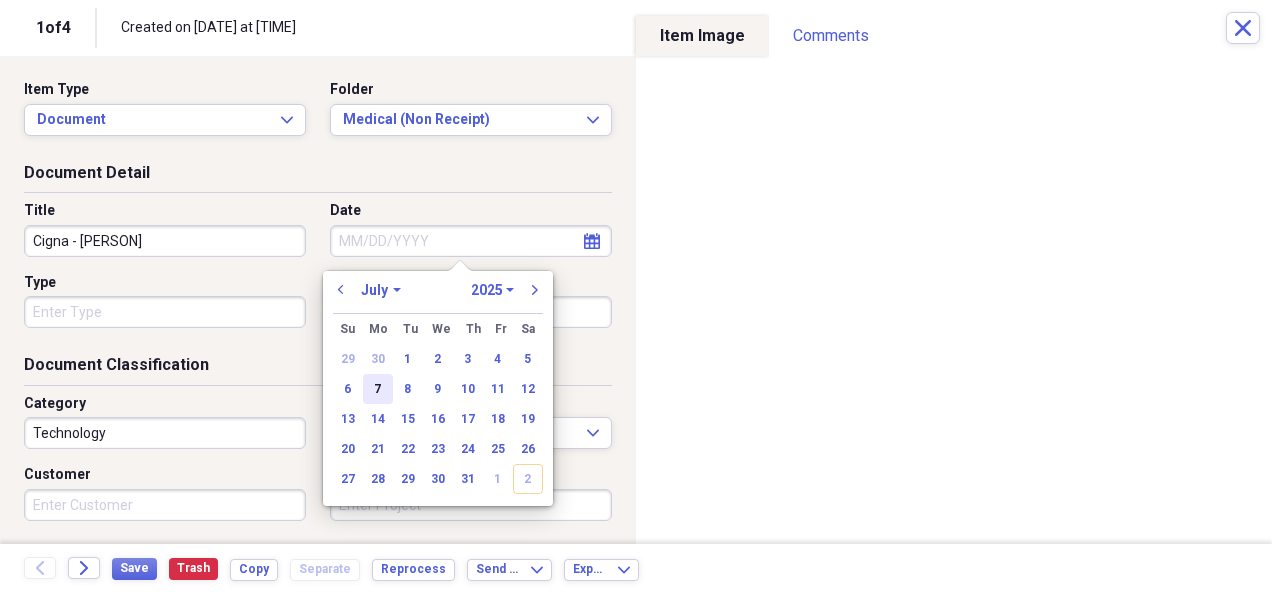click on "7" at bounding box center (378, 389) 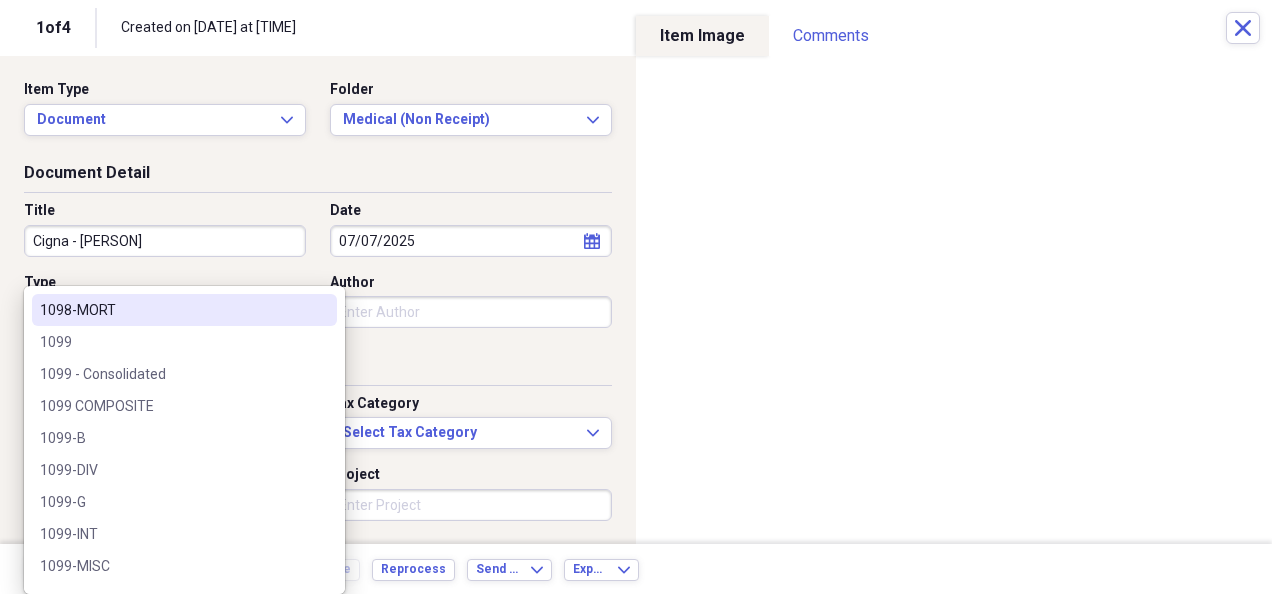 click on "Organize My Files 3 Collapse Unfiled Needs Review 3 Unfiled All Files Unfiled Unfiled Unfiled Saved Reports Collapse My Cabinet My Cabinet Add Folder Collapse Open Folder Bills Paid Add Folder Folder 2024 Add Folder Folder 2025 Add Folder Expand Folder Past Years Add Folder Expand Folder Charity Add Folder Folder exported items Add Folder Folder Home Add Folder Folder Insurance Add Folder Collapse Open Folder Investments Add Folder Folder Ally Invest (MB Trading, Pension Financial Services - #[ACCOUNT_NUMBER]) Add Folder Collapse Open Folder Ameriprise Add Folder Folder [NAME] Add Folder Folder [NAME] Add Folder Folder Charles Schwab Add Folder Folder Columbine FCU Add Folder Folder ConocoPhillips Add Folder Folder Conseco Annuity (Washington National) Add Folder Folder Dominion Energy (SCANA) Add Folder Expand Folder Etrade Add Folder Collapse Open Folder Fidelity Add Folder Folder [NAME] & [NAME] Joint - [ACCOUNT_NUMBER] Add Folder Folder [NAME] Bene IRA - [ACCOUNT_NUMBER] Add Folder Folder [NAME] & [NAME] Joint - [ACCOUNT_NUMBER]" at bounding box center (636, 297) 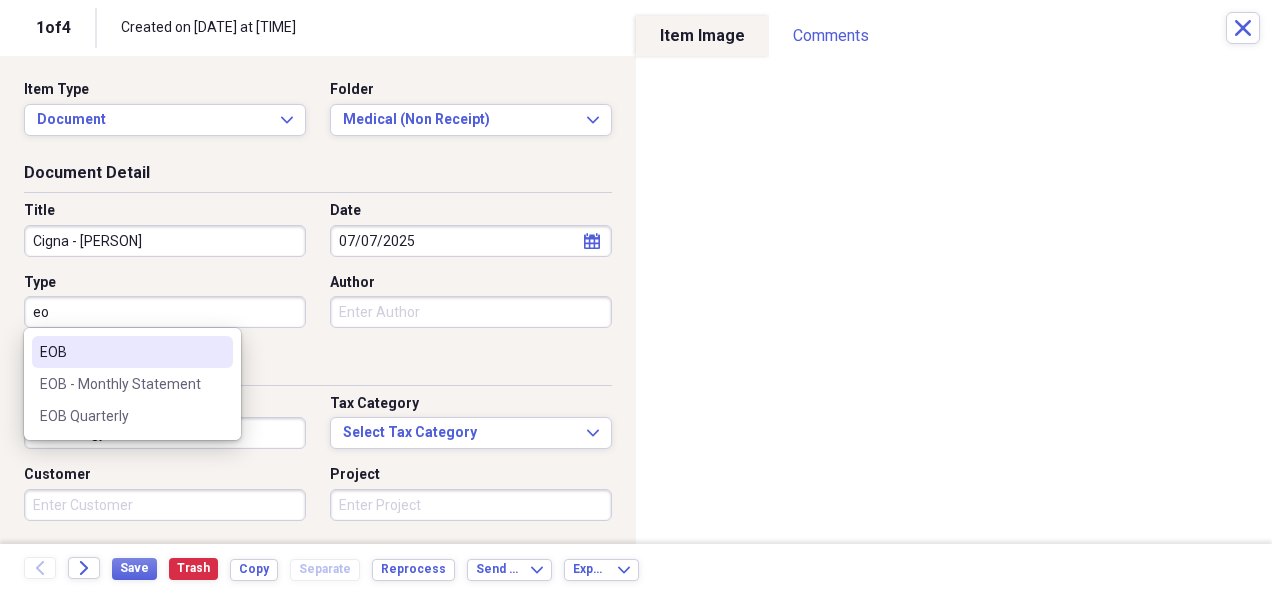 click on "EOB" at bounding box center [120, 352] 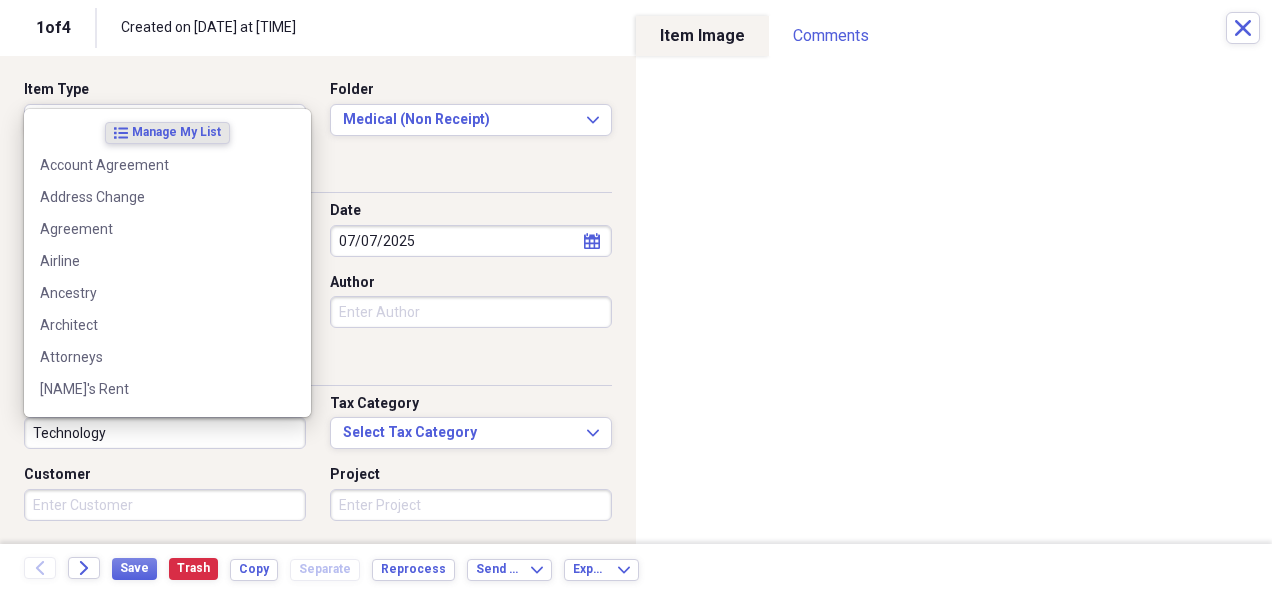 click on "Technology" at bounding box center (165, 433) 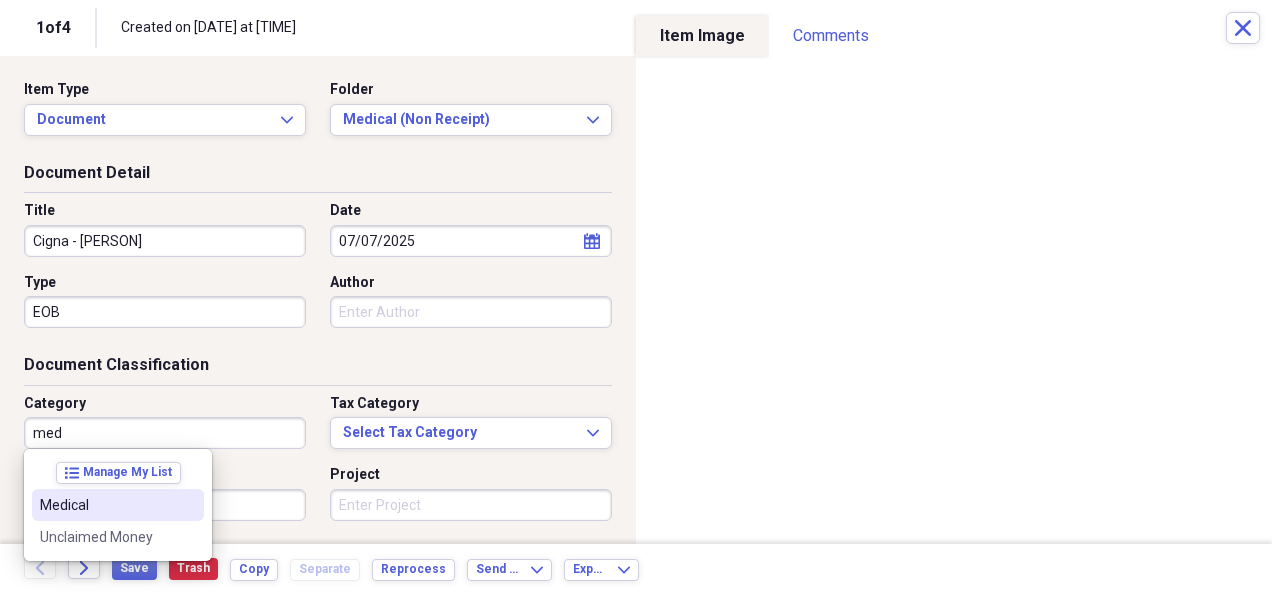 click on "Medical" at bounding box center [106, 505] 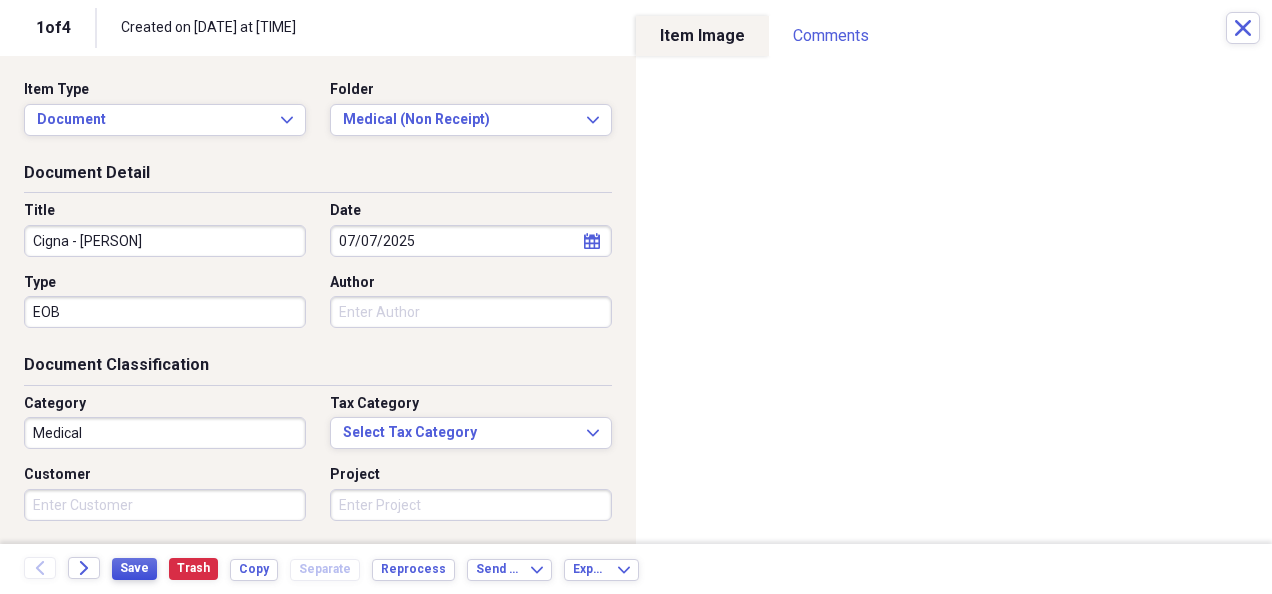 click on "Save" at bounding box center (134, 568) 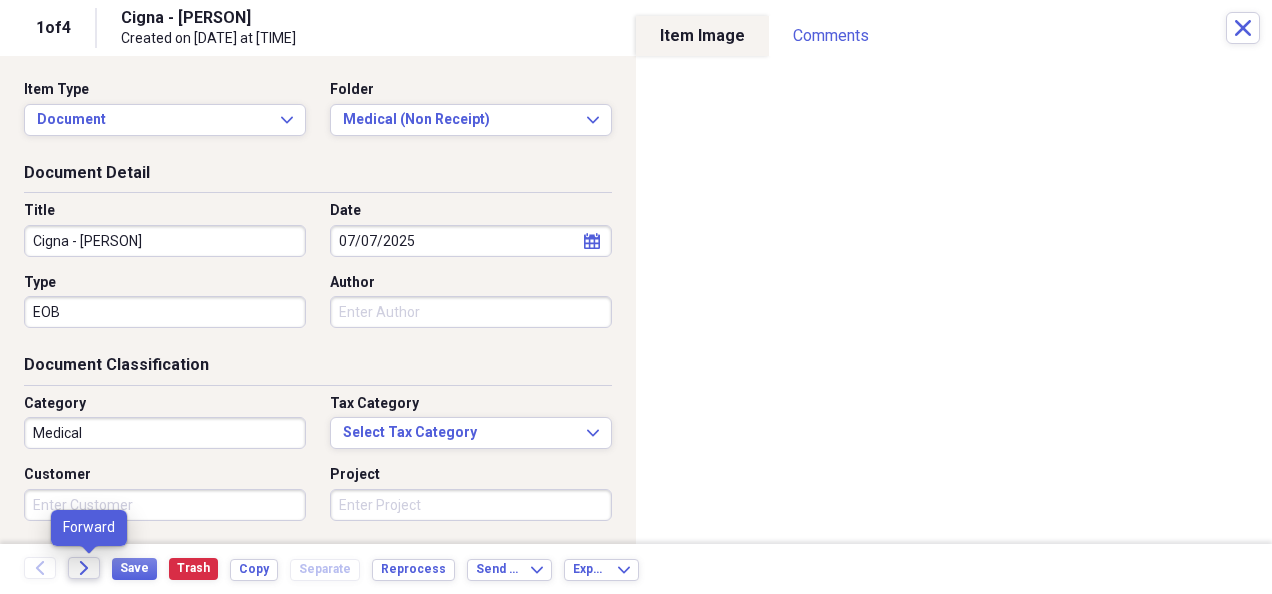 click on "Forward" 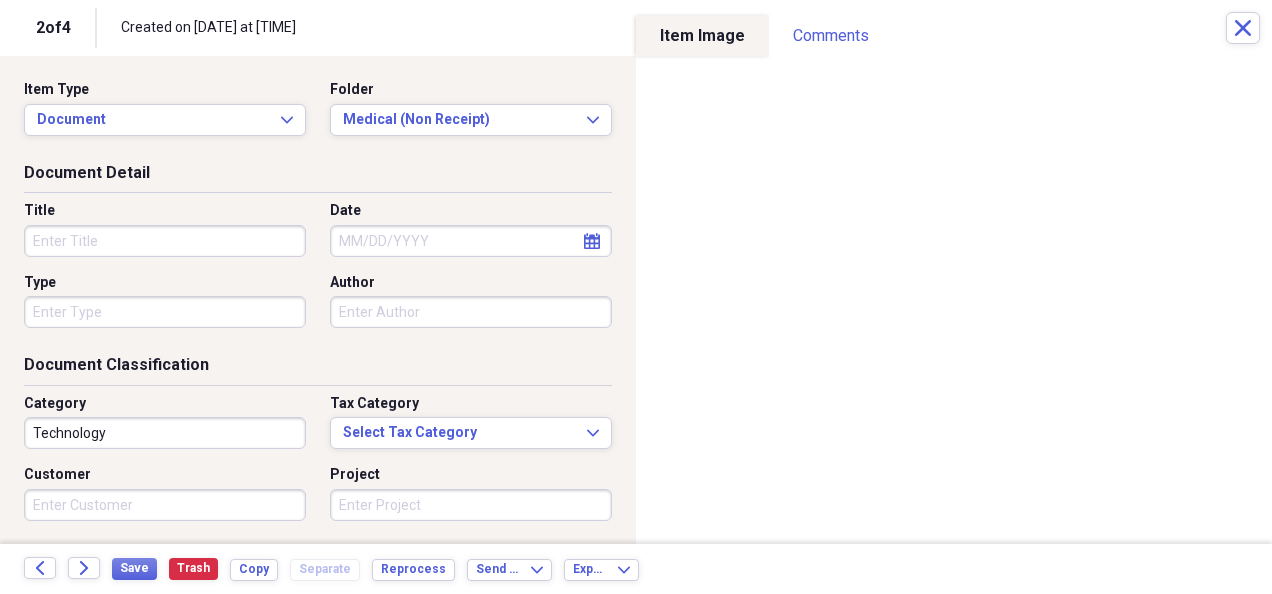 click on "Title" at bounding box center (165, 241) 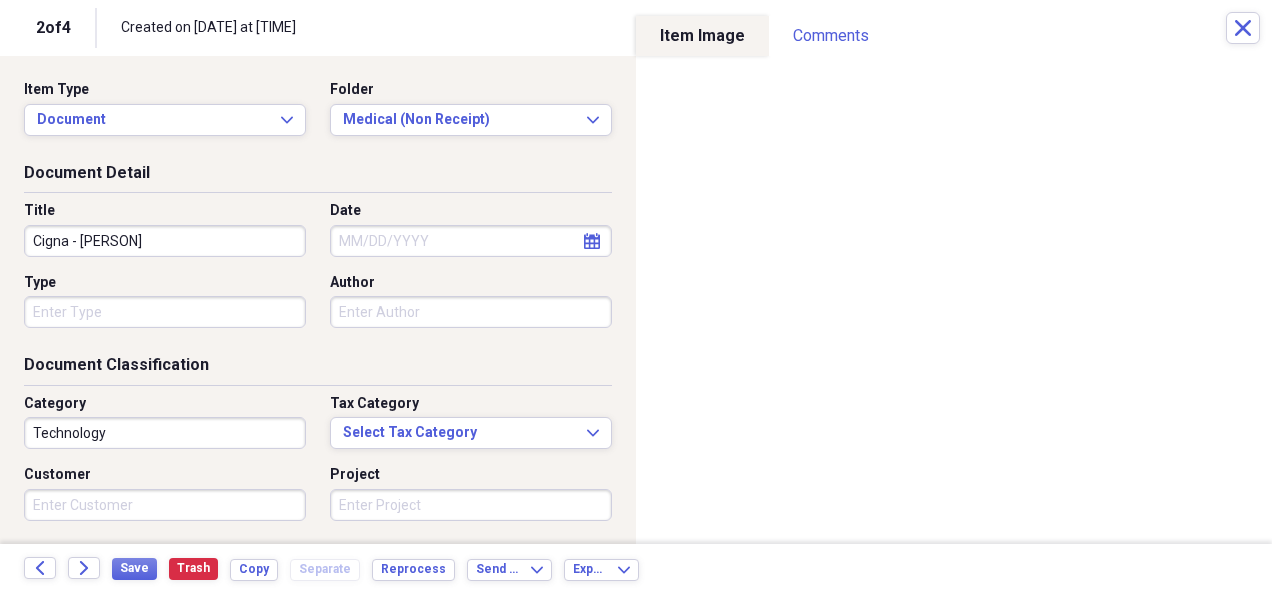 type on "Cigna - [PERSON]" 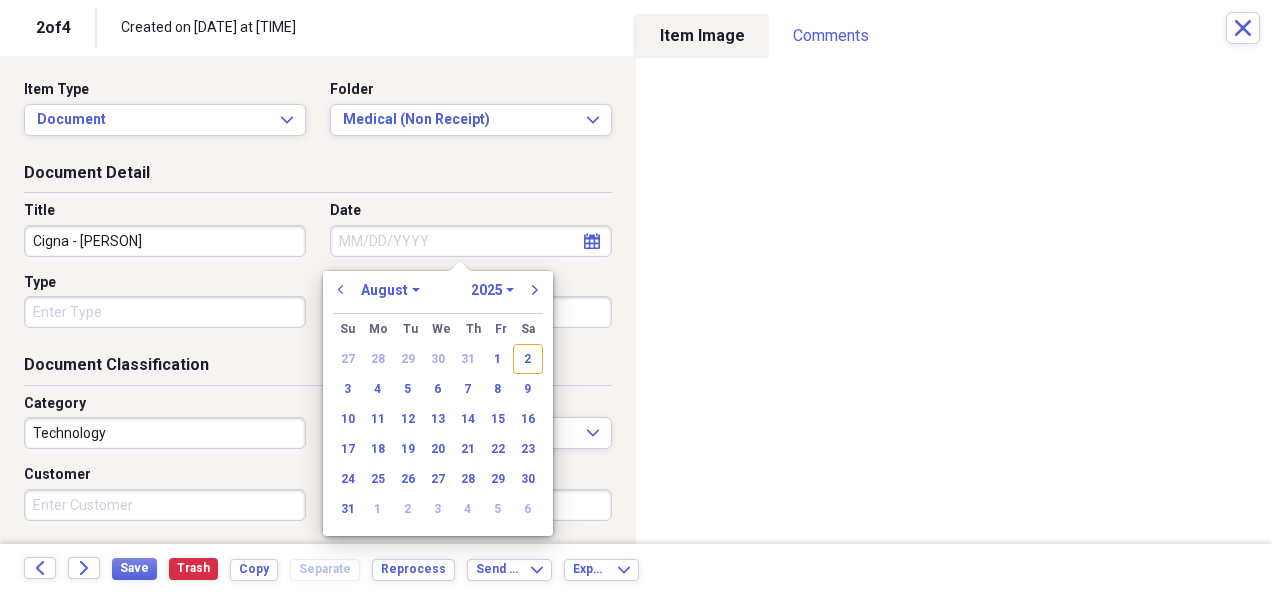 click on "Date" at bounding box center (471, 241) 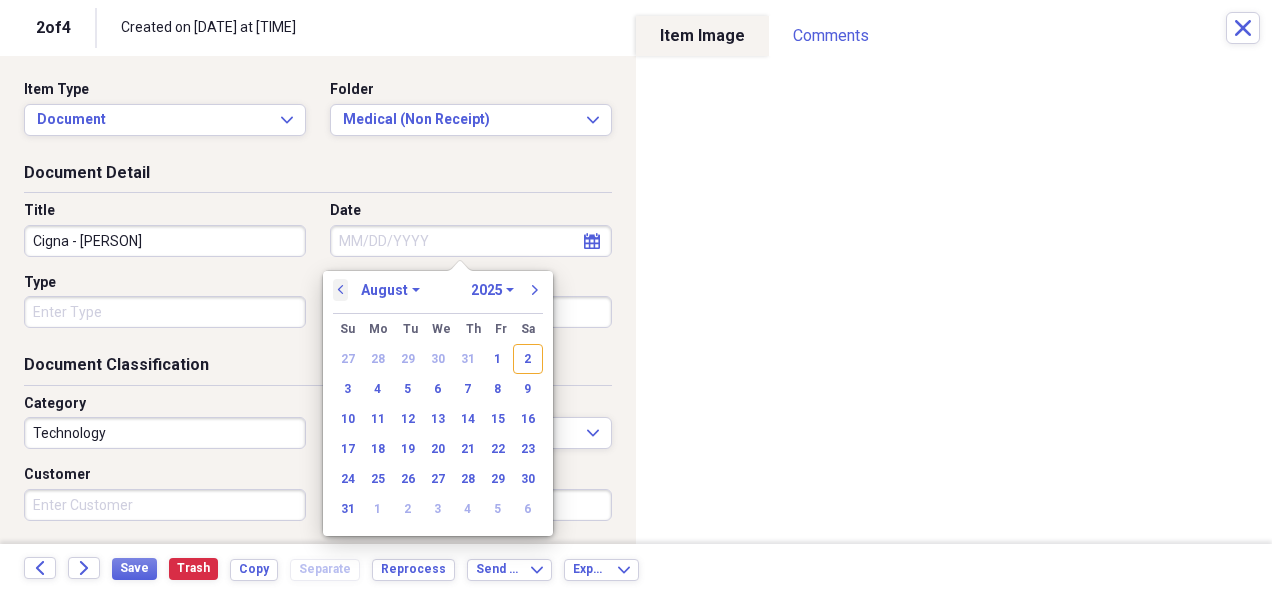 click on "previous" at bounding box center [341, 290] 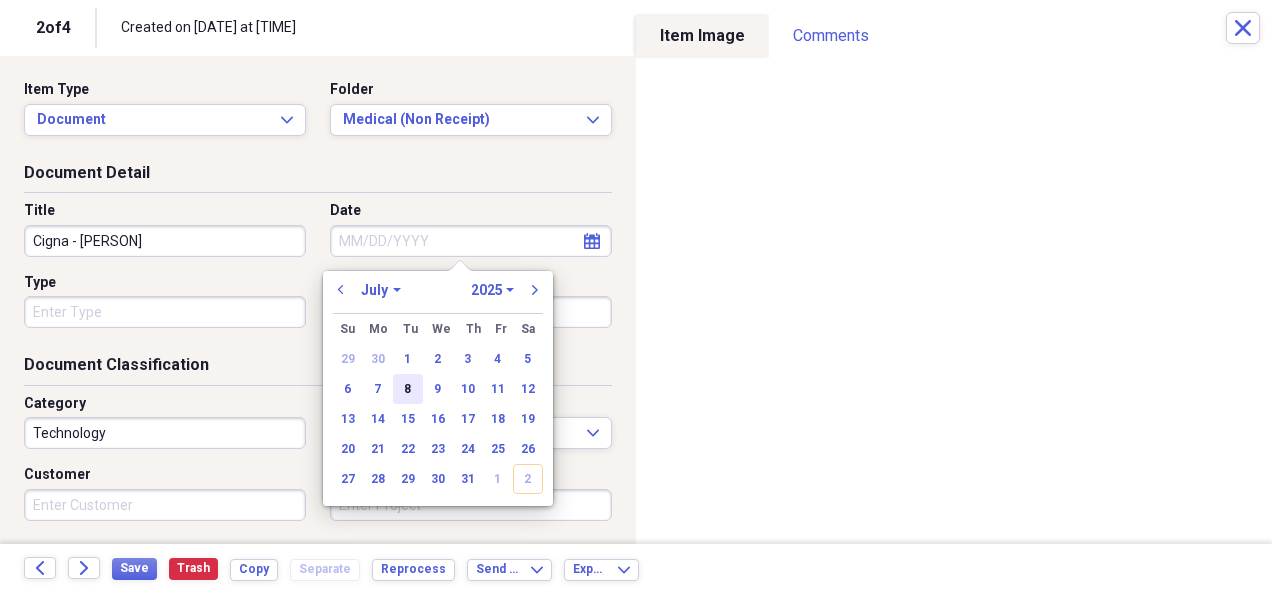 click on "8" at bounding box center (408, 389) 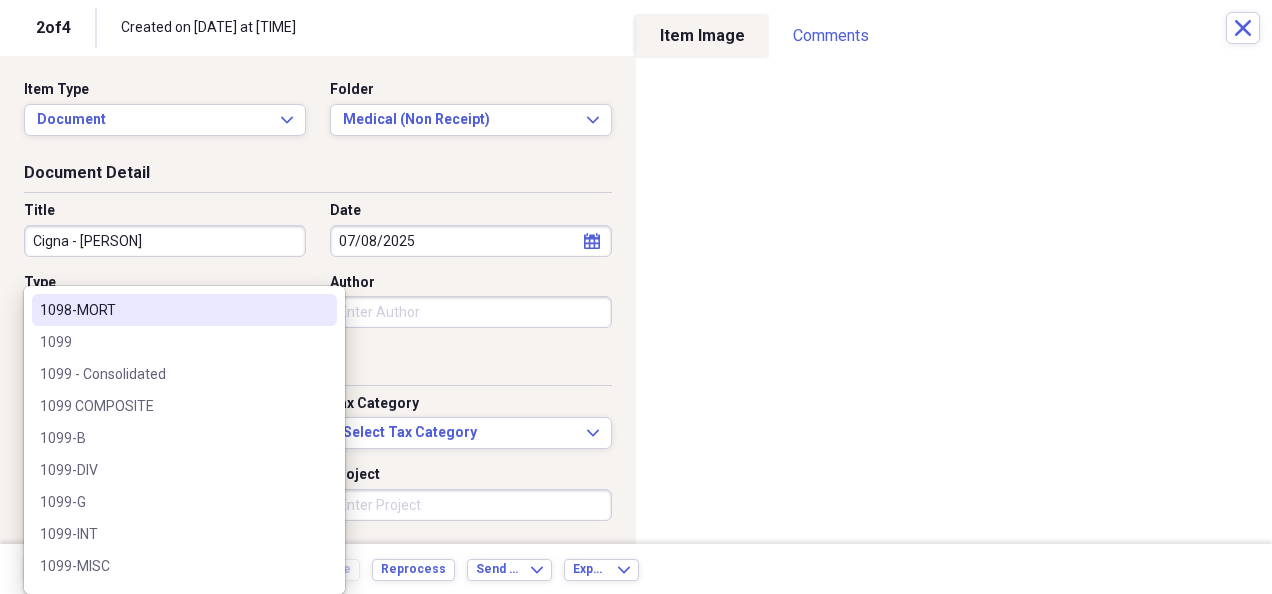 click on "Organize My Files 2 Collapse Unfiled Needs Review 2 Unfiled All Files Unfiled Unfiled Unfiled Saved Reports Collapse My Cabinet My Cabinet Add Folder Collapse Open Folder Bills Paid Add Folder Folder 2024 Add Folder Folder 2025 Add Folder Expand Folder Past Years Add Folder Expand Folder Charity Add Folder Folder exported items Add Folder Folder Home Add Folder Folder Insurance Add Folder Collapse Open Folder Investments Add Folder Folder Ally Invest (MB Trading, Pension Financial Services - #2FC-15781-15 RR B8U) Add Folder Collapse Open Folder Ameriprise Add Folder Folder [PERSON] Add Folder Folder [PERSON] Add Folder Folder [PERSON] Add Folder Folder [PERSON] Add Folder Folder Conseco Annuity (Washington National) Add Folder Folder Dominion Energy (SCANA) Add Folder Expand Folder Etrade Add Folder Collapse Open Folder Fidelity Add Folder Folder [PERSON] & [PERSON] Joint - 8460 Add Folder Folder [PERSON] Bene IRA - 0907 Add Folder Folder [PERSON] & [PERSON] Joint - 4497 Add Folder" at bounding box center [636, 297] 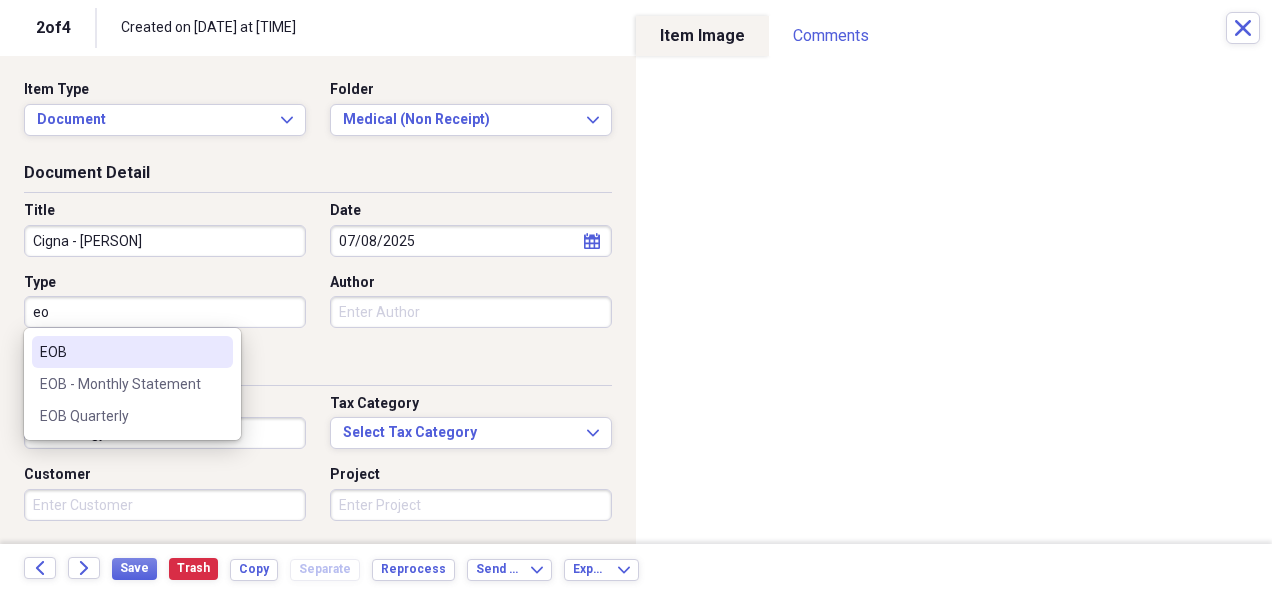 click on "EOB" at bounding box center (132, 352) 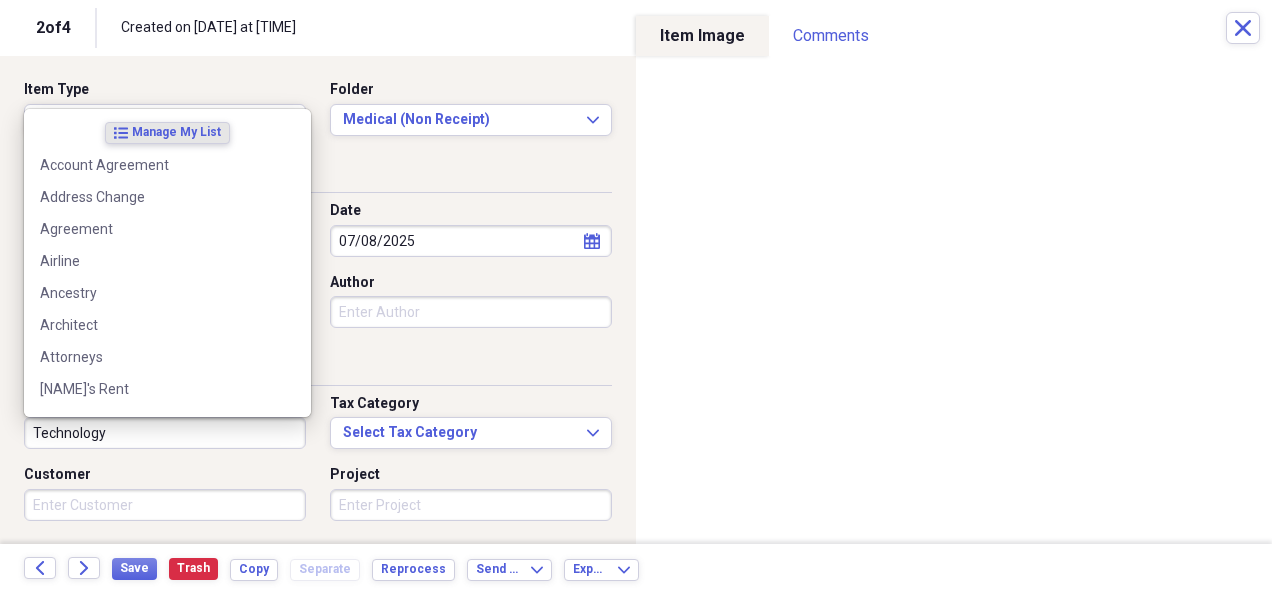 click on "Technology" at bounding box center [165, 433] 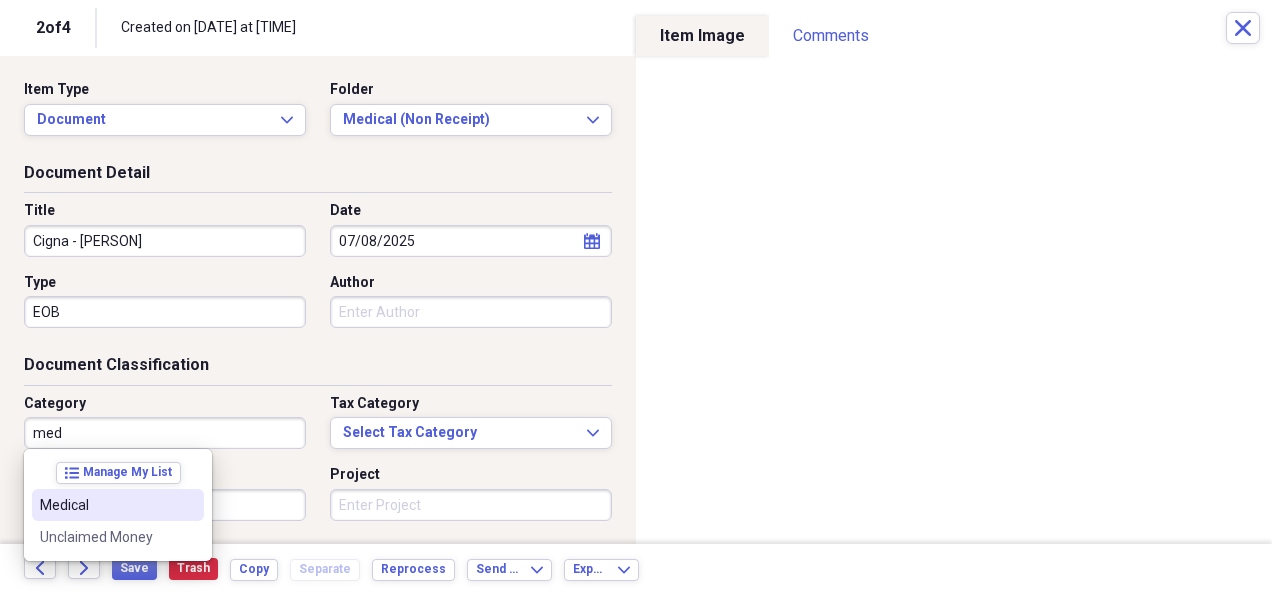 click on "Medical" at bounding box center [118, 505] 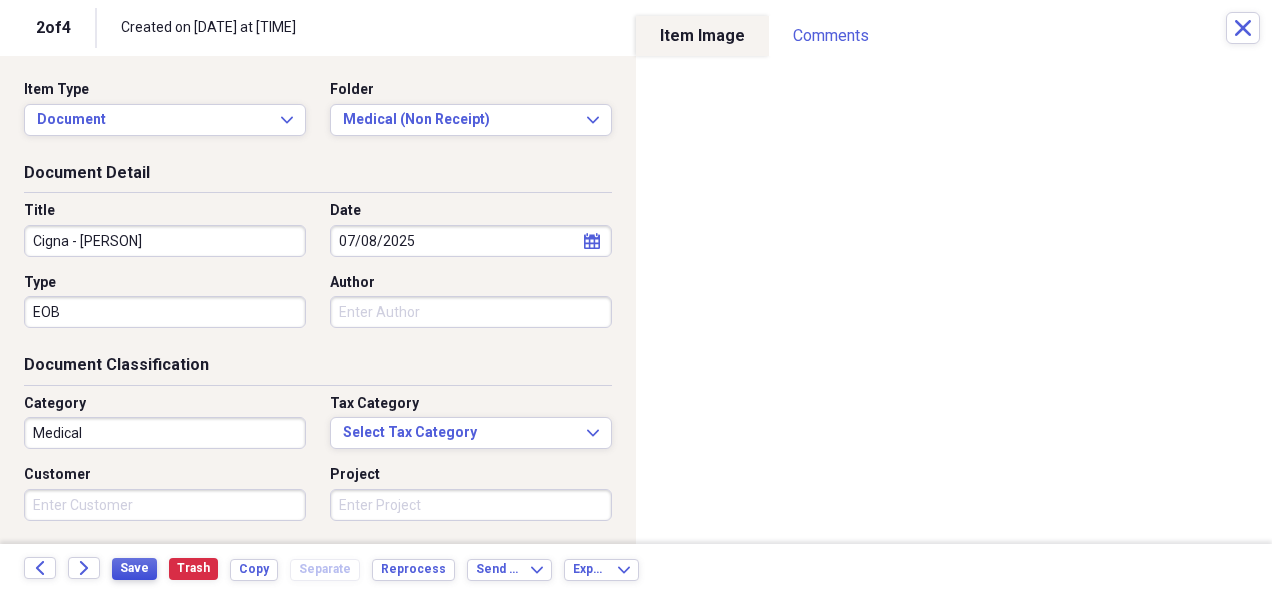 click on "Save" at bounding box center (134, 568) 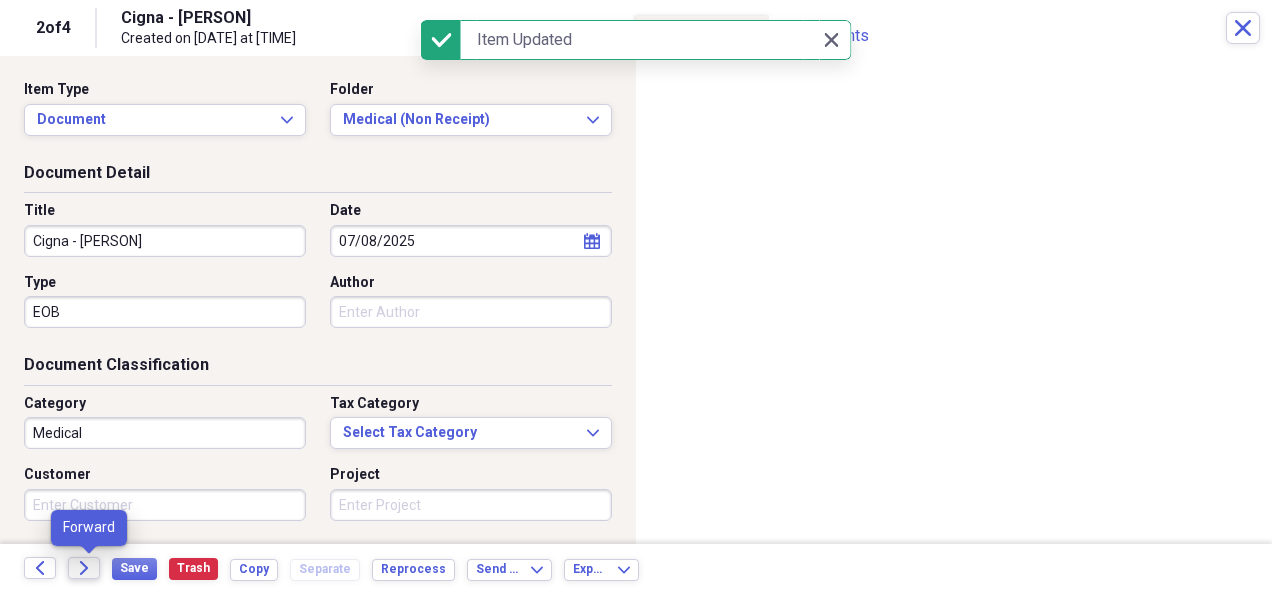 click 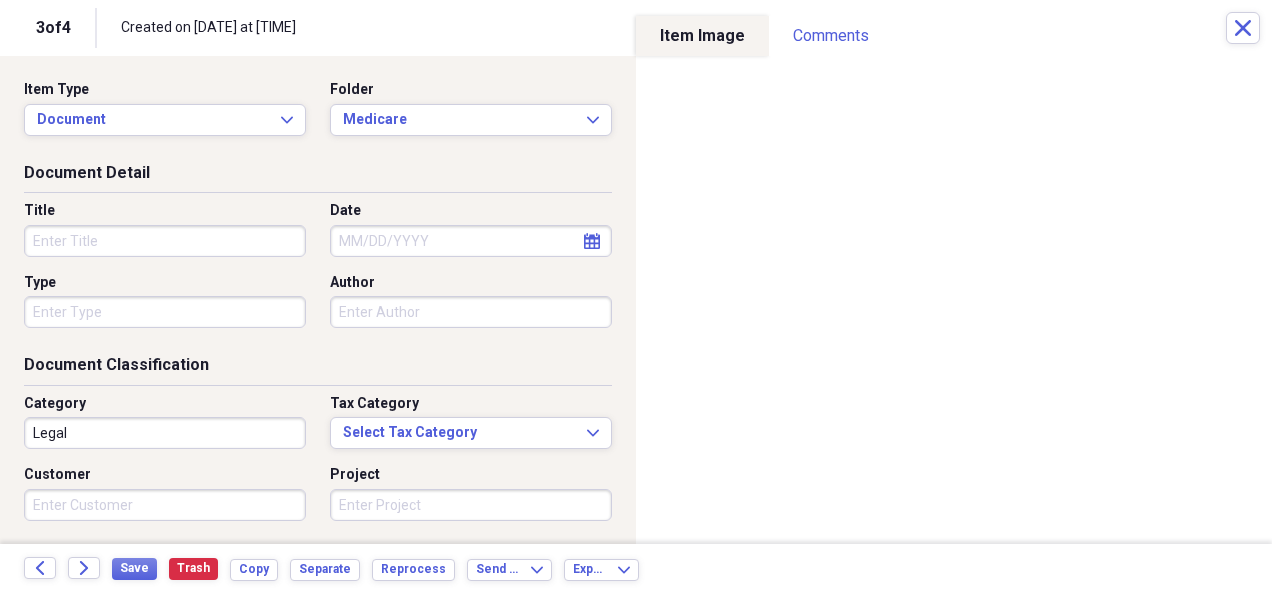 click on "Title" at bounding box center [165, 241] 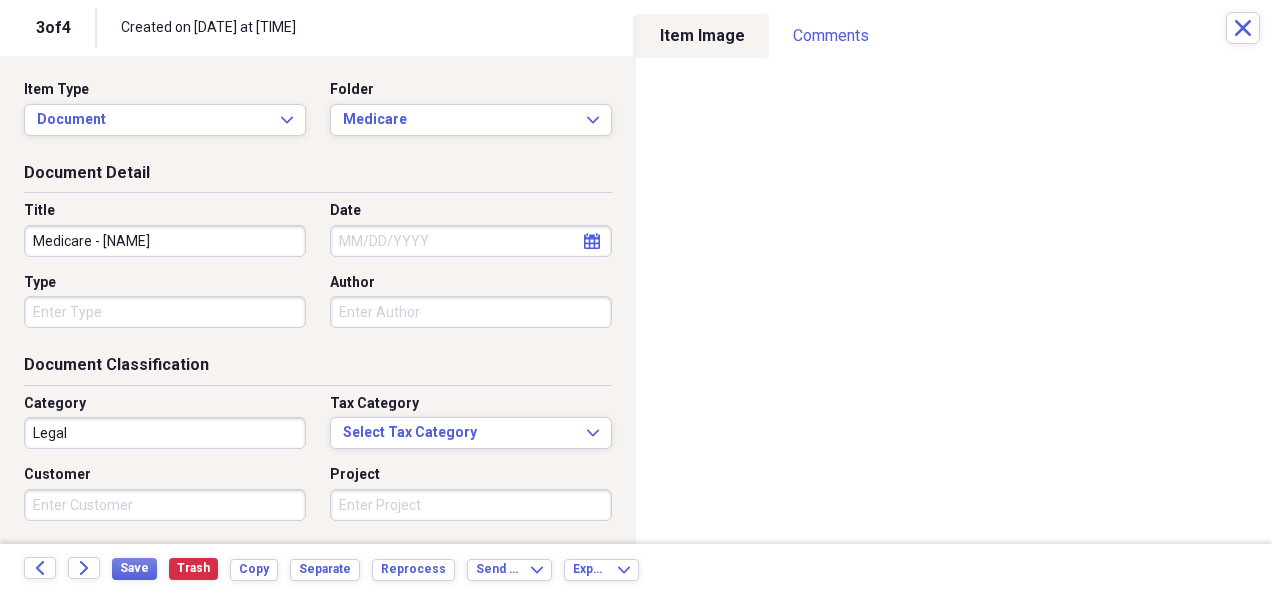 type on "Medicare - [NAME]" 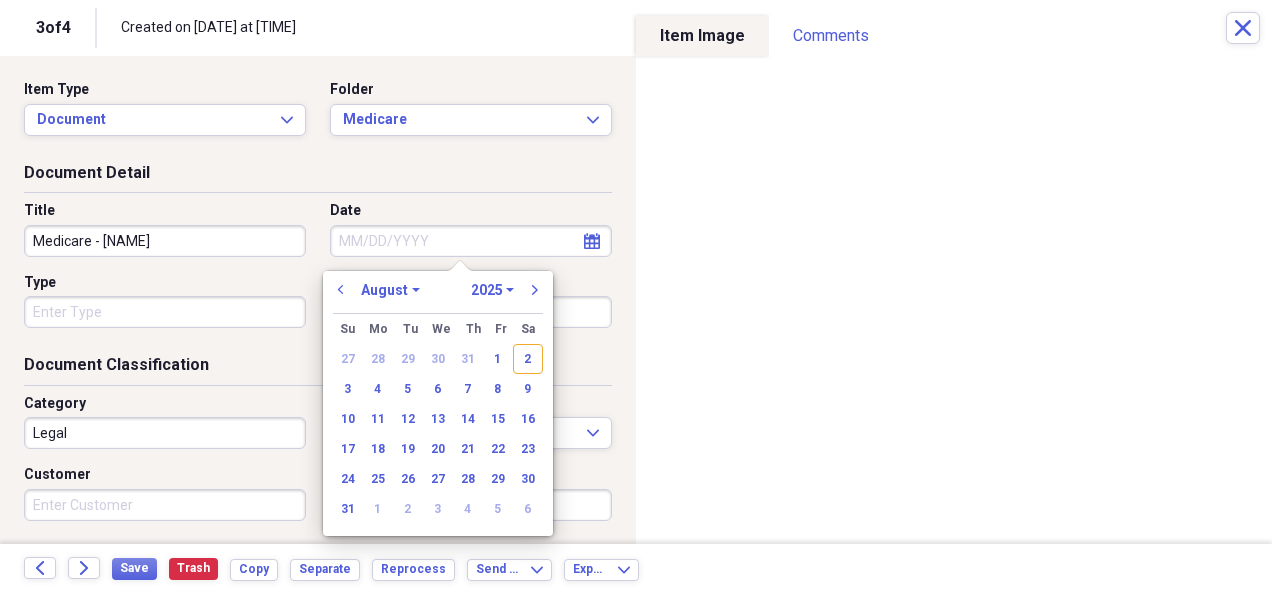 click on "Date" at bounding box center [471, 241] 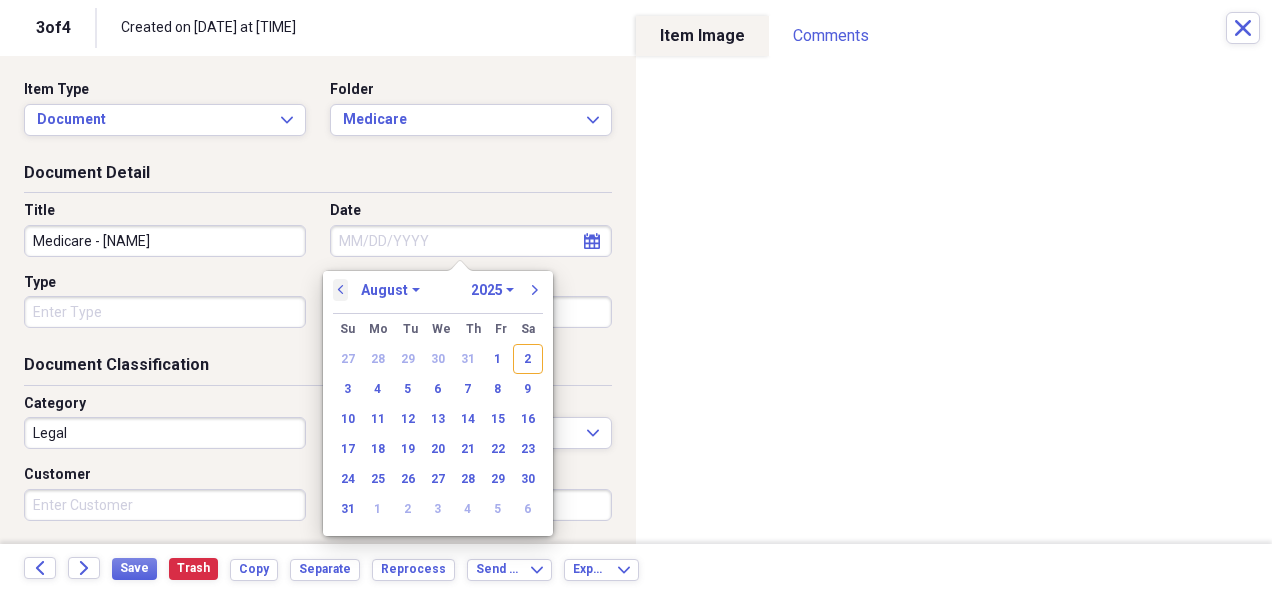click on "previous" at bounding box center [341, 290] 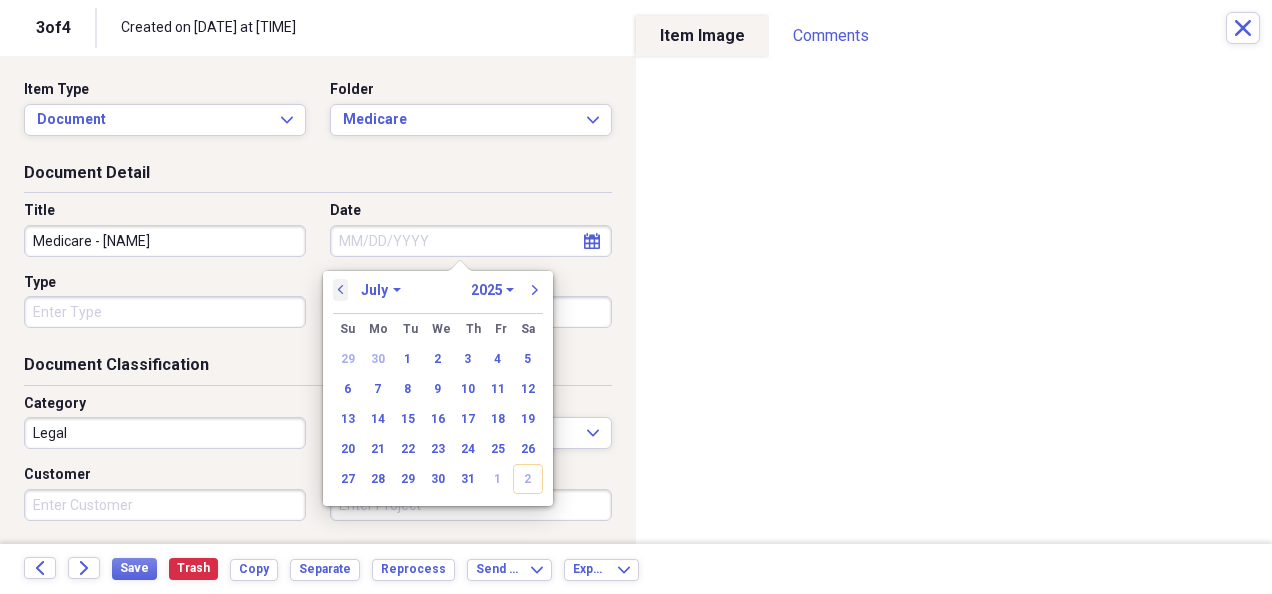 click on "previous" at bounding box center (341, 290) 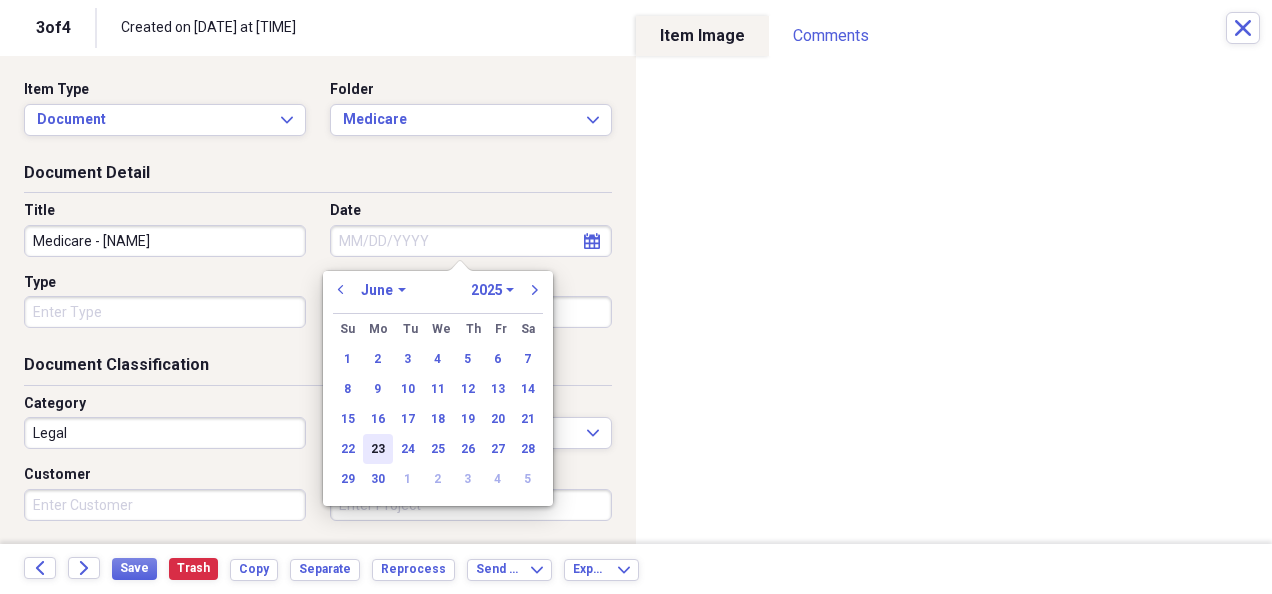 click on "23" at bounding box center (378, 449) 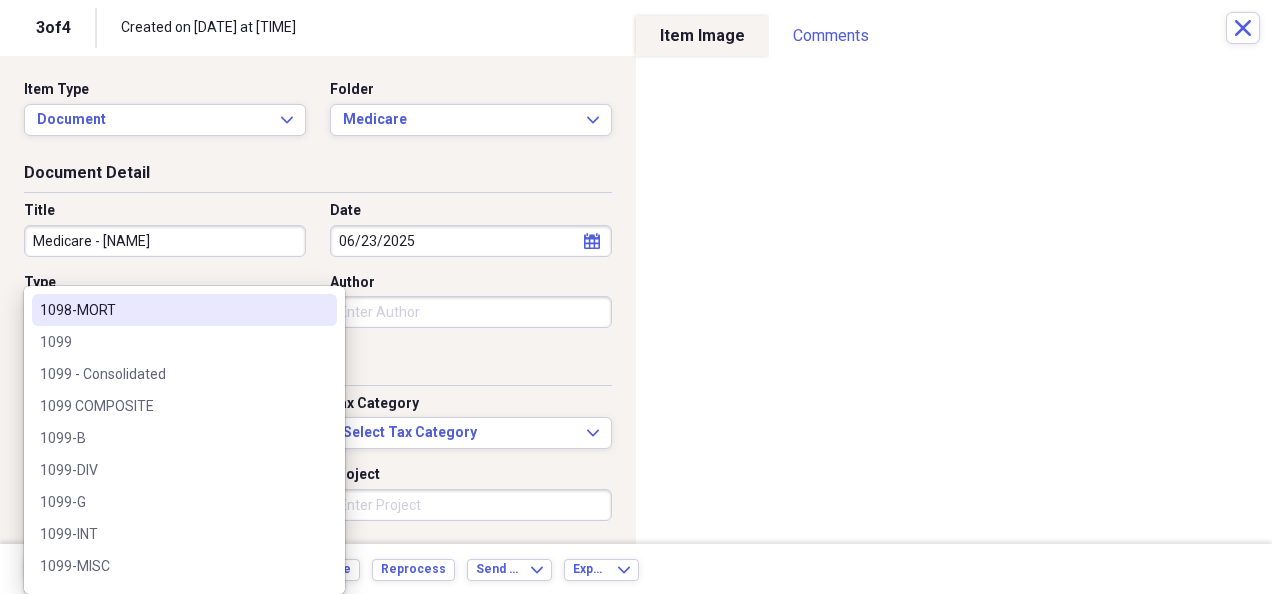 click on "Organize My Files 1 Collapse Unfiled Needs Review 1 Unfiled All Files Unfiled Unfiled Unfiled Saved Reports Collapse My Cabinet My Cabinet Add Folder Collapse Open Folder Bills Paid Add Folder Folder 2024 Add Folder Folder 2025 Add Folder Expand Folder Past Years Add Folder Expand Folder Charity Add Folder Folder exported items Add Folder Folder Home Add Folder Folder Insurance Add Folder Collapse Open Folder Investments Add Folder Folder Ally Invest (MB Trading, Pension Financial Services - #[ACCOUNT_ID]) Add Folder Collapse Open Folder Ameriprise Add Folder Folder [NAME] Add Folder Folder [NAME] Add Folder Folder Charles Schwab Add Folder Folder Columbine FCU Add Folder Folder ConocoPhillips Add Folder Folder Conseco Annuity (Washington National) Add Folder Folder Dominion Energy (SCANA) Add Folder Expand Folder Etrade Add Folder Collapse Open Folder Fidelity Add Folder Folder [NAME] & [NAME] Joint - [ACCOUNT_ID] Add Folder Folder [NAME] Bene IRA - [ACCOUNT_ID] Add Folder Folder [NAME] & [NAME] Joint - [ACCOUNT_ID] Add Folder" at bounding box center (636, 297) 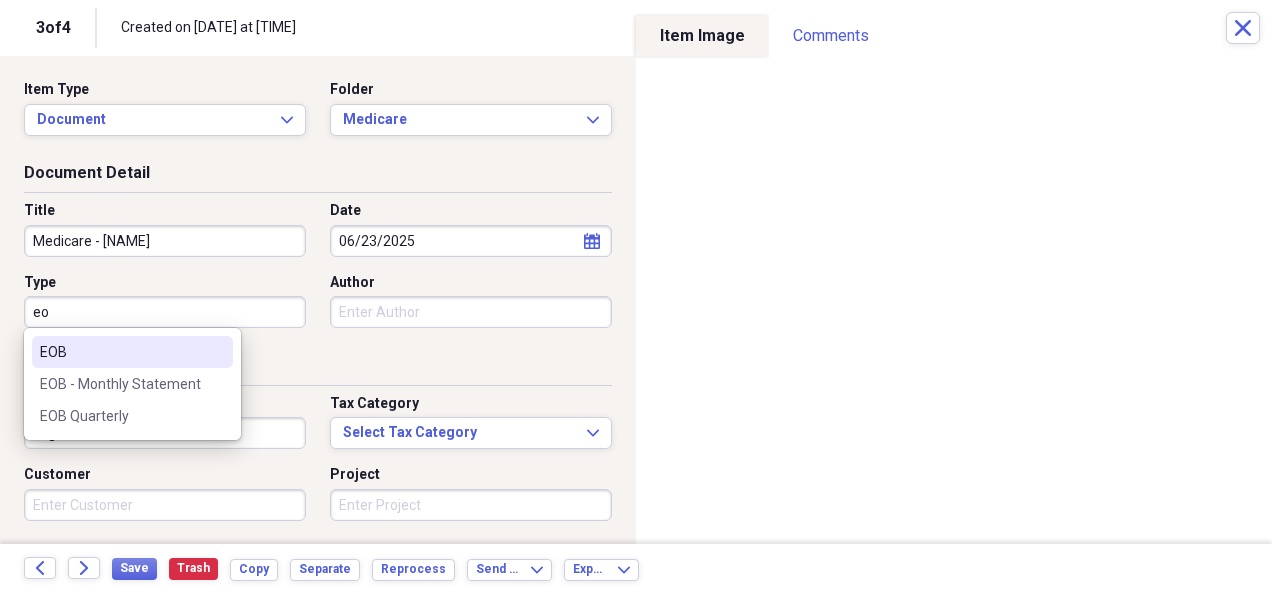 click on "EOB" at bounding box center [132, 352] 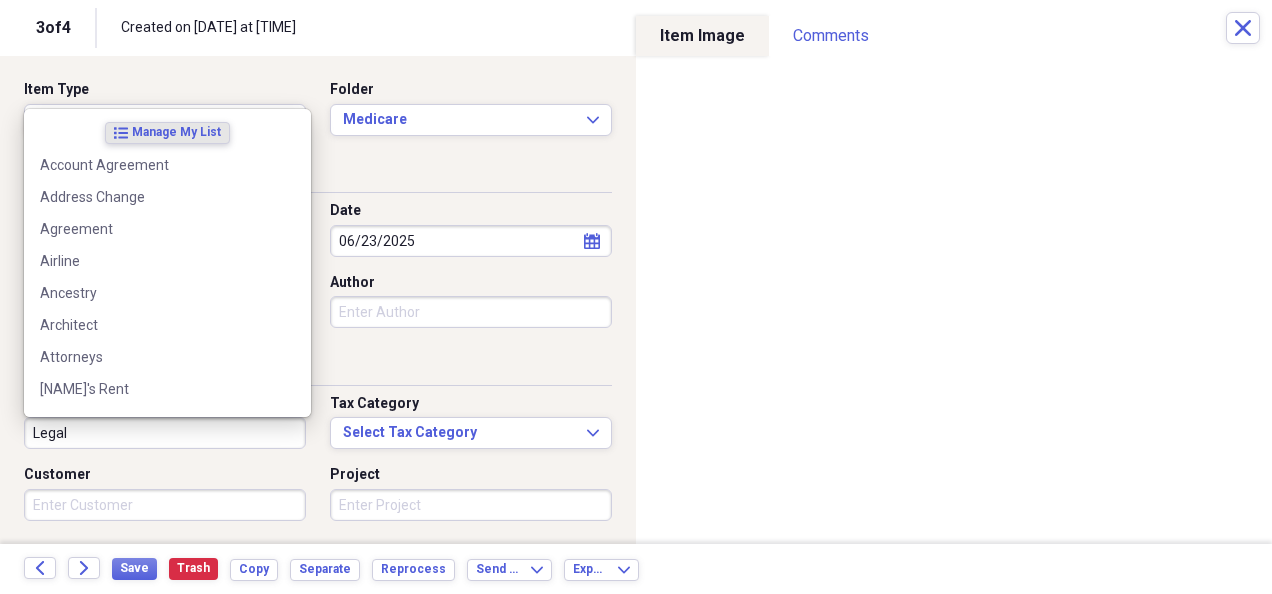 click on "Legal" at bounding box center [165, 433] 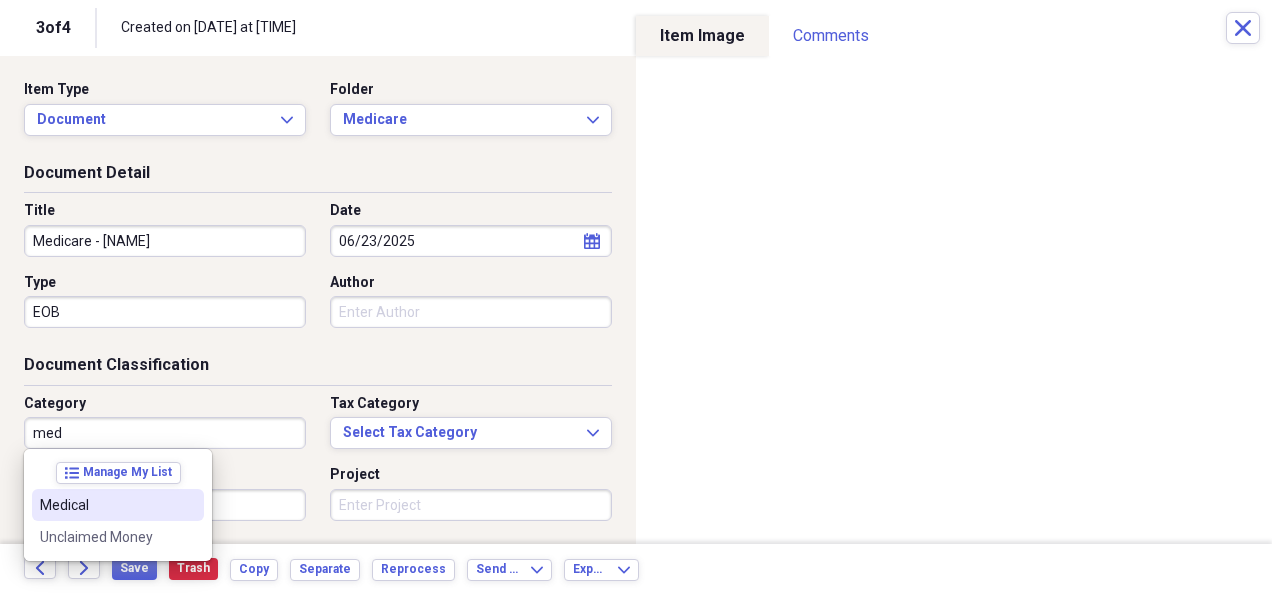 click on "Medical" at bounding box center (106, 505) 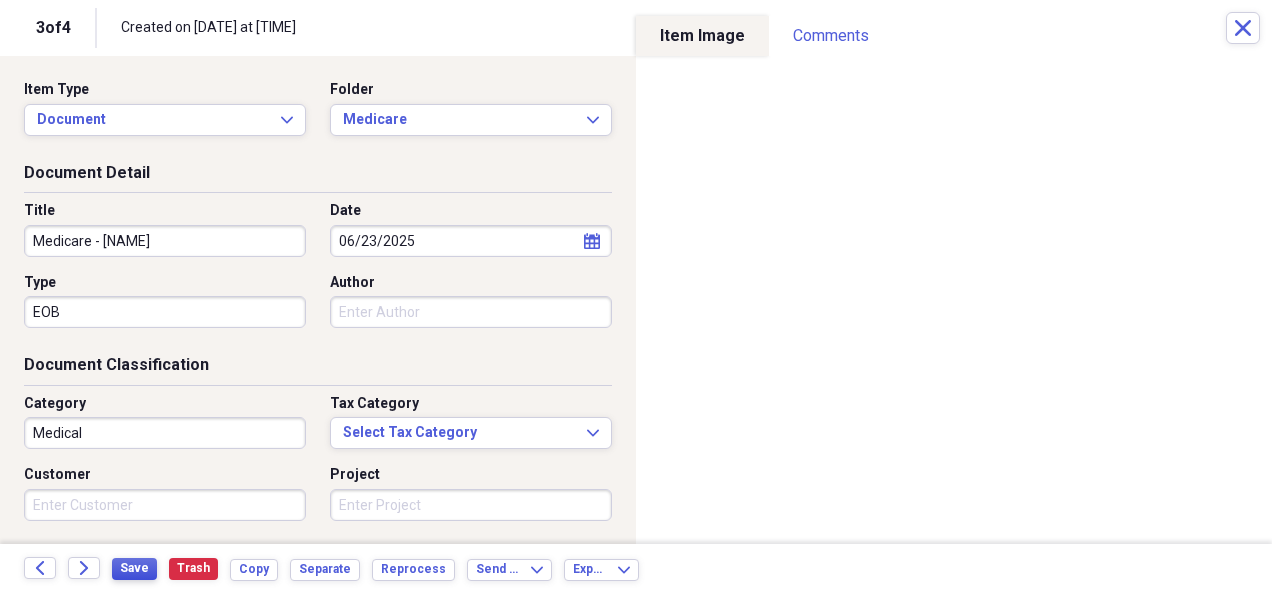 click on "Save" at bounding box center (134, 568) 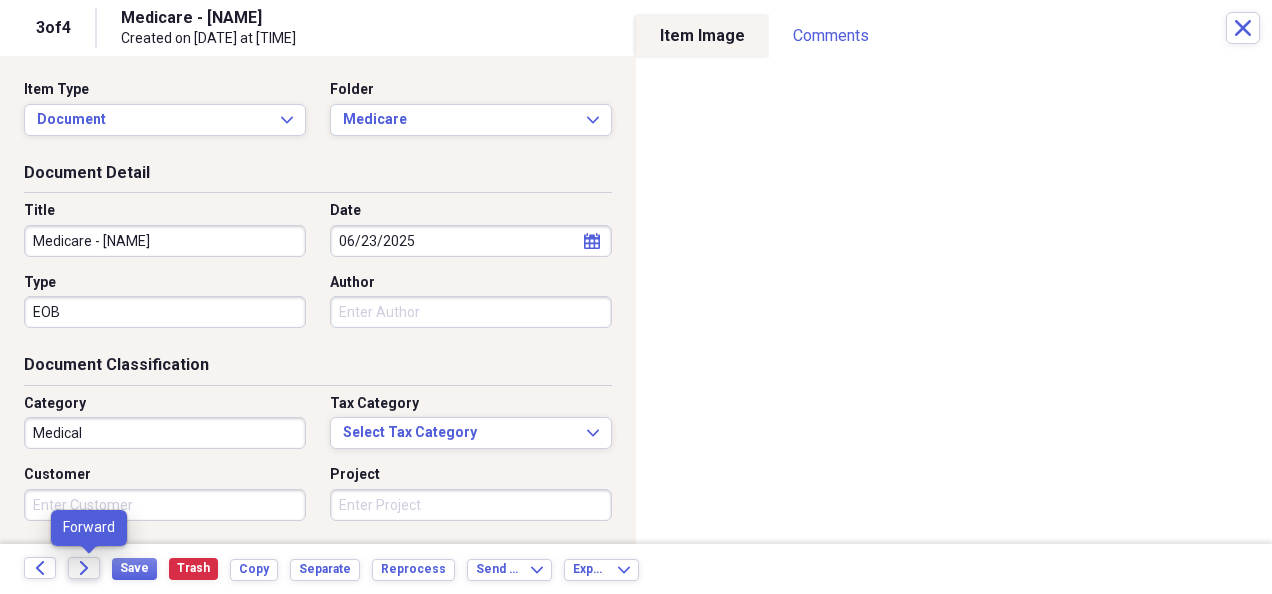 click on "Forward" 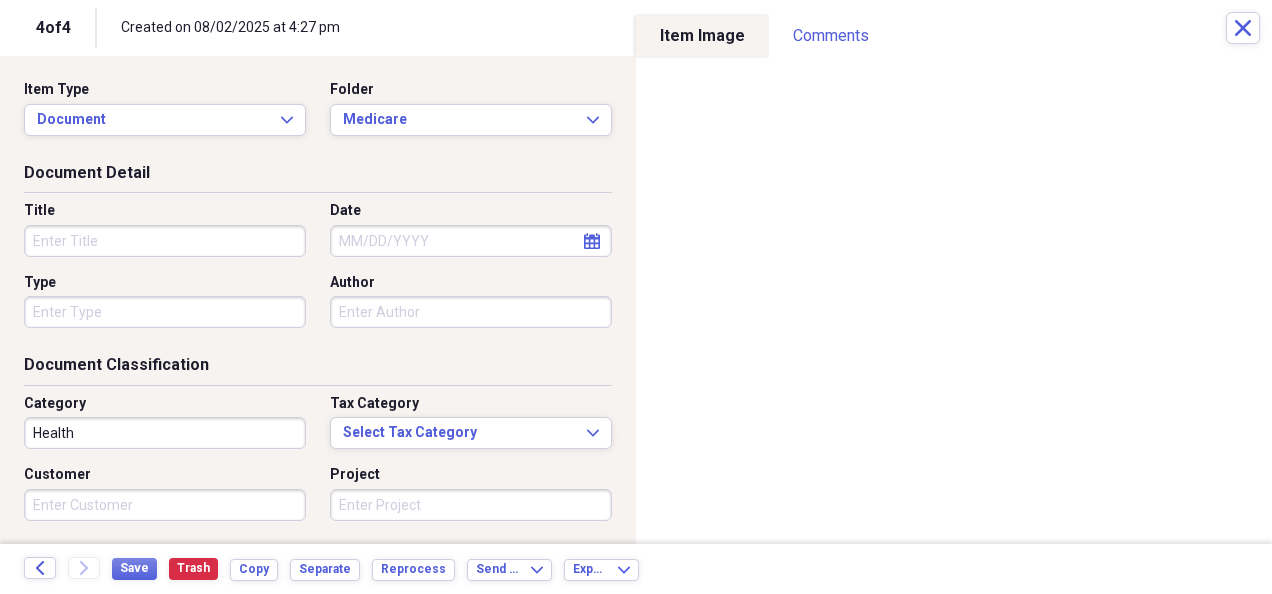 click on "Title" at bounding box center (165, 241) 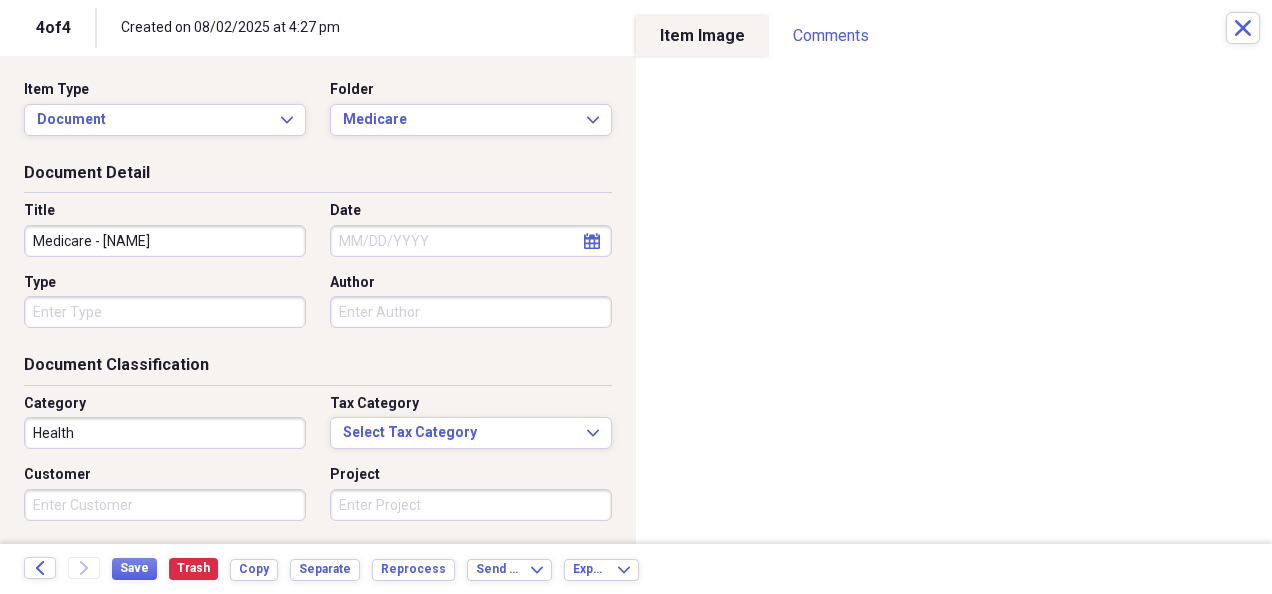 type on "Medicare - [NAME]" 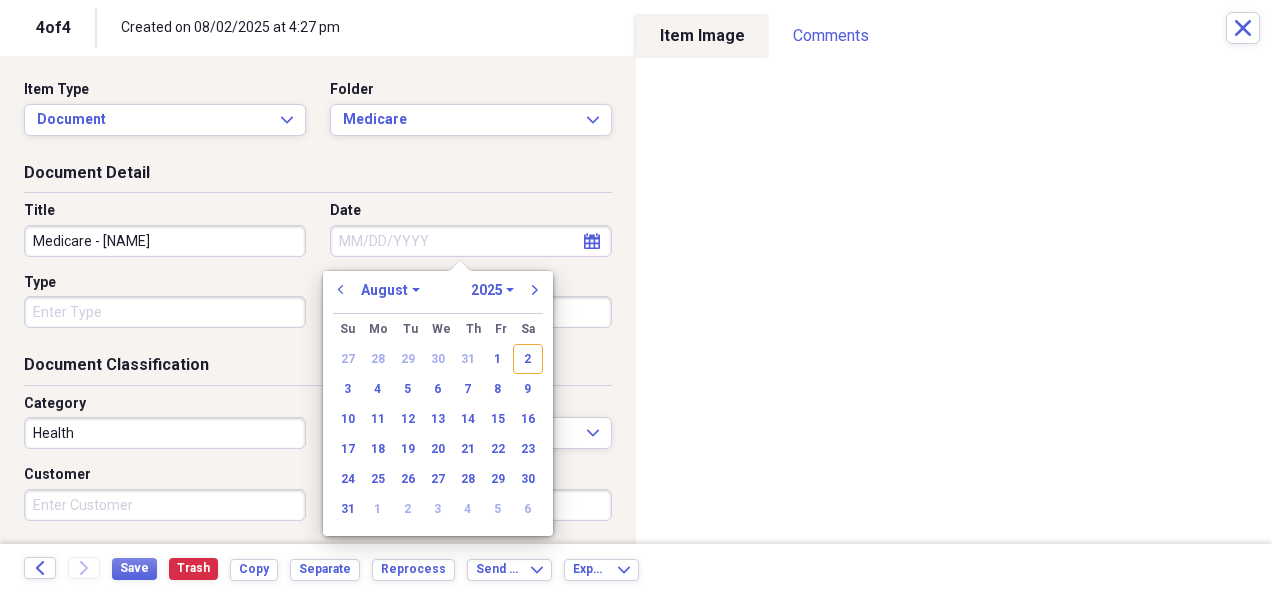 click on "Date" at bounding box center (471, 241) 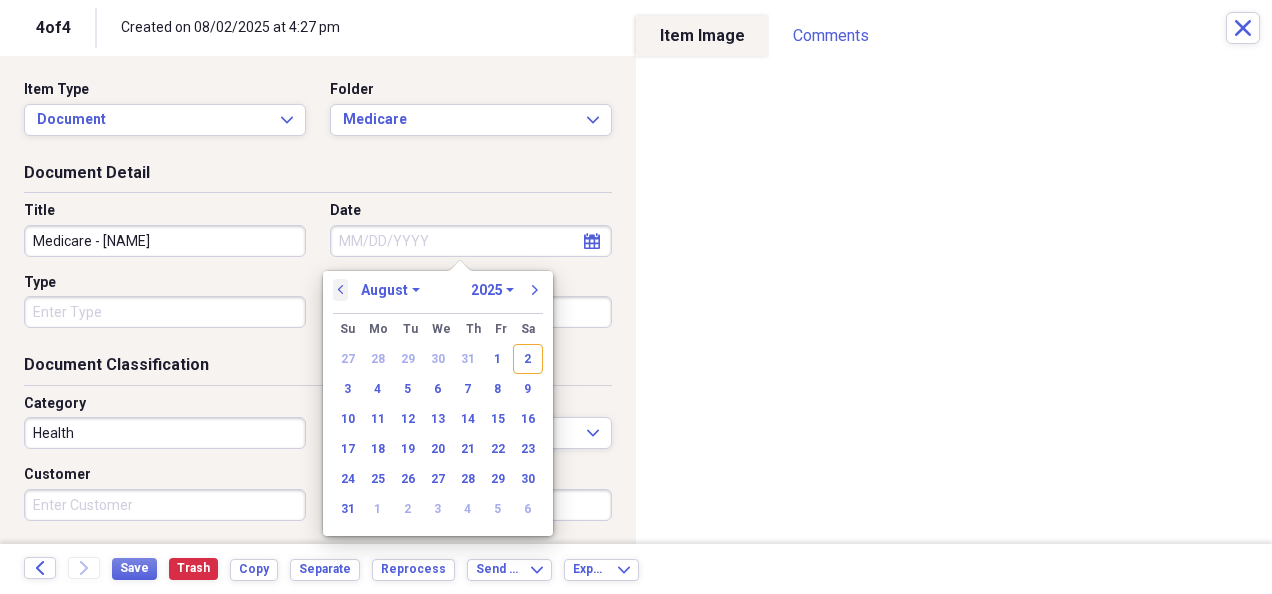 click on "previous" at bounding box center [341, 290] 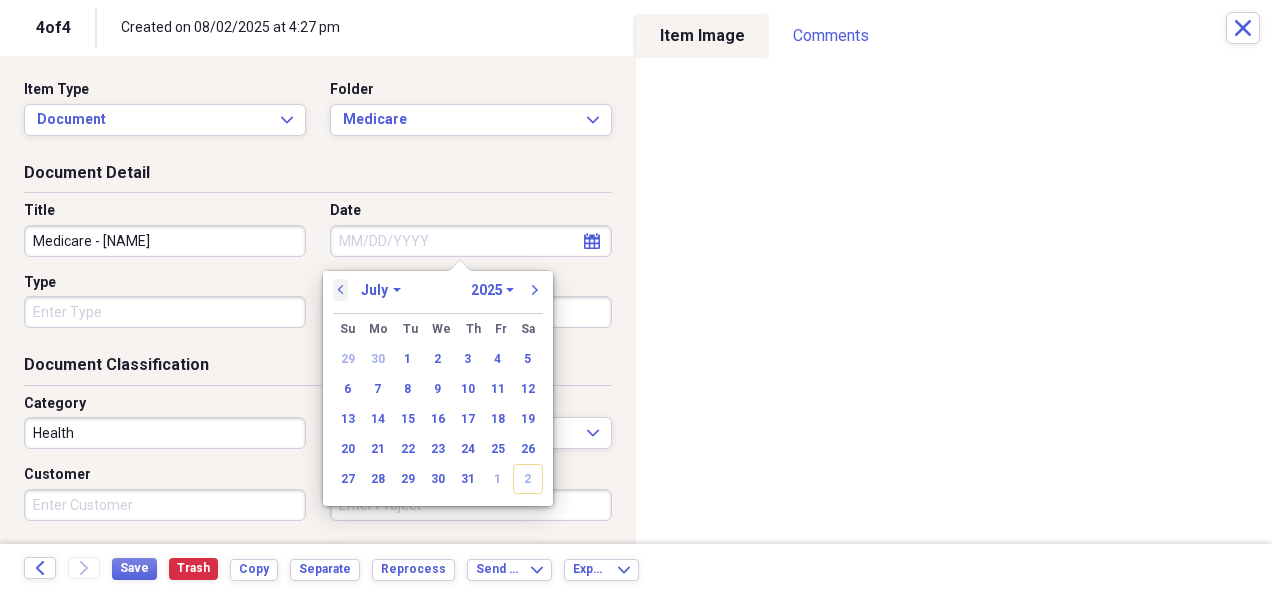 click on "previous" at bounding box center (341, 290) 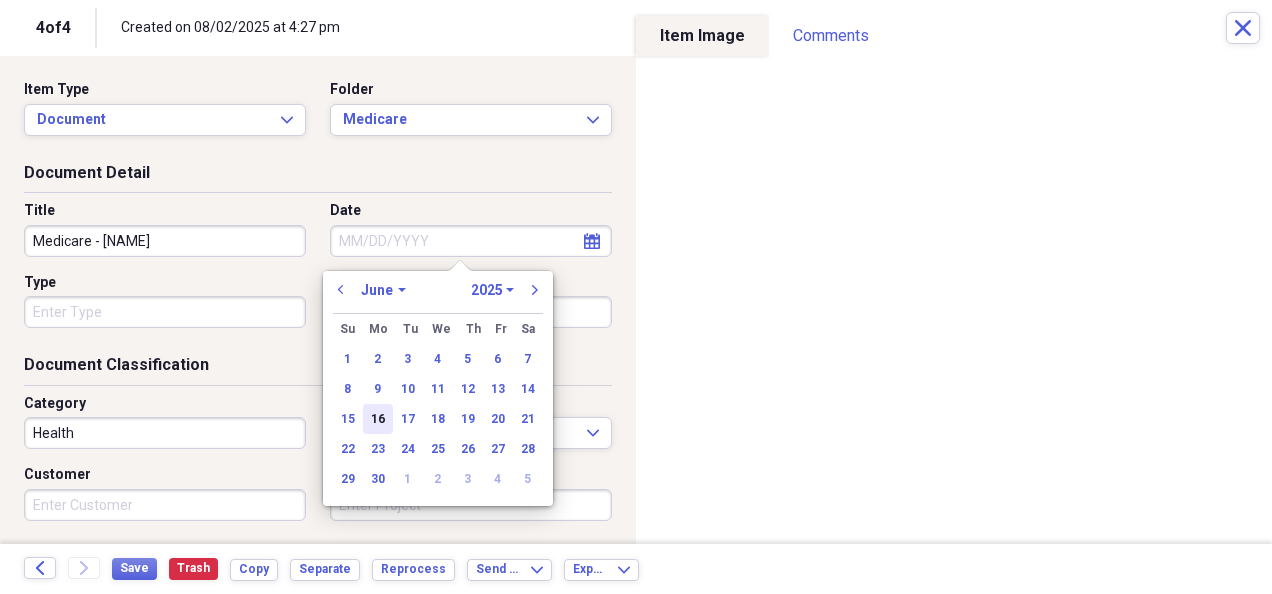 click on "16" at bounding box center (378, 419) 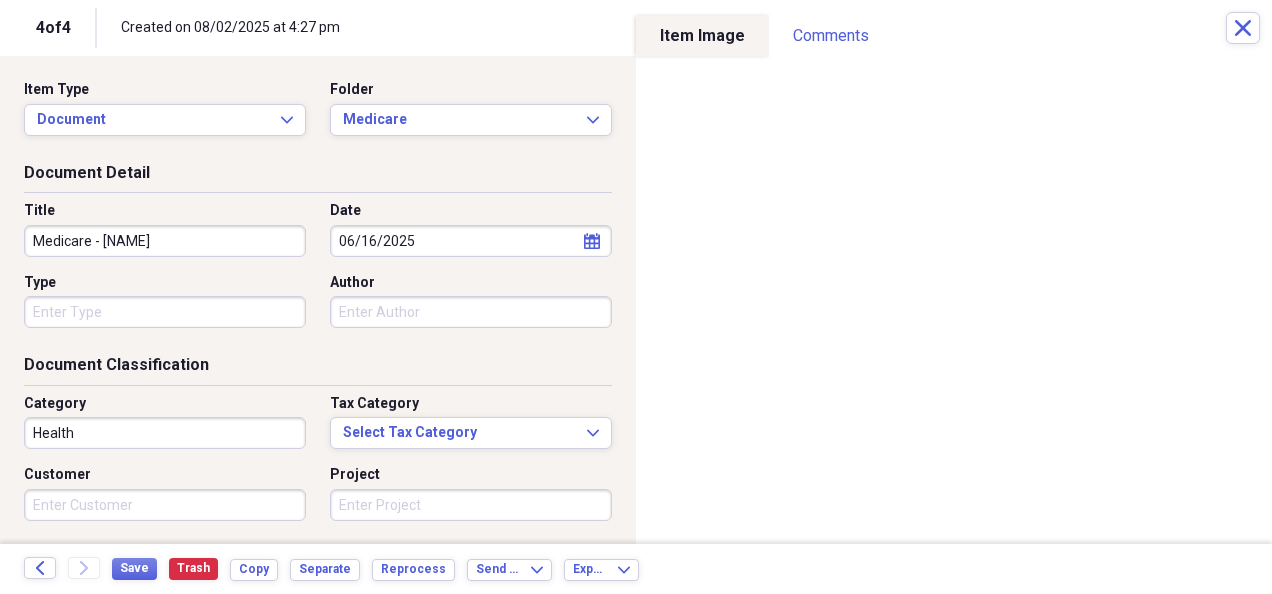 click on "Organize My Files Collapse Unfiled Needs Review Unfiled All Files Unfiled Unfiled Unfiled Saved Reports Collapse My Cabinet My Cabinet Add Folder Collapse Open Folder Bills Paid Add Folder Folder 2024 Add Folder Folder 2025 Add Folder Expand Folder Past Years Add Folder Expand Folder Charity Add Folder Folder exported items Add Folder Folder Home Add Folder Folder Insurance Add Folder Collapse Open Folder Investments Add Folder Folder Ally Invest (MB Trading, Pension Financial Services - #[ACCOUNT_ID]) Add Folder Collapse Open Folder Ameriprise Add Folder Folder [NAME] Add Folder Folder [NAME] Add Folder Folder Charles Schwab Add Folder Folder Columbine FCU Add Folder Folder ConocoPhillips Add Folder Folder Conseco Annuity (Washington National) Add Folder Folder Dominion Energy (SCANA) Add Folder Expand Folder Etrade Add Folder Collapse Open Folder Fidelity Add Folder Folder [NAME] & [NAME] Joint - [ACCOUNT_ID] Add Folder Folder [NAME] Bene IRA - [ACCOUNT_ID] Add Folder Folder [NAME] & [NAME] Joint - [ACCOUNT_ID] Add Folder HSA" at bounding box center (636, 297) 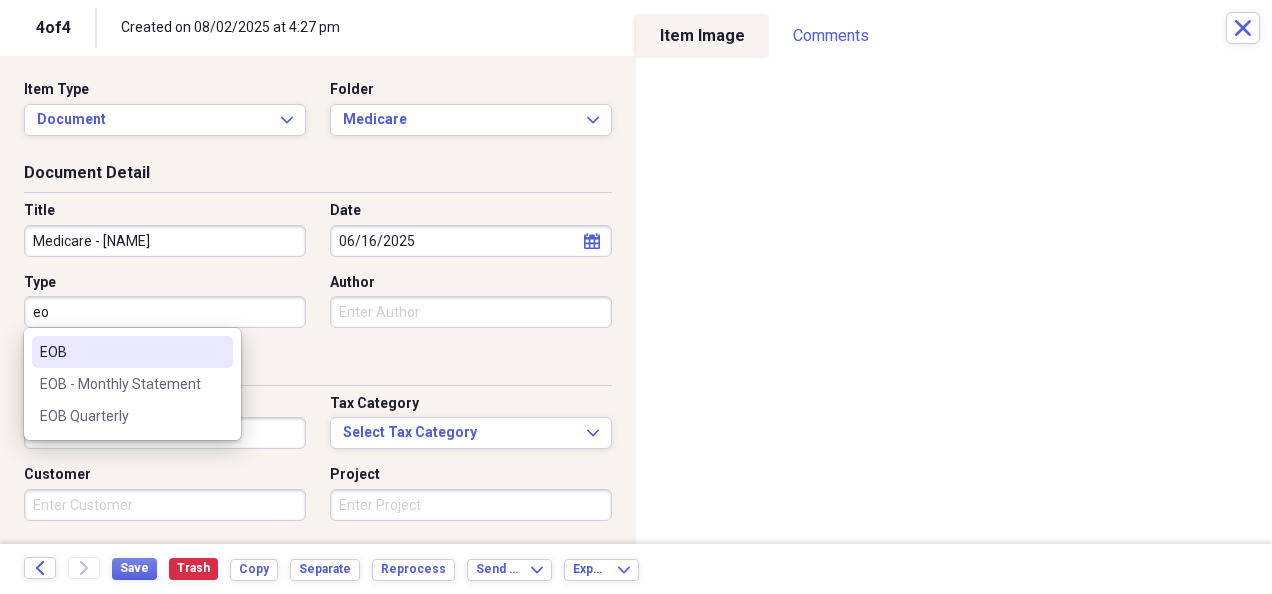click on "EOB" at bounding box center [120, 352] 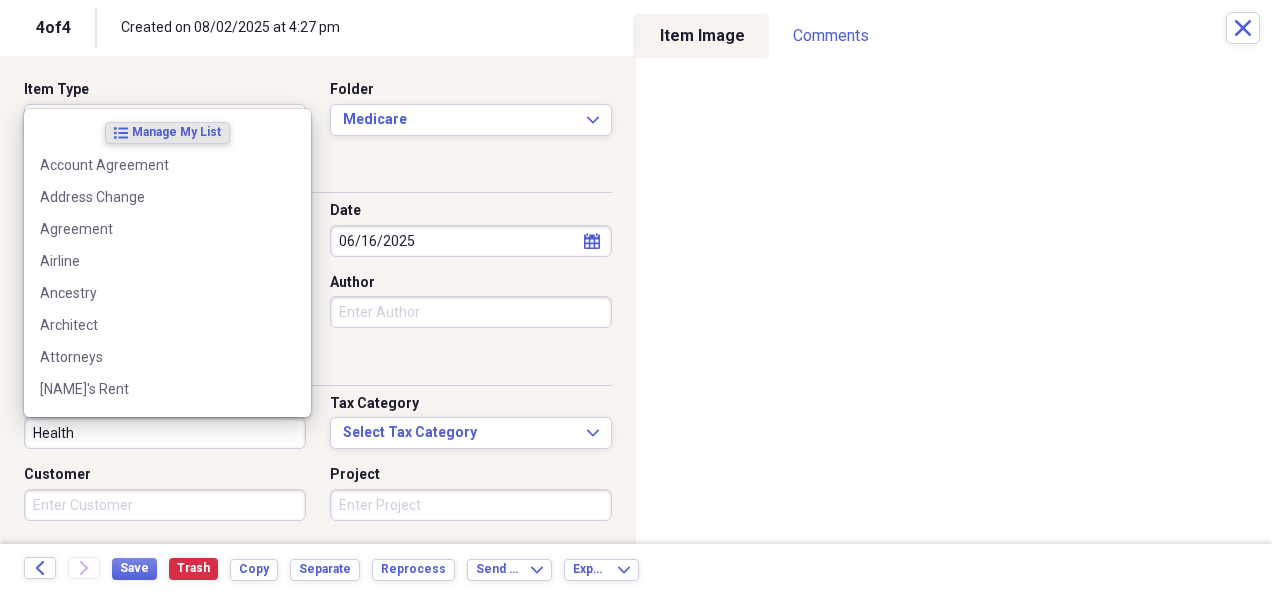 click on "Health" at bounding box center [165, 433] 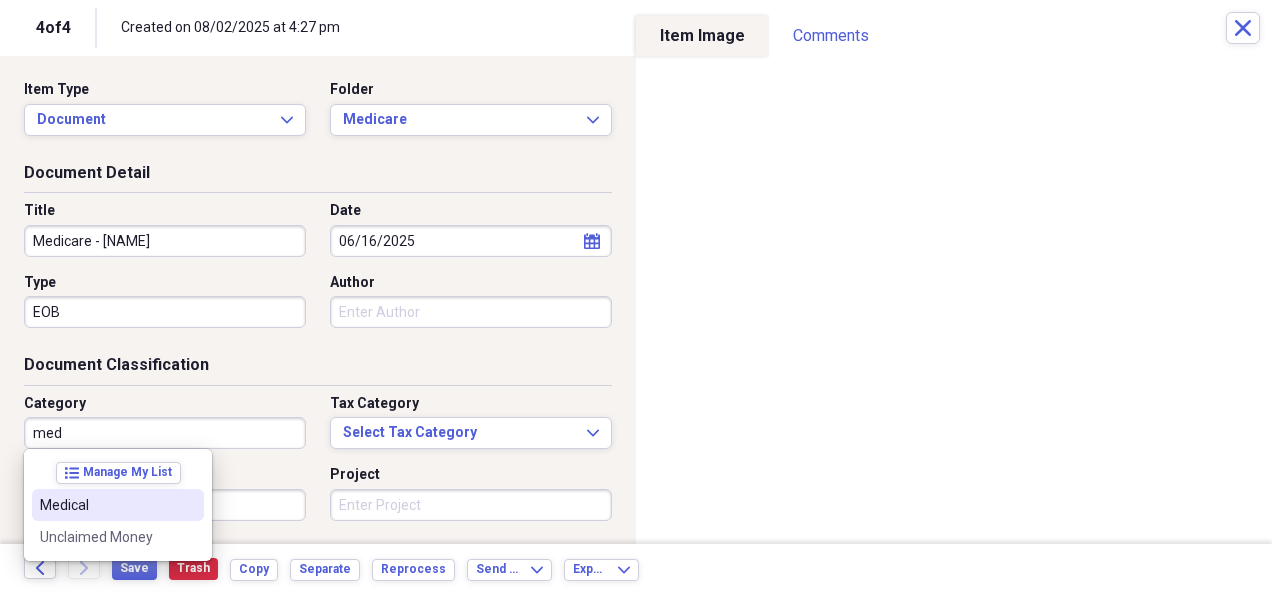 click on "Medical" at bounding box center (118, 505) 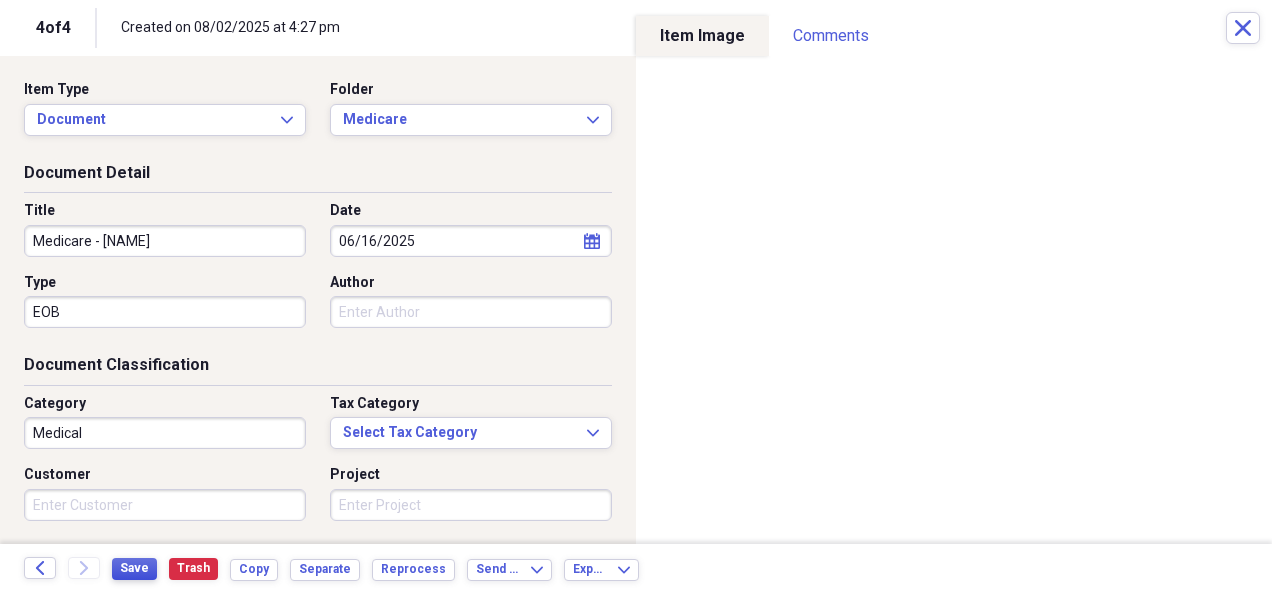 click on "Save" at bounding box center (134, 568) 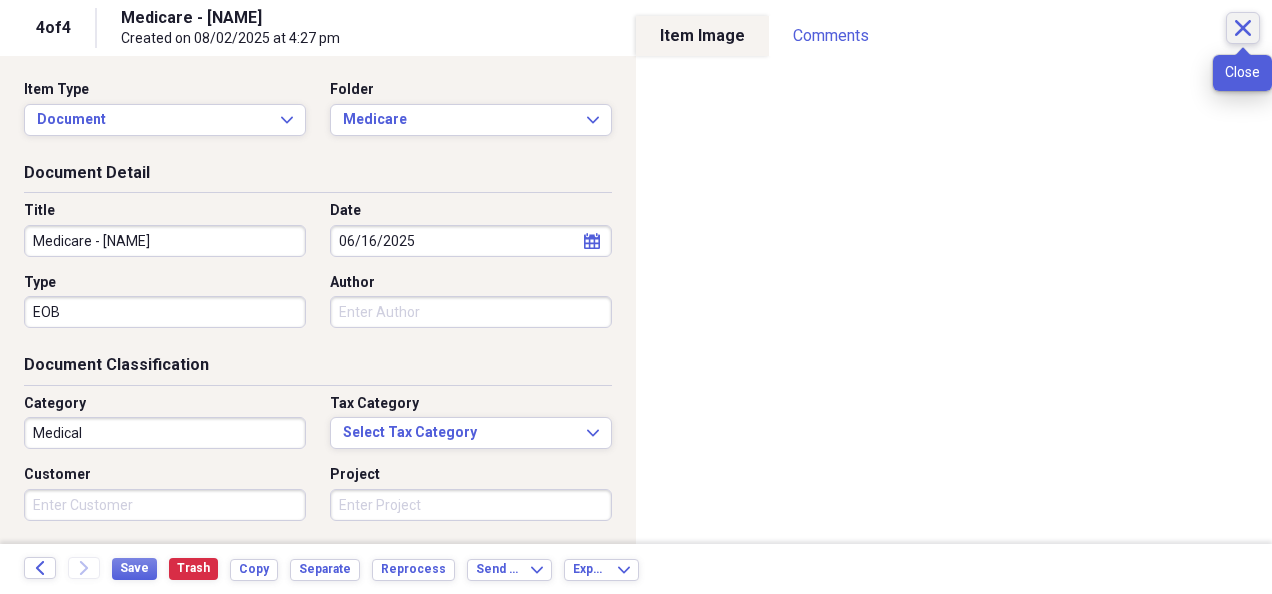 click 